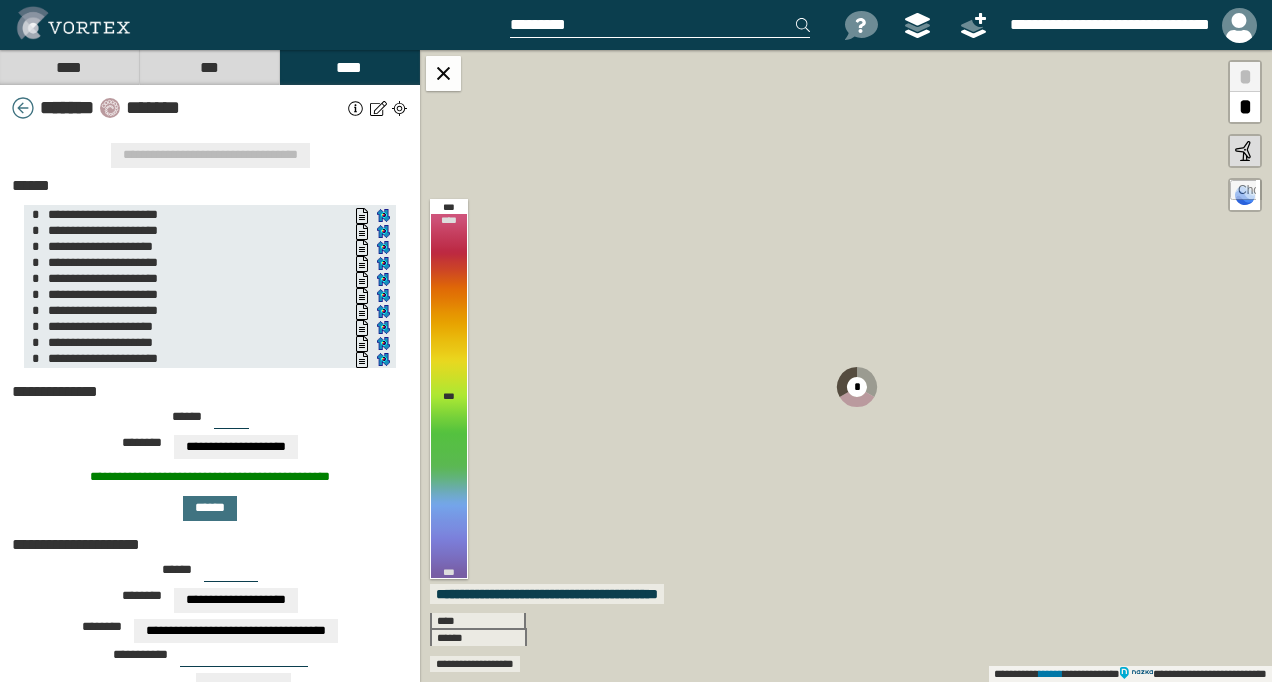 select on "*****" 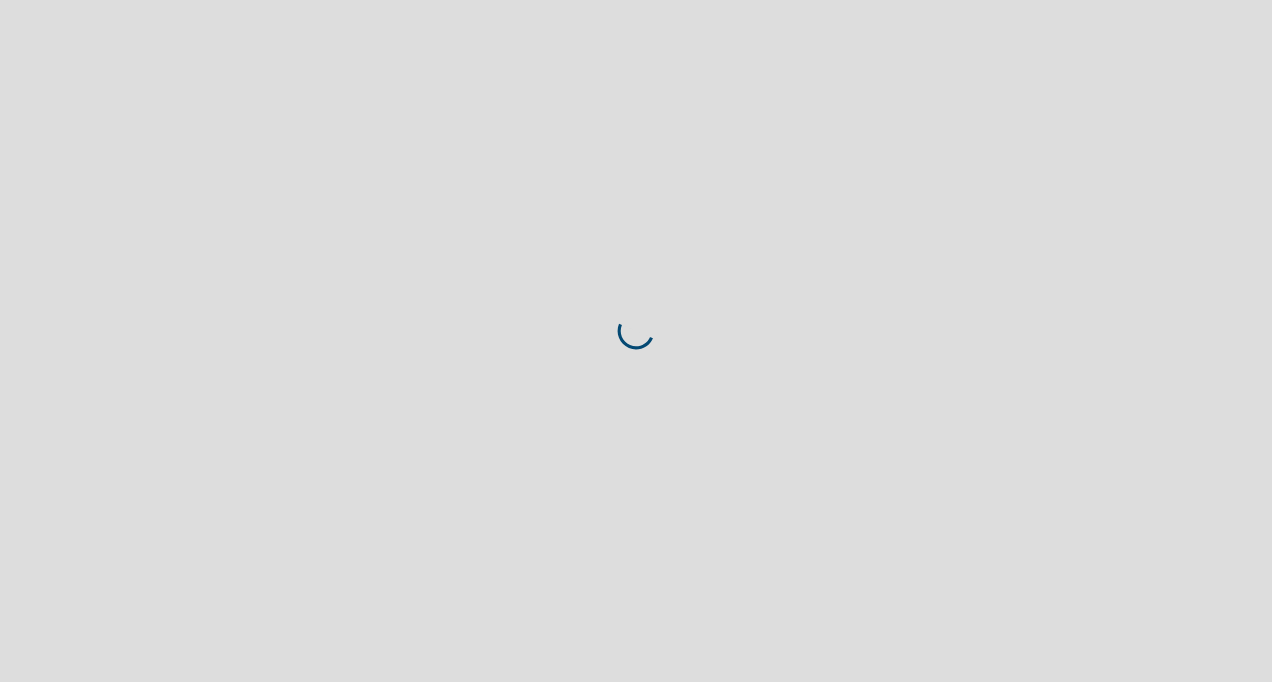 scroll, scrollTop: 0, scrollLeft: 0, axis: both 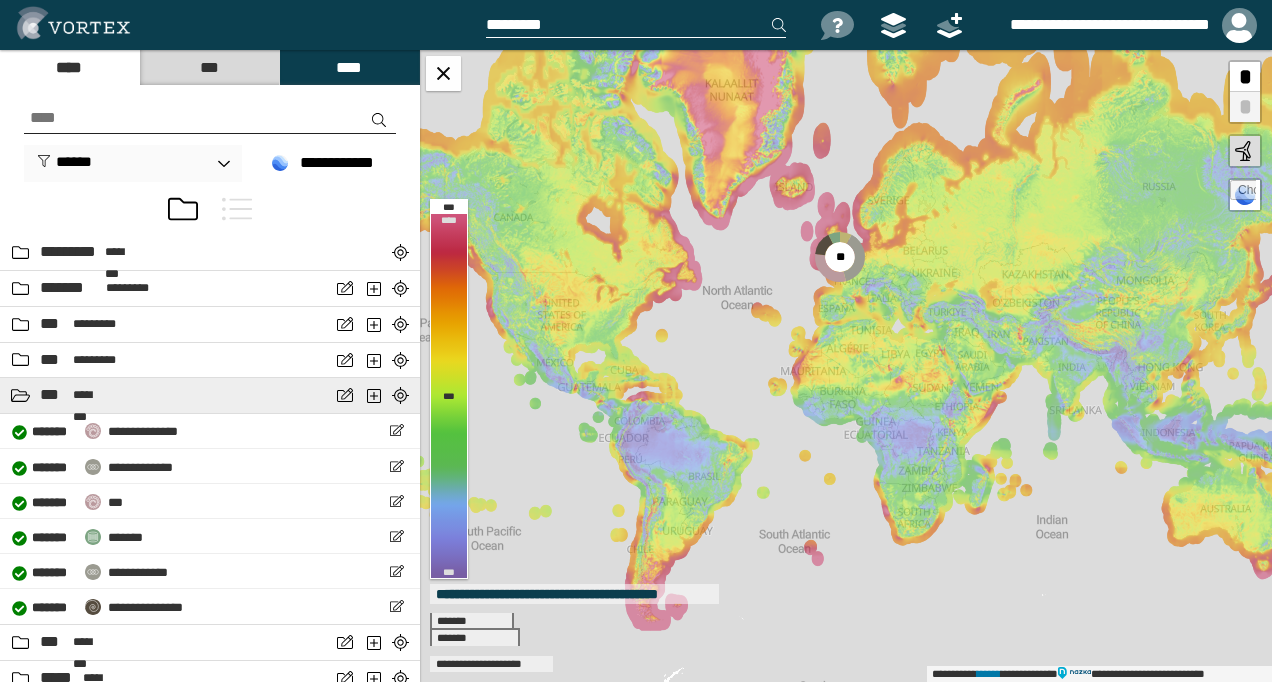 click on "[FIRST] [LAST]" at bounding box center [165, 395] 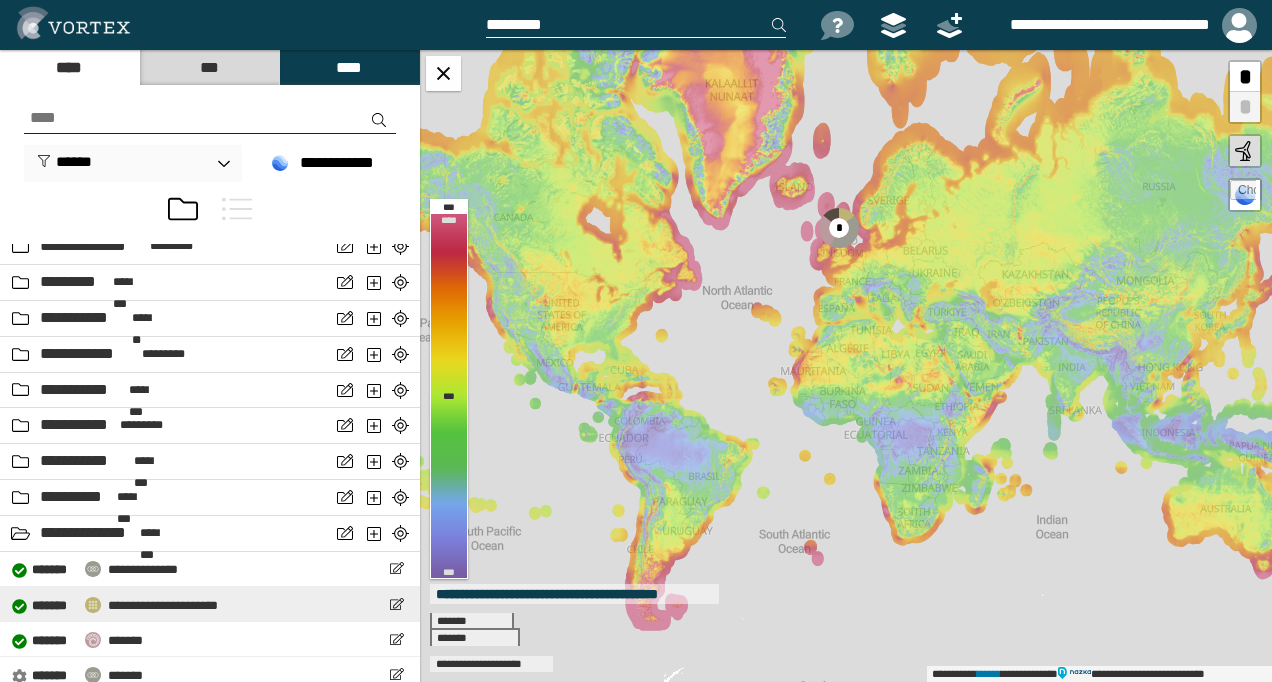 scroll, scrollTop: 2000, scrollLeft: 0, axis: vertical 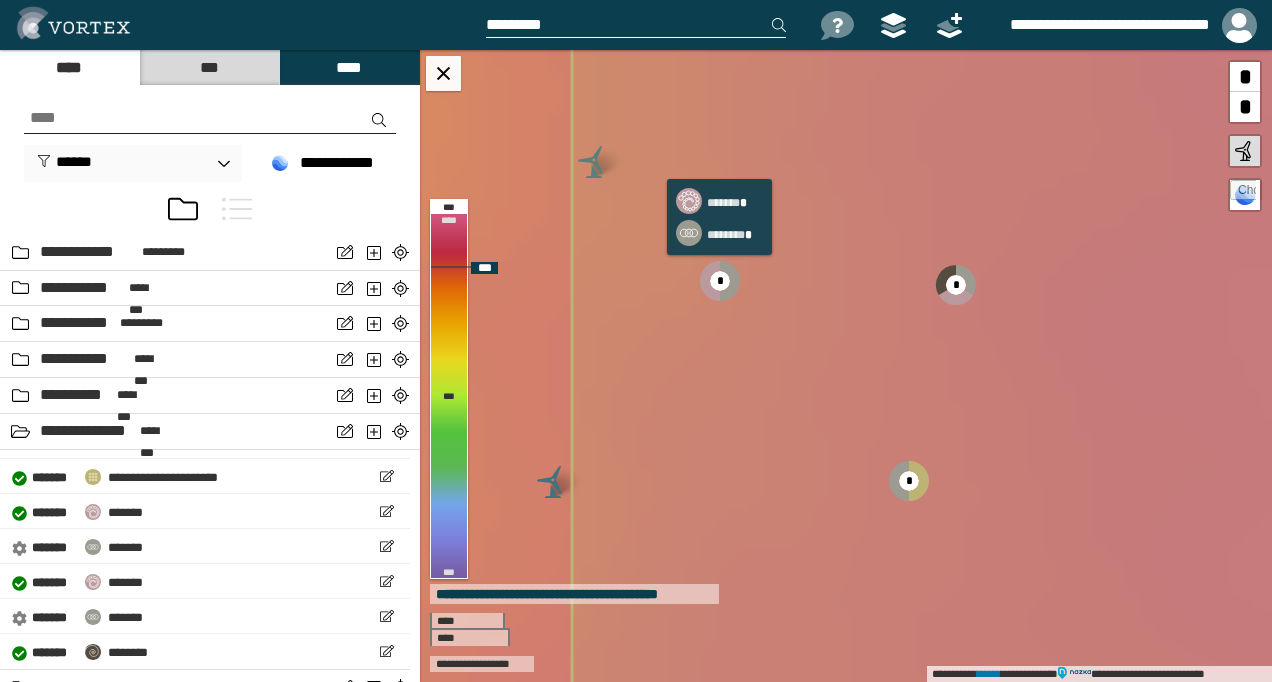 click 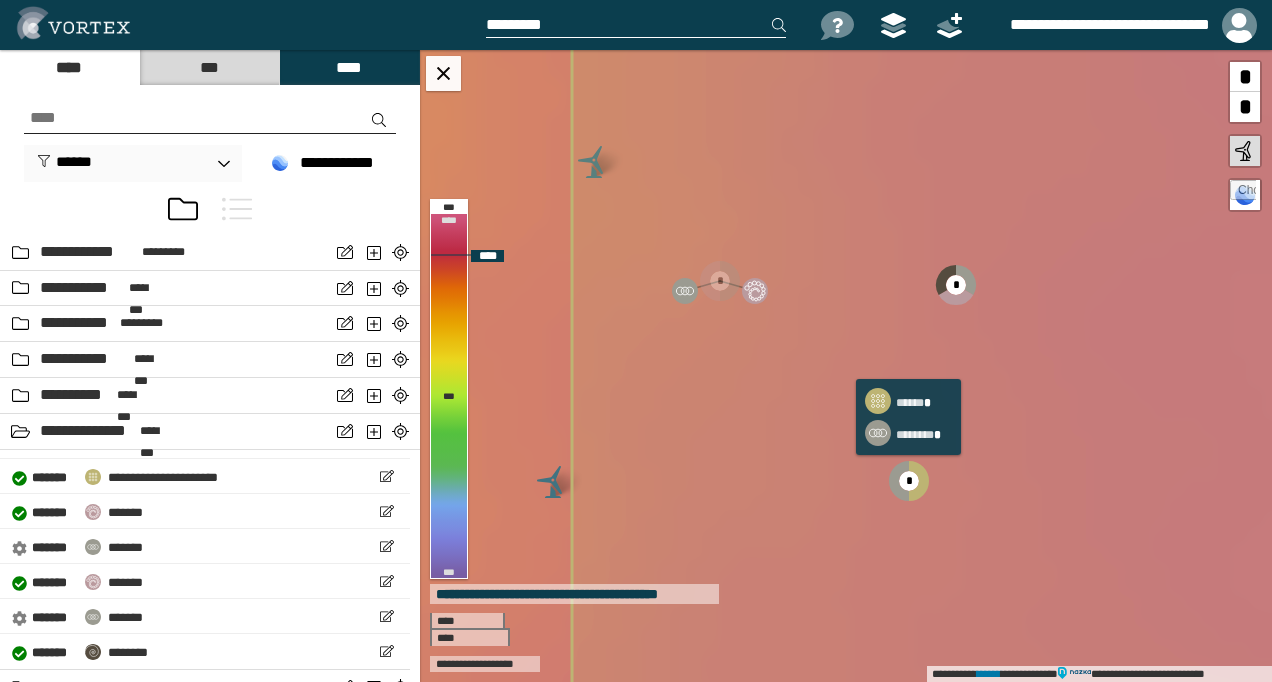 click 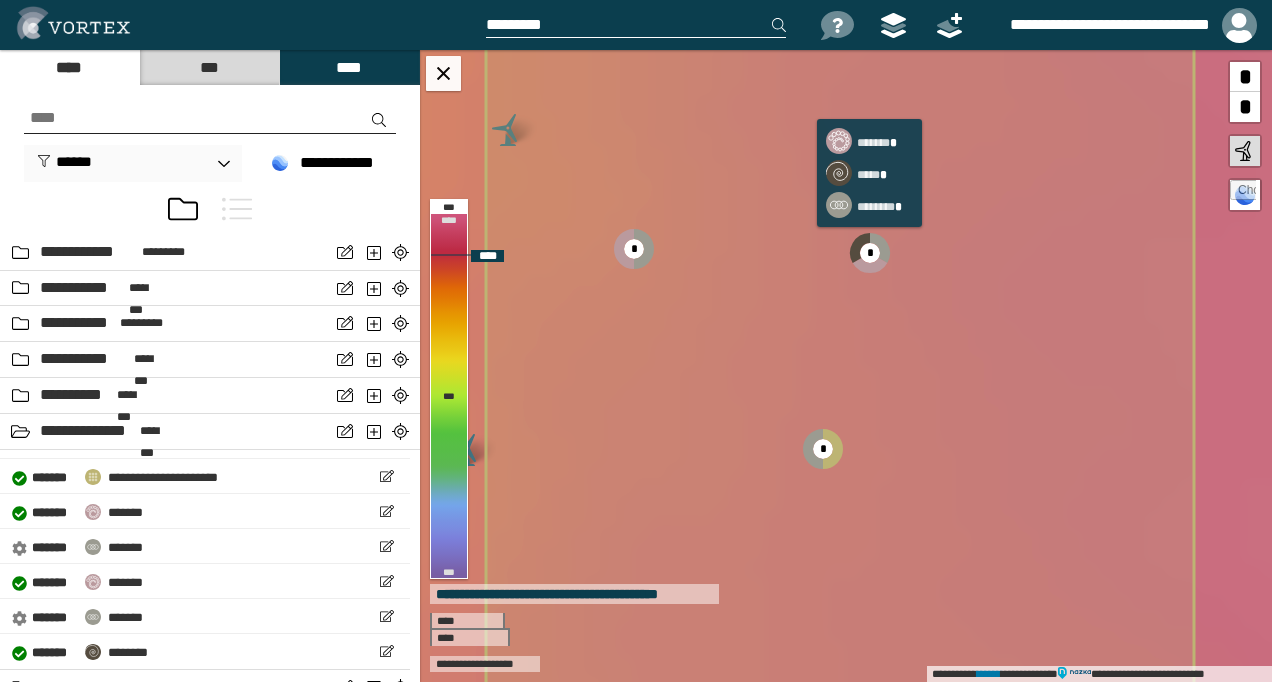 click 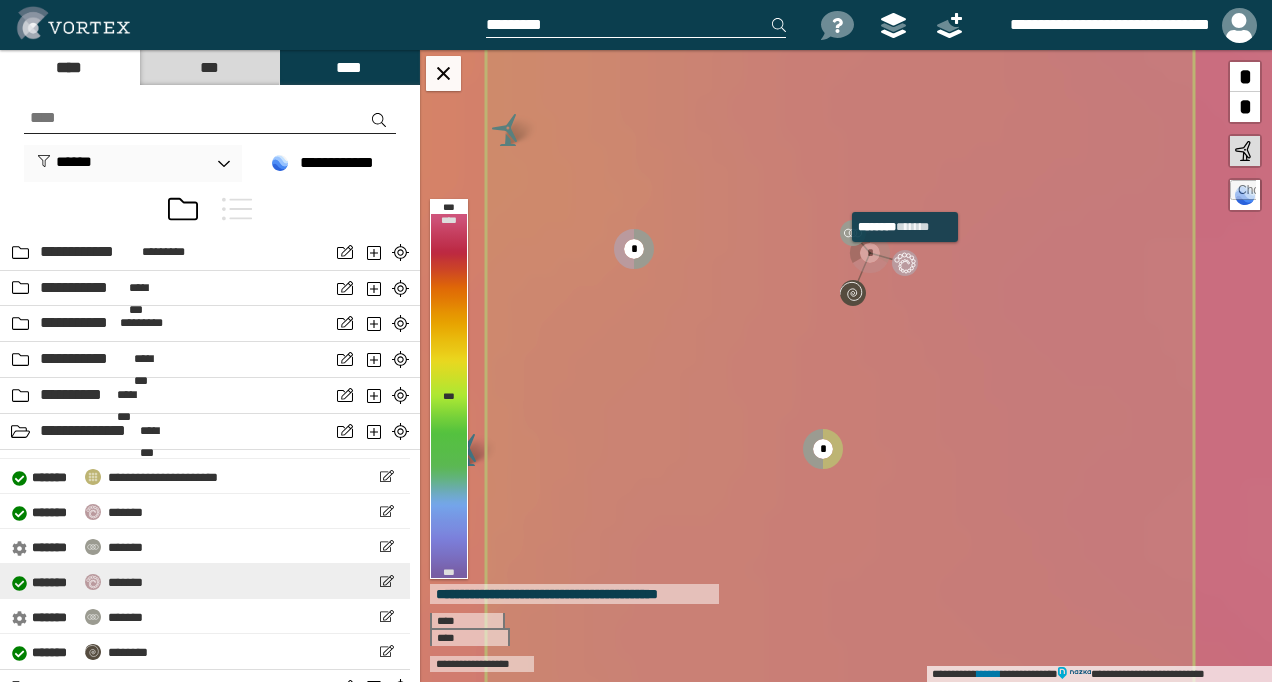 scroll, scrollTop: 2100, scrollLeft: 0, axis: vertical 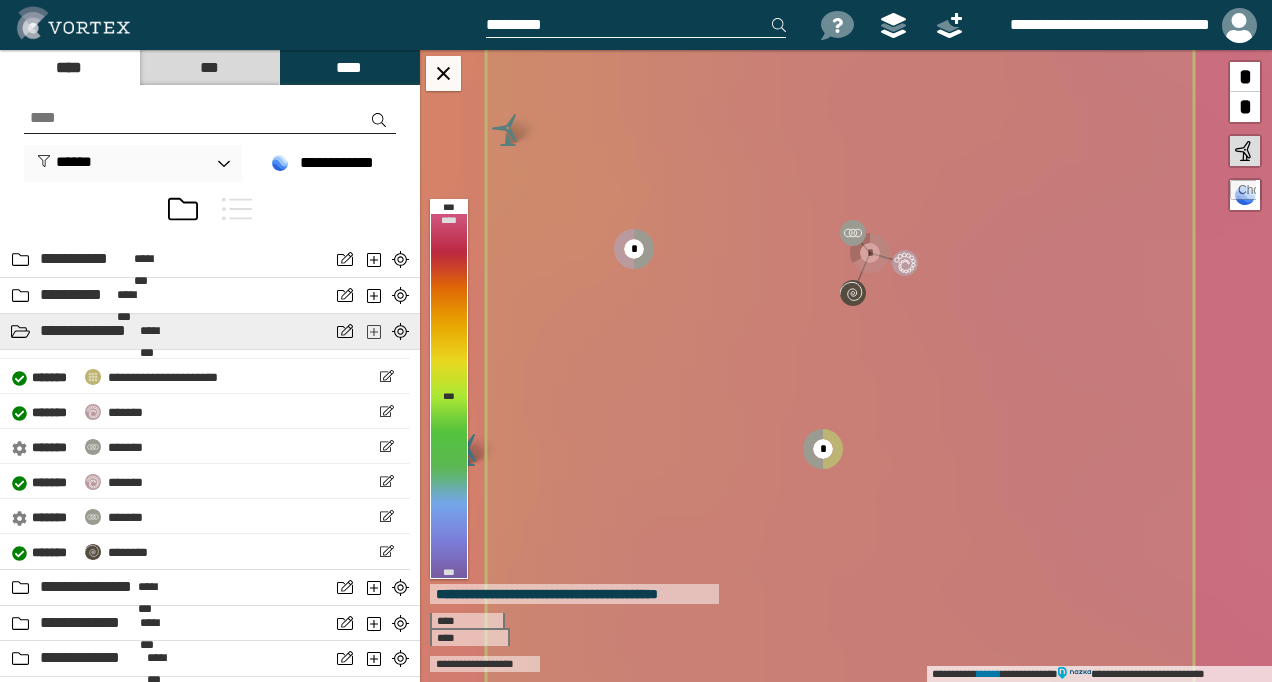 click at bounding box center (375, 331) 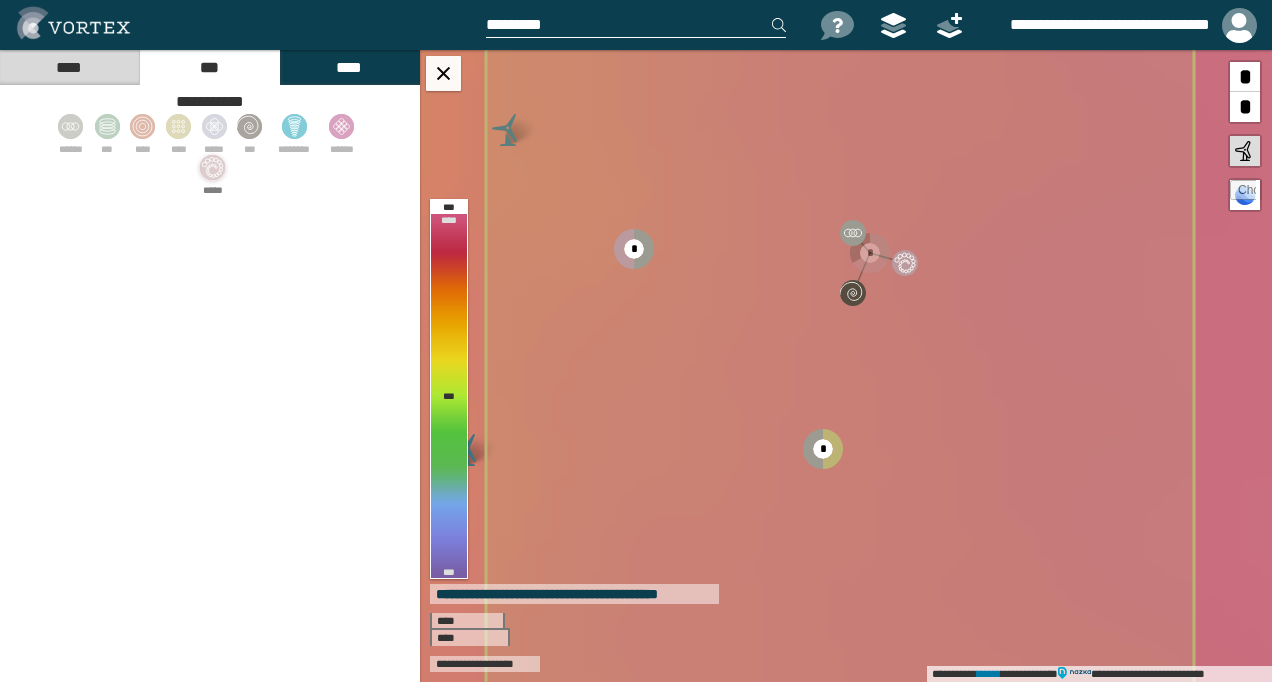 click 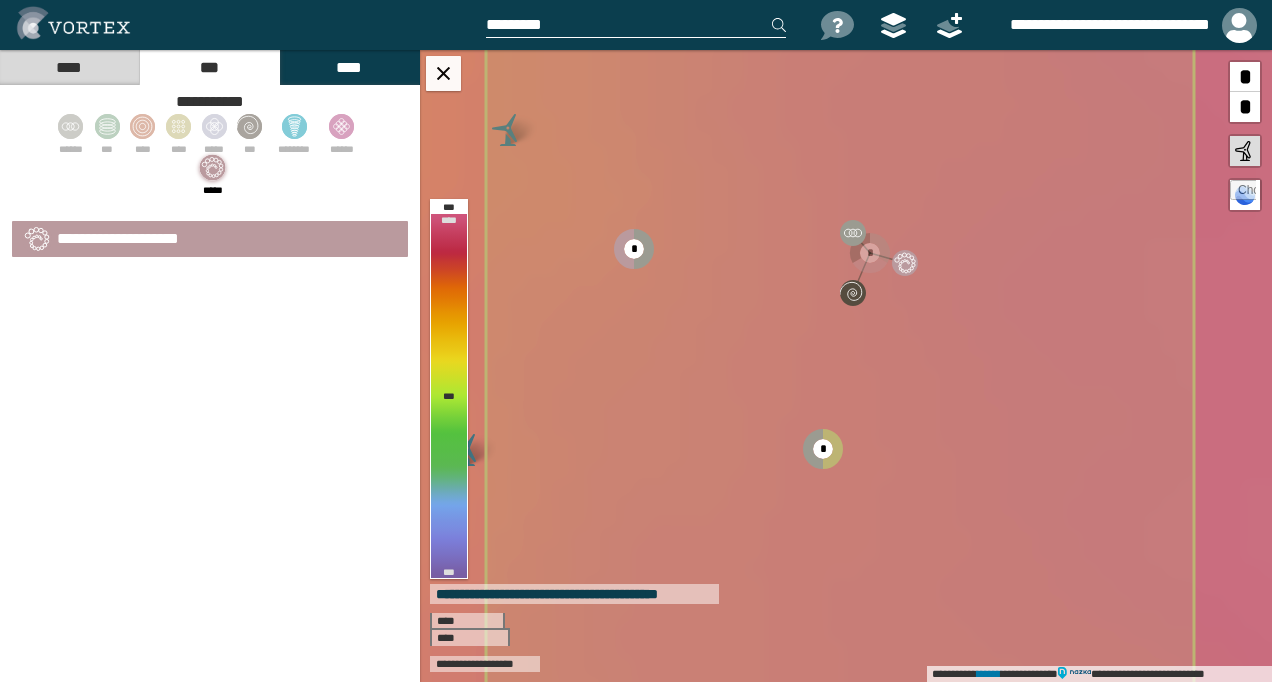 select on "*****" 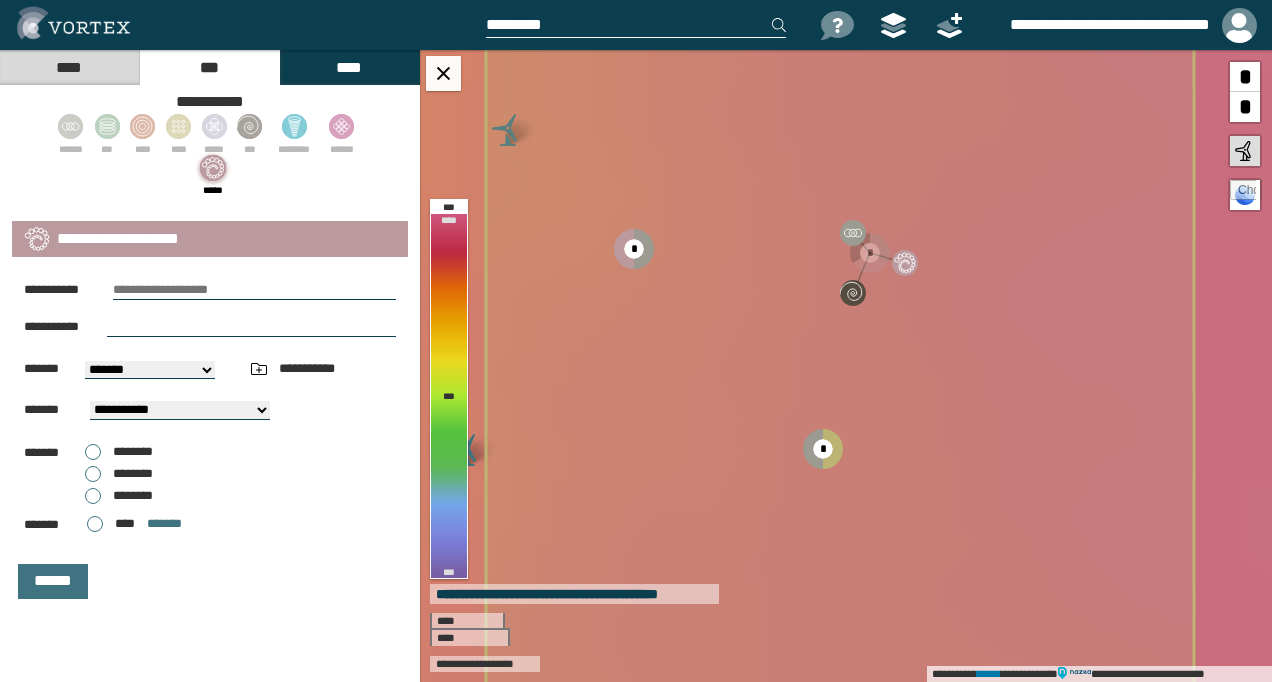 click at bounding box center [254, 290] 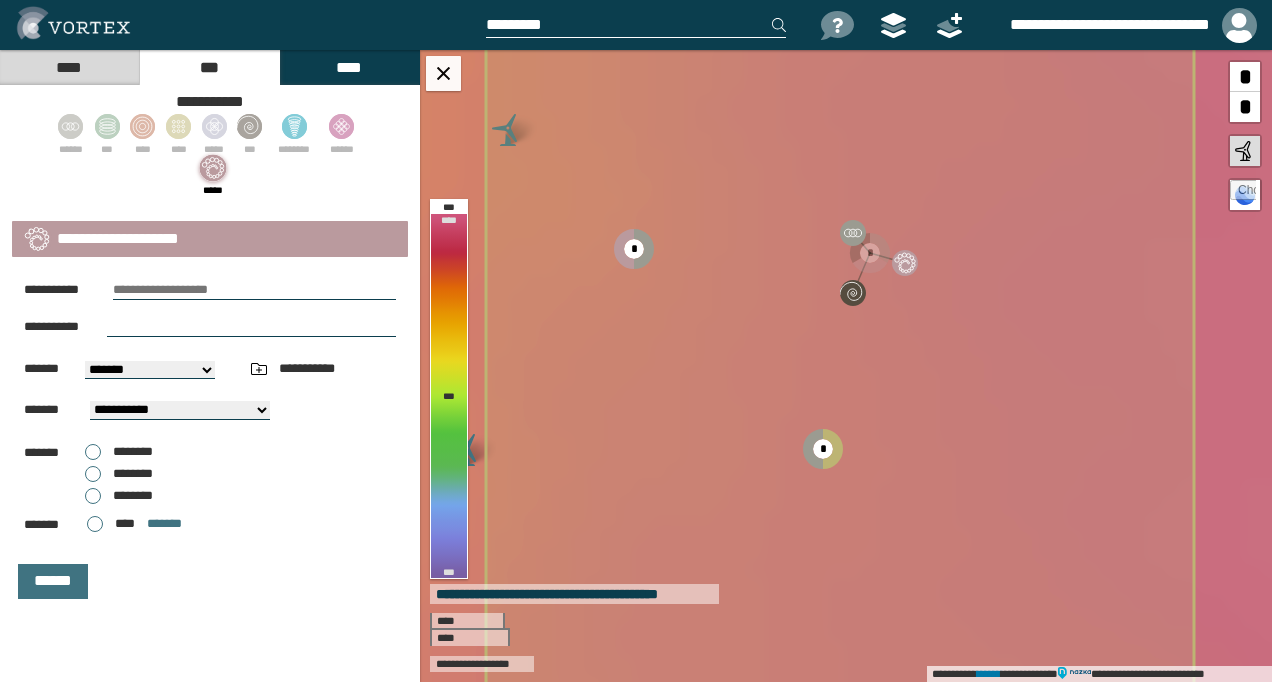 paste on "**********" 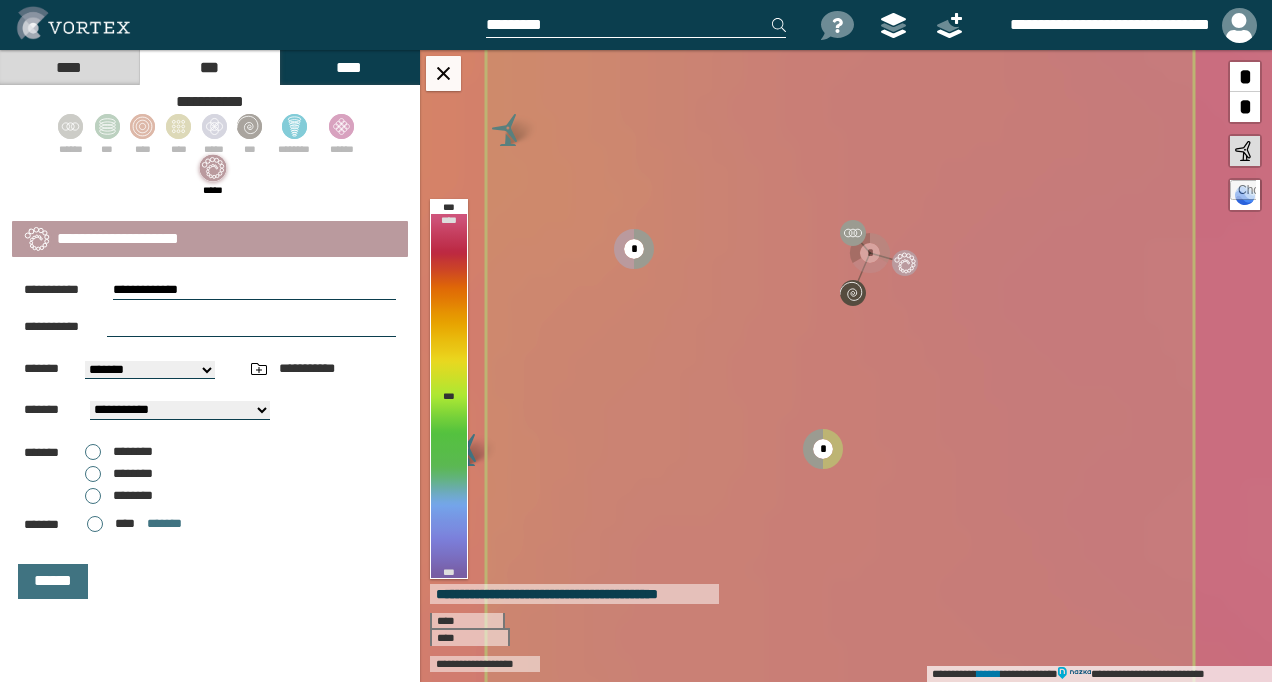 paste on "**********" 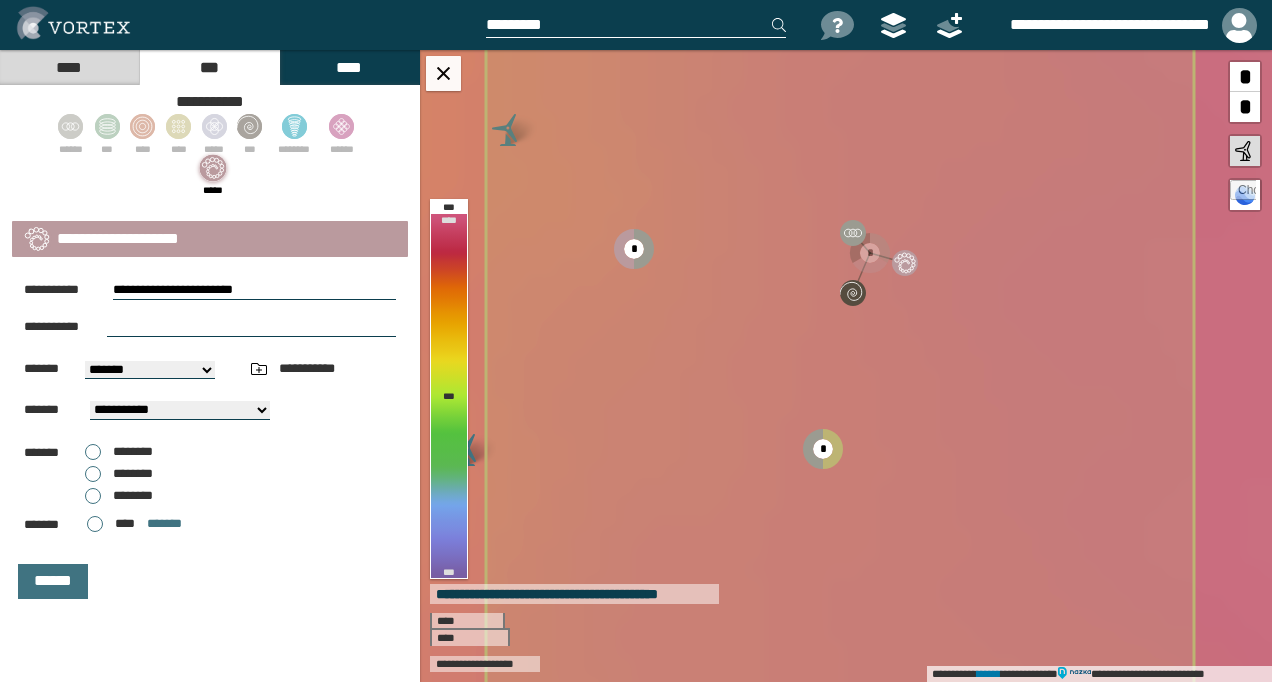 type on "**********" 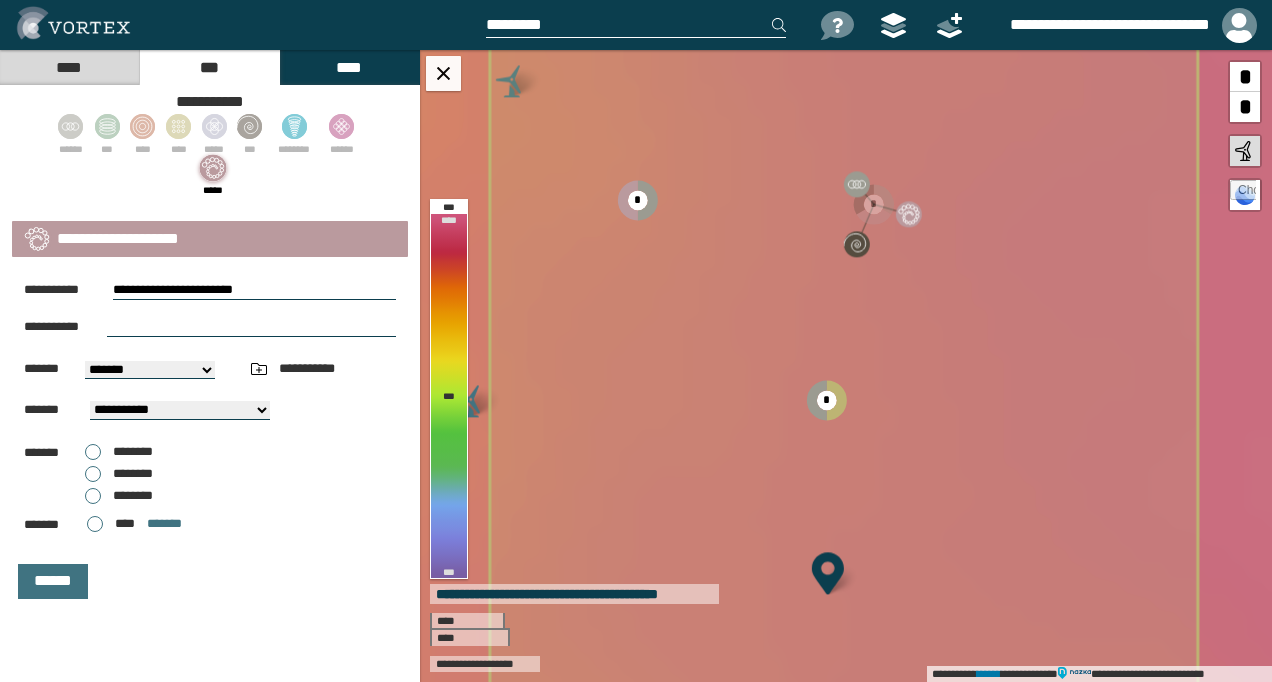 click at bounding box center [251, 327] 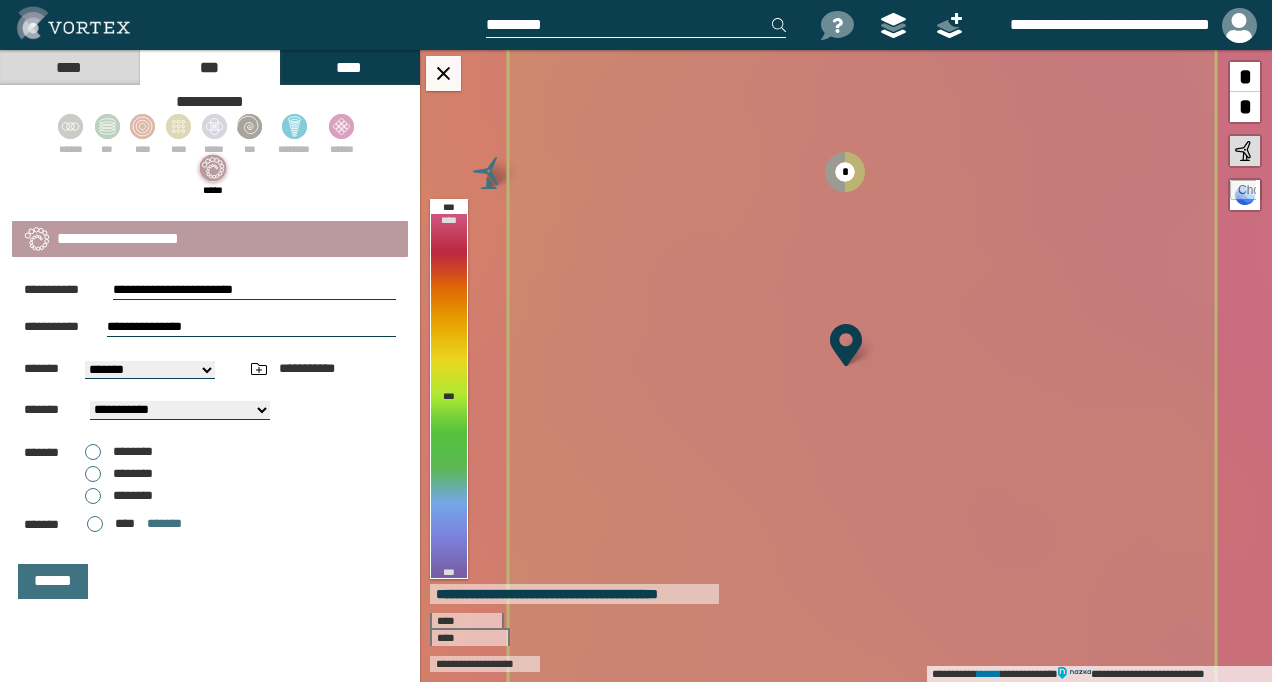 type on "**********" 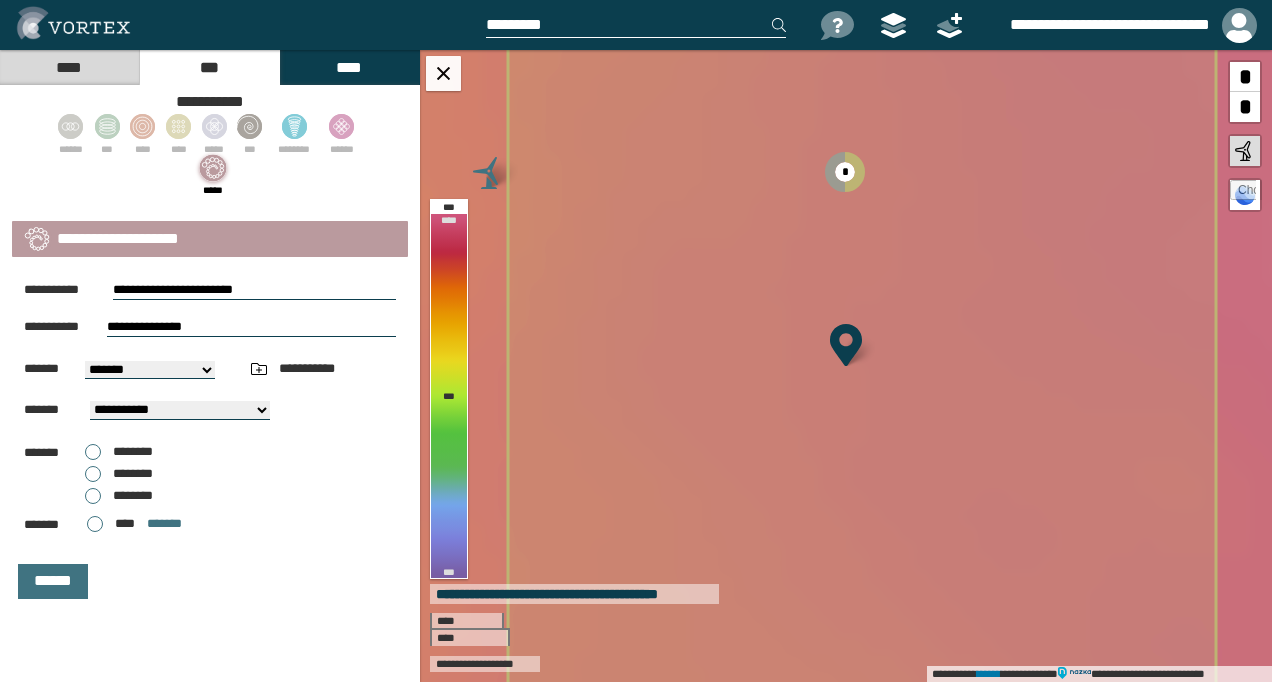 select on "**" 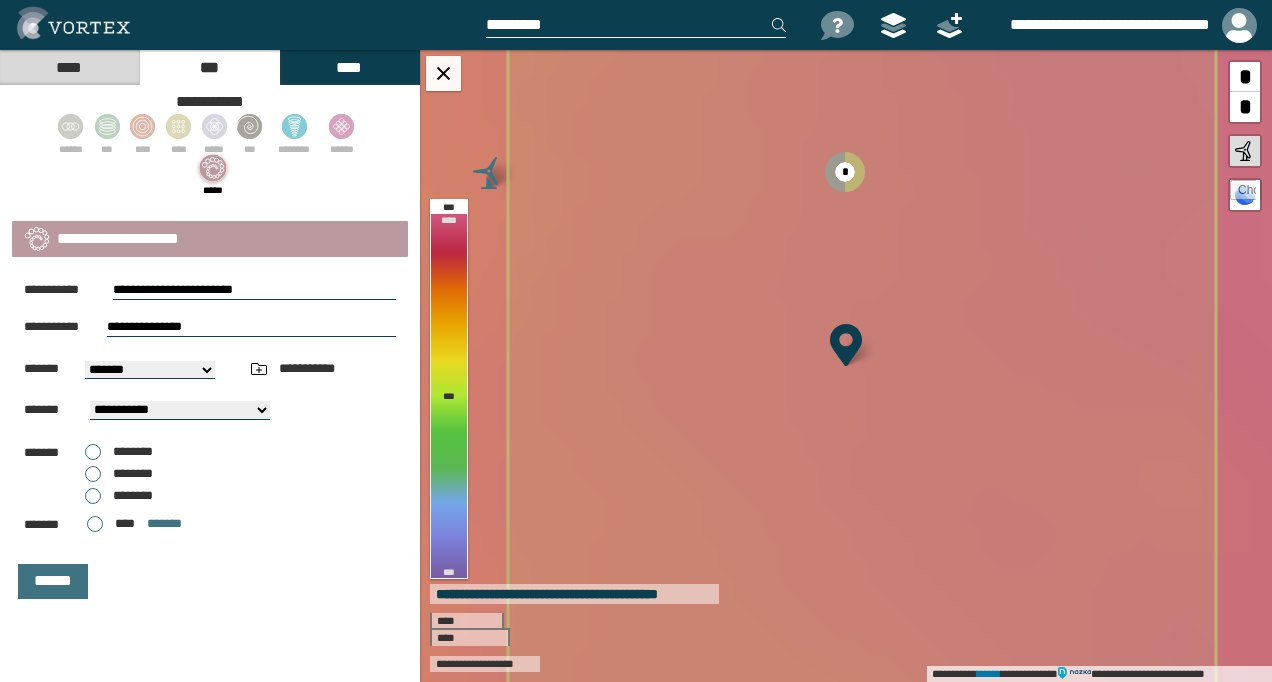 click on "**********" at bounding box center [180, 410] 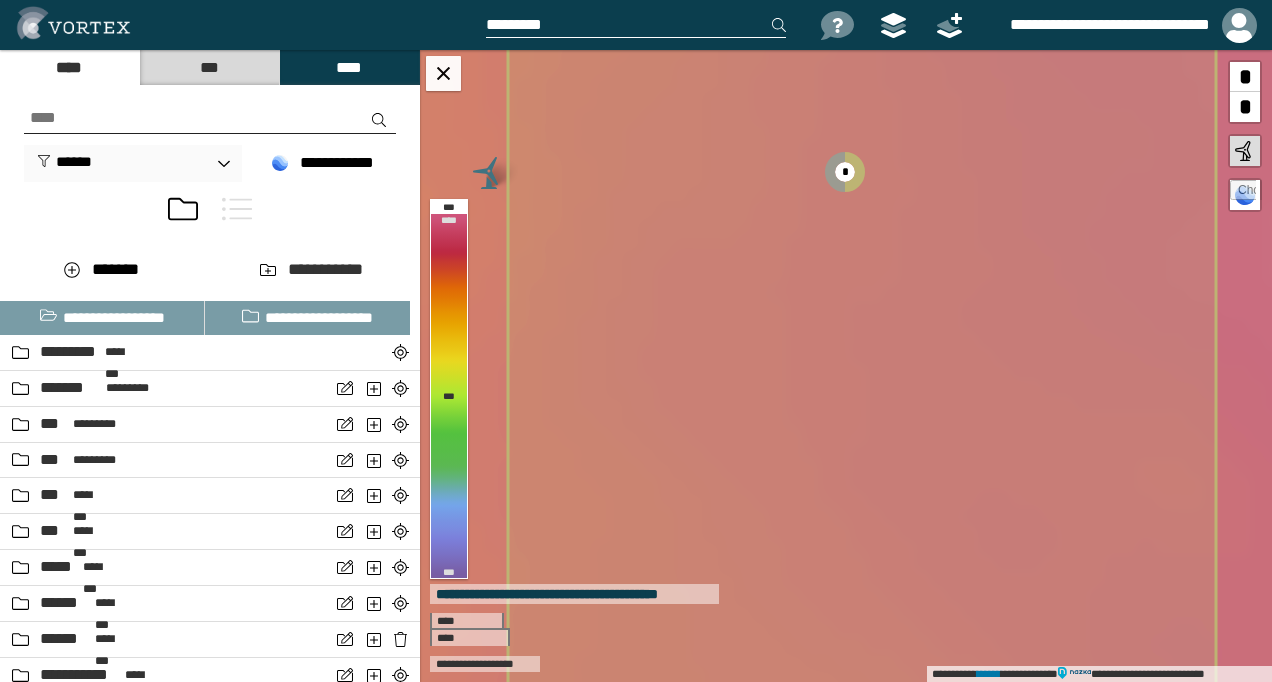 click on "***" at bounding box center [209, 67] 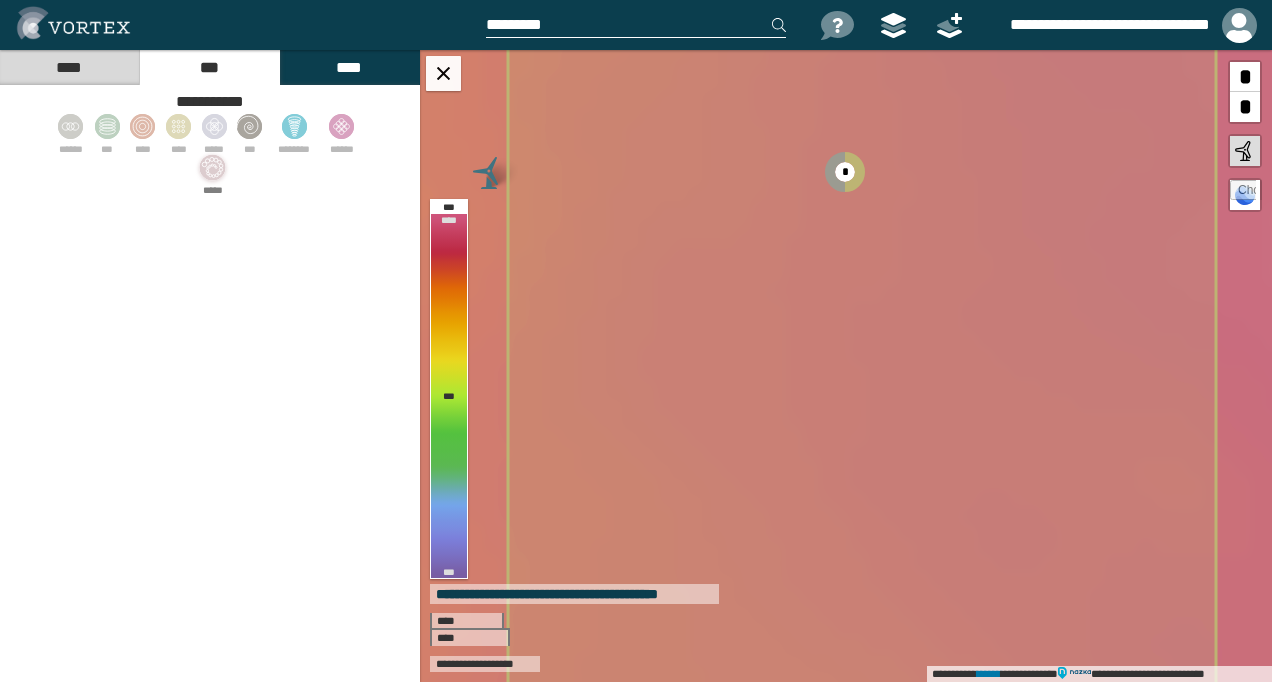 click 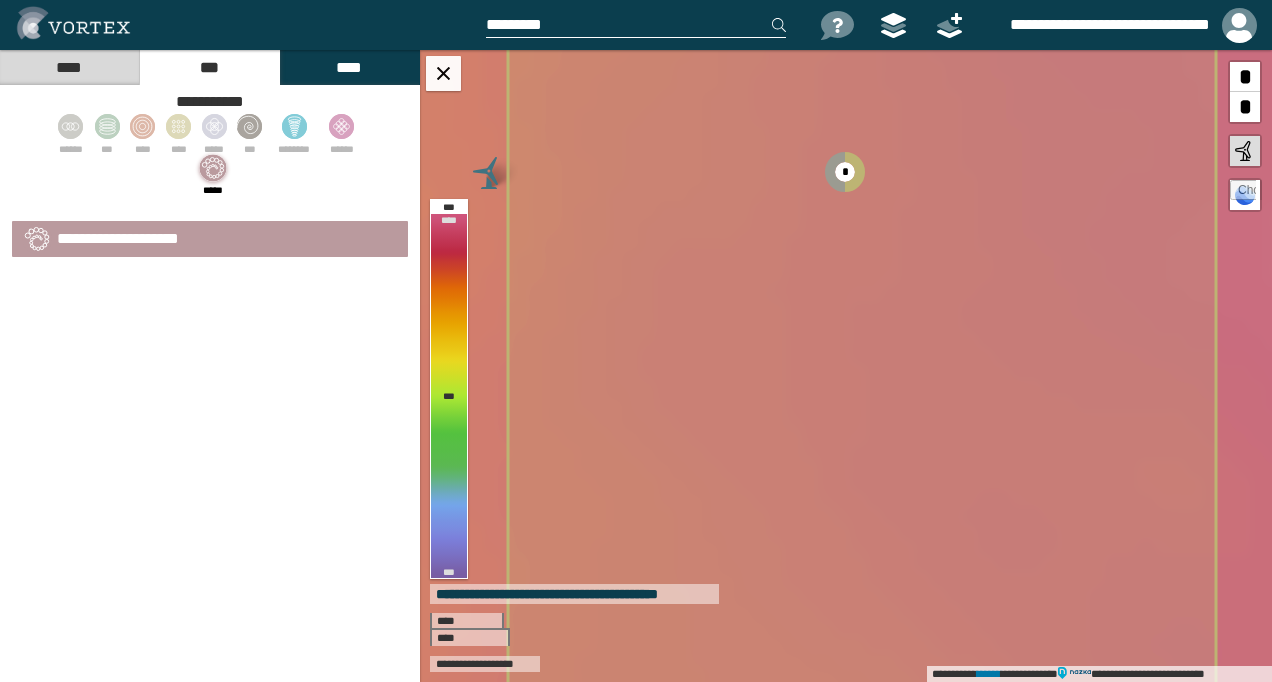 select on "*" 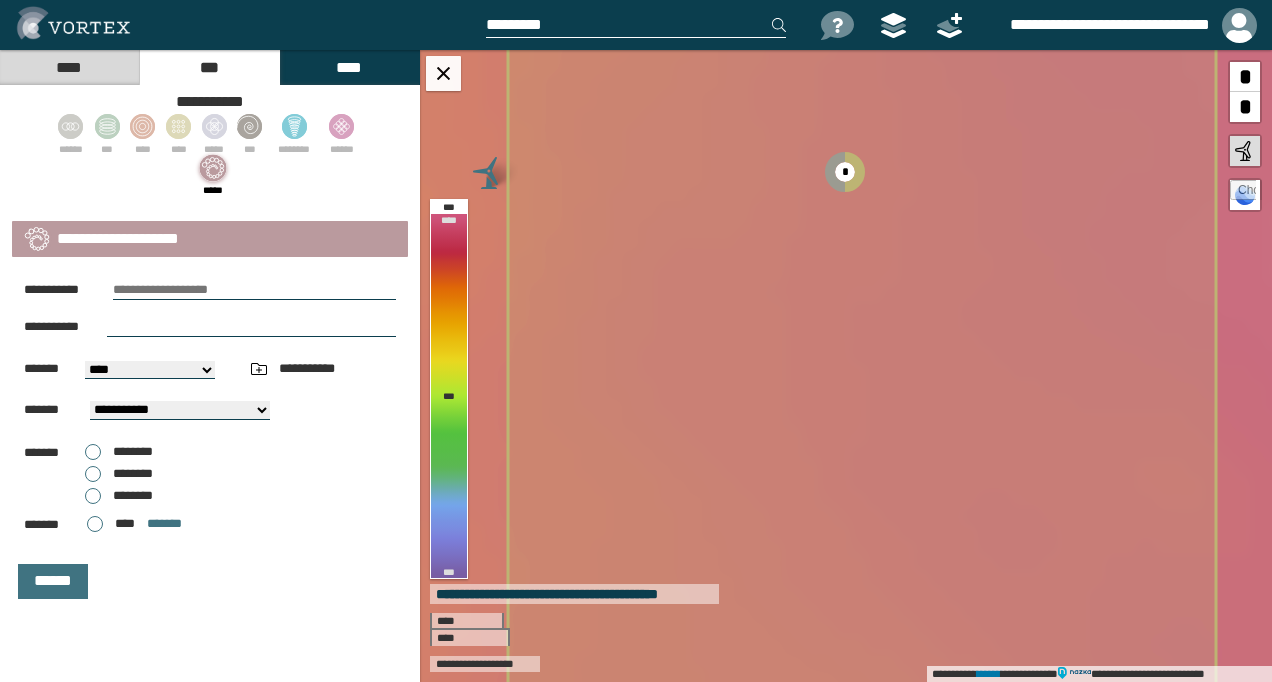 click on "[FIRST] [LAST] [STREET] [CITY], [STATE] [ZIP] [COUNTRY] [PHONE] [EMAIL] [DOB] [AGE] [SSN] [CC] [DL] [PASSPORT]" at bounding box center (210, 438) 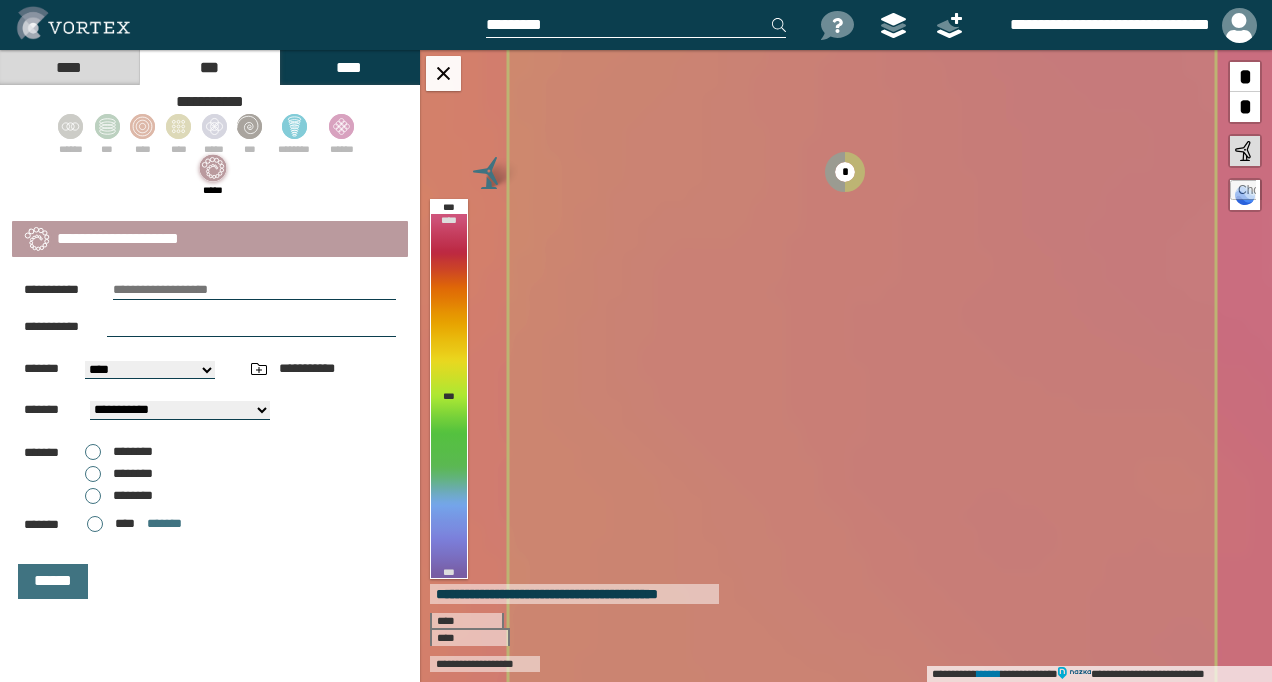 type on "**********" 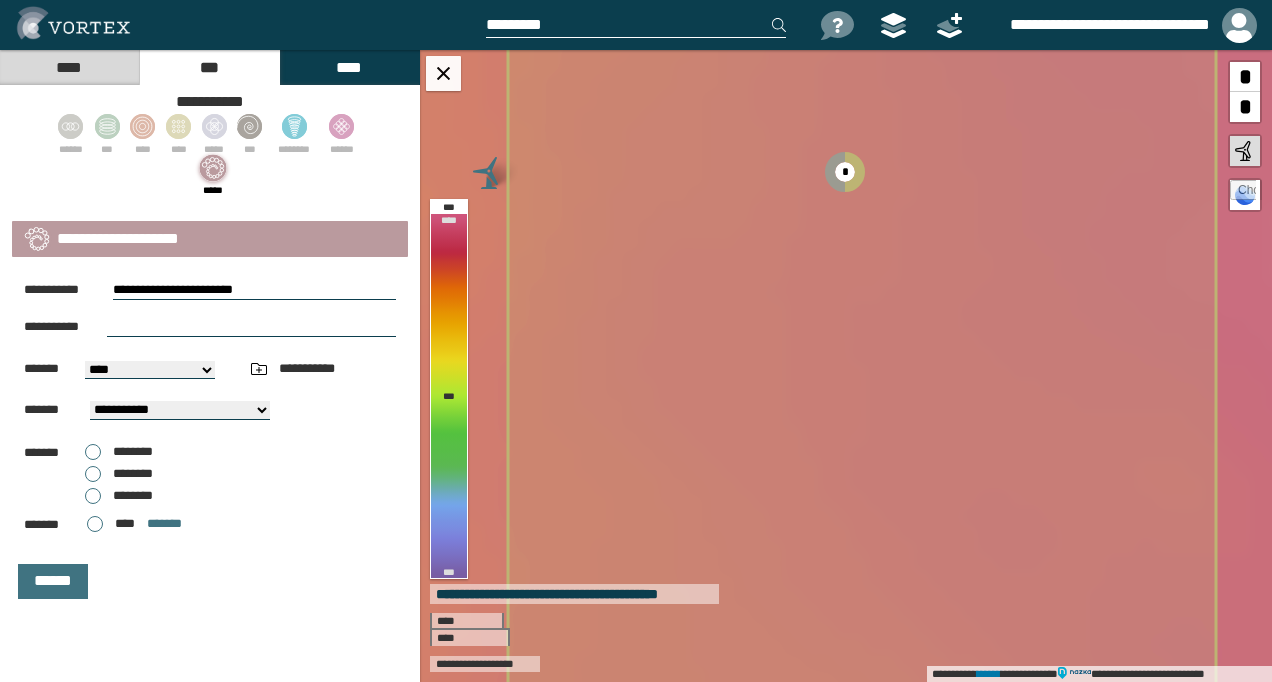 type on "**********" 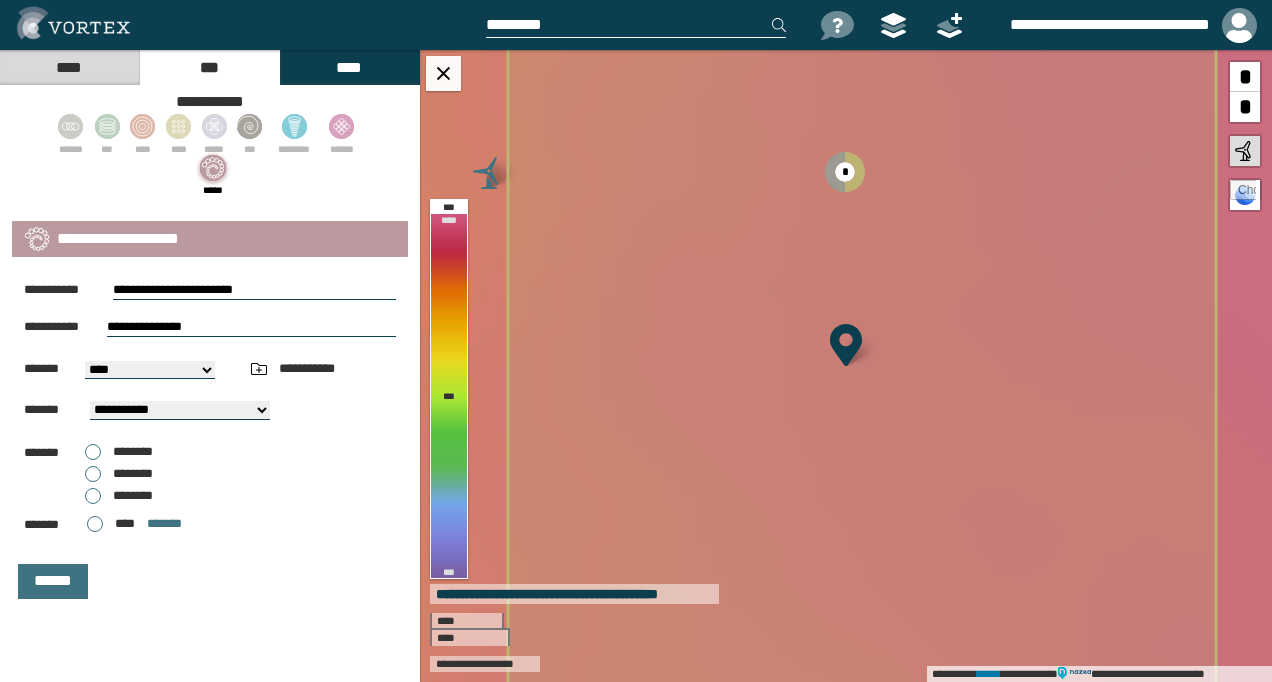 click on "********" at bounding box center [119, 496] 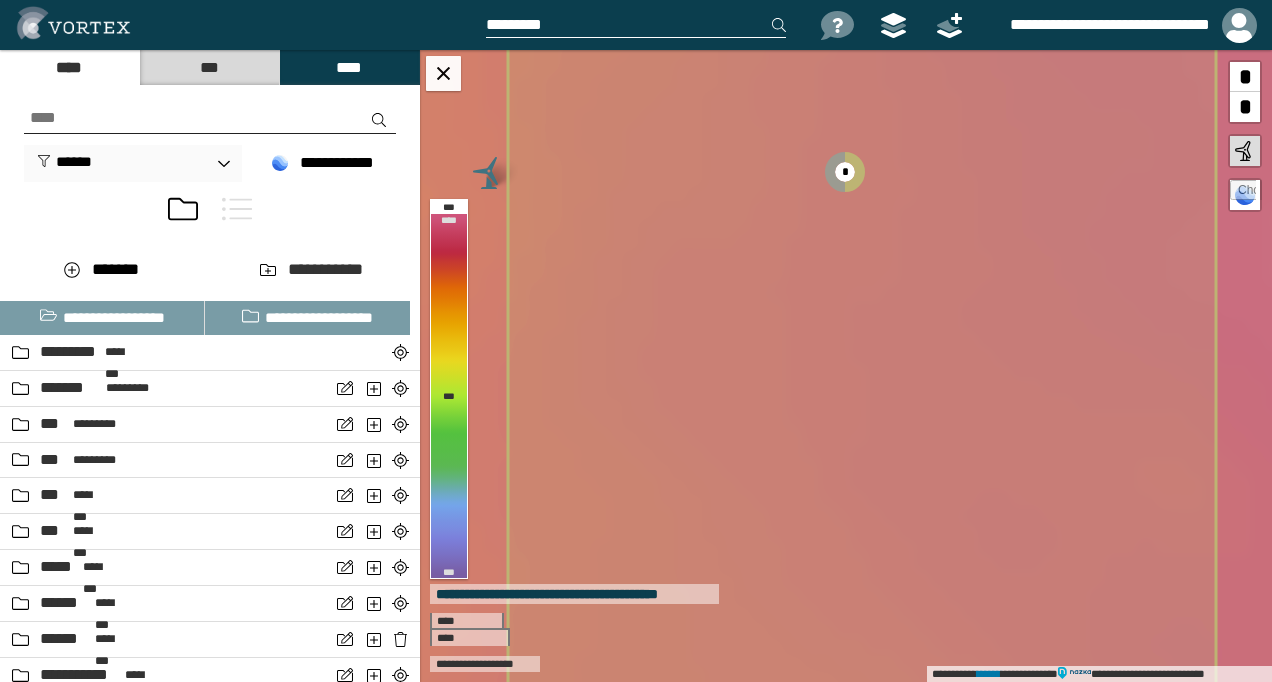 click at bounding box center (237, 209) 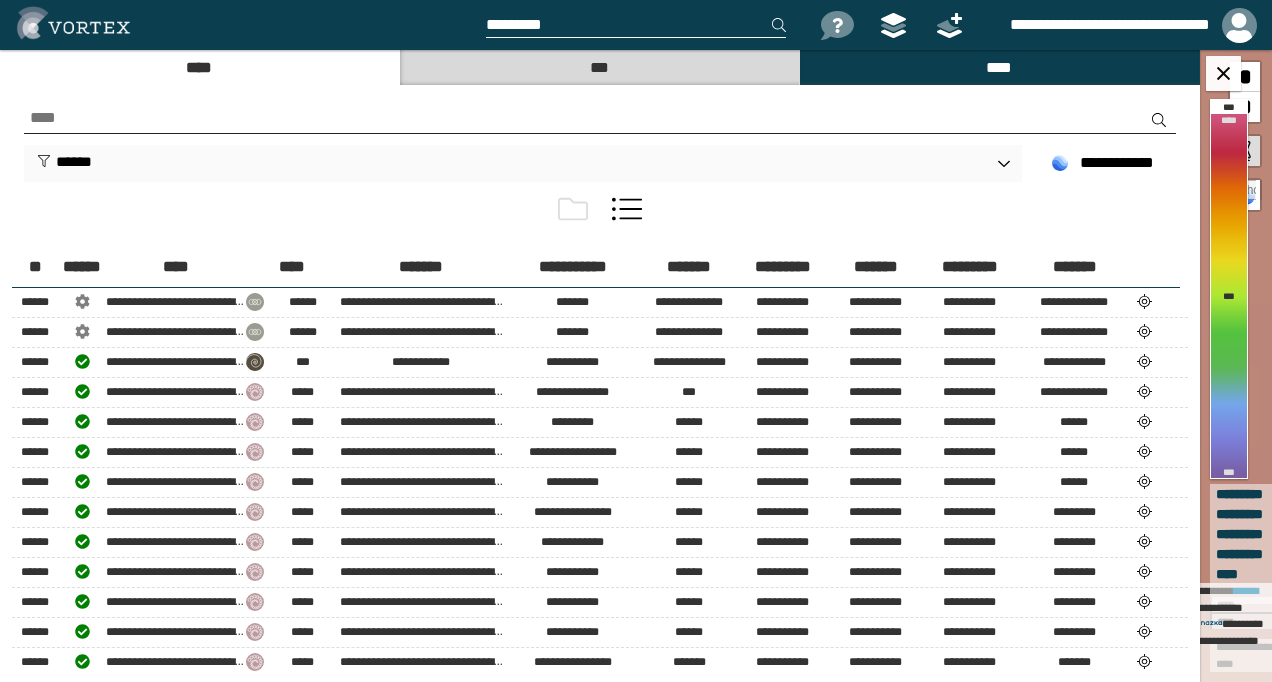 click at bounding box center (573, 209) 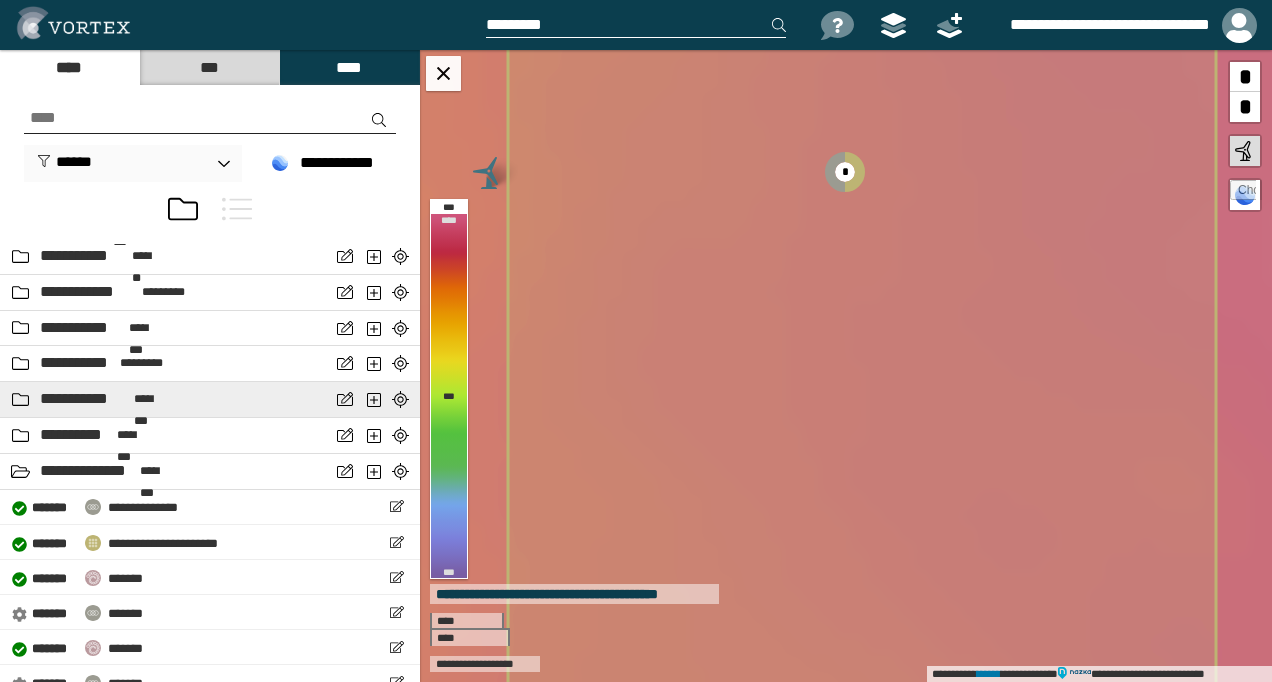 scroll, scrollTop: 2000, scrollLeft: 0, axis: vertical 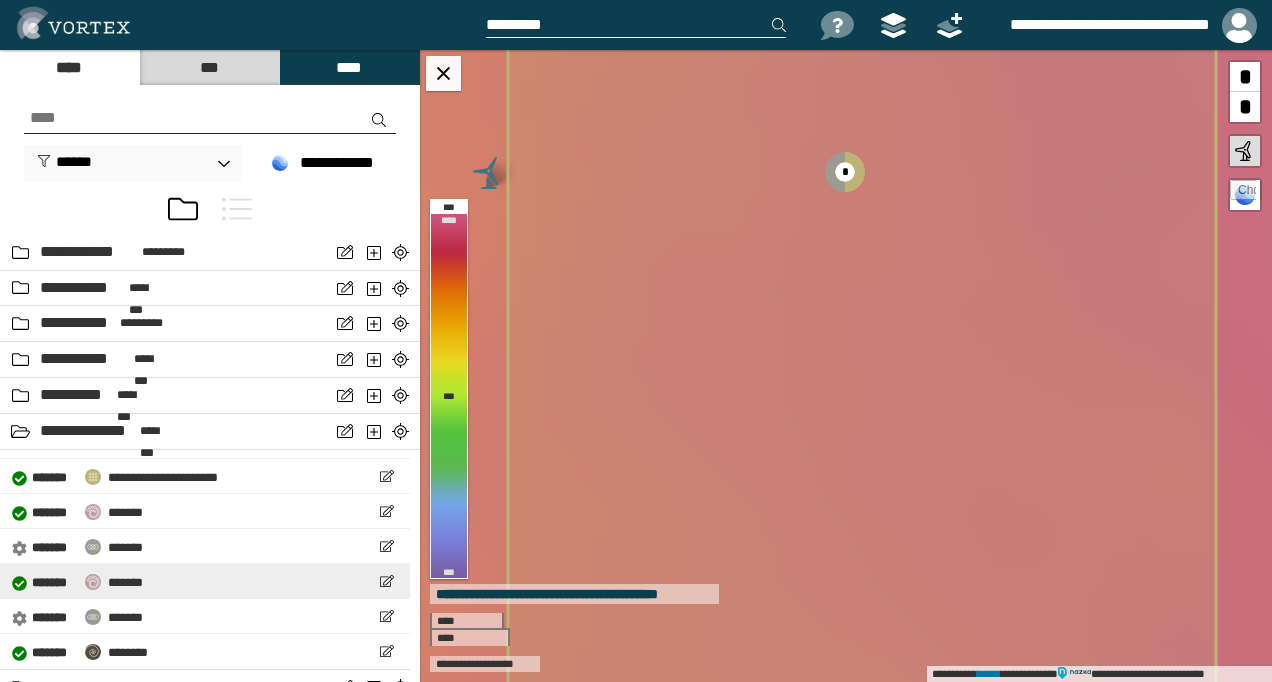 click on "*******" at bounding box center (125, 582) 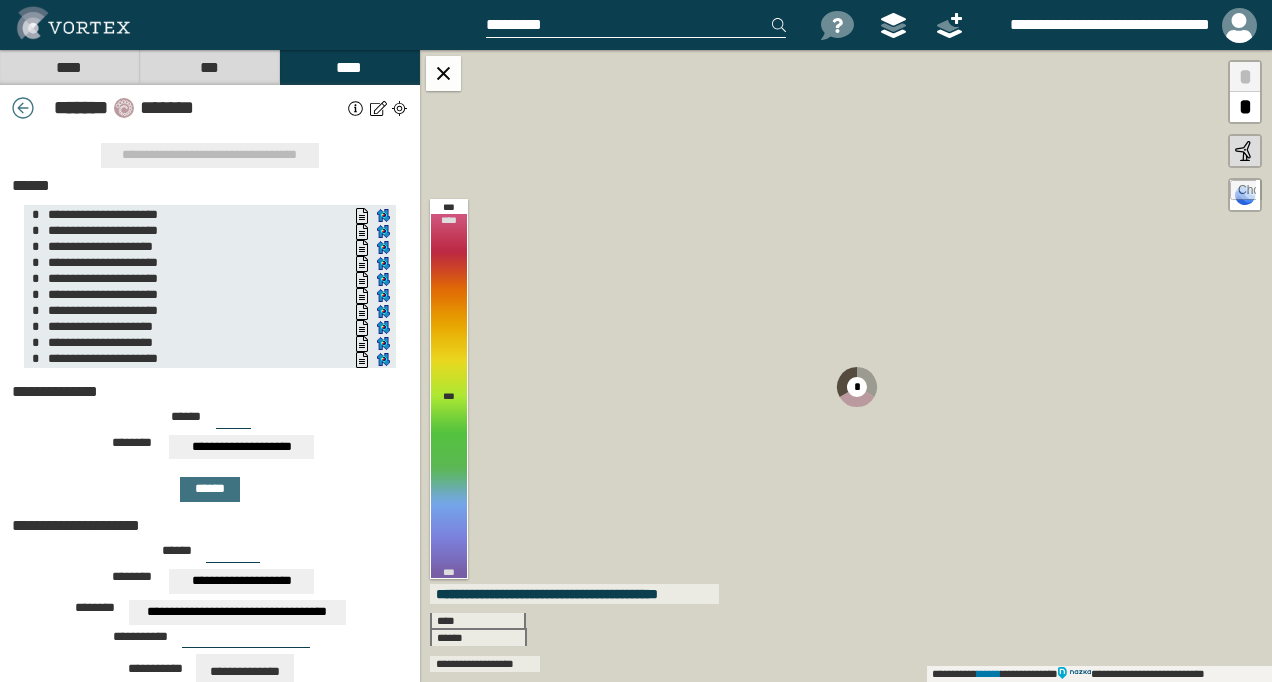 click at bounding box center (356, 108) 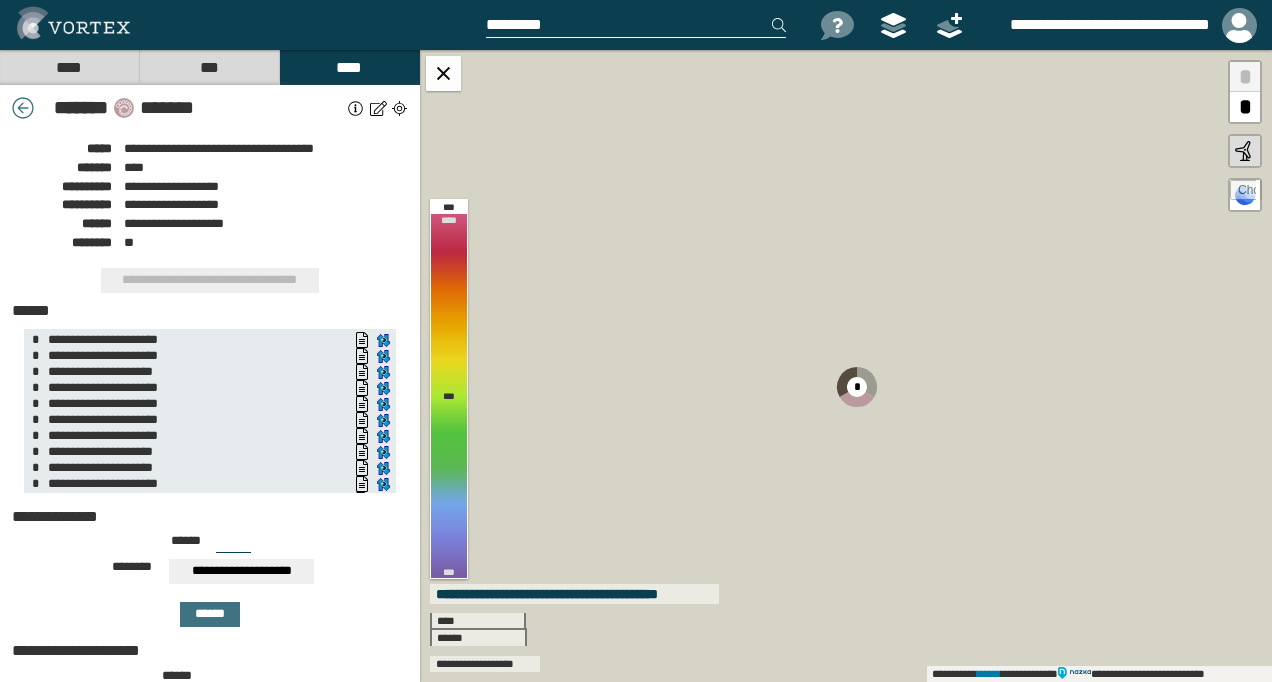 click at bounding box center [356, 108] 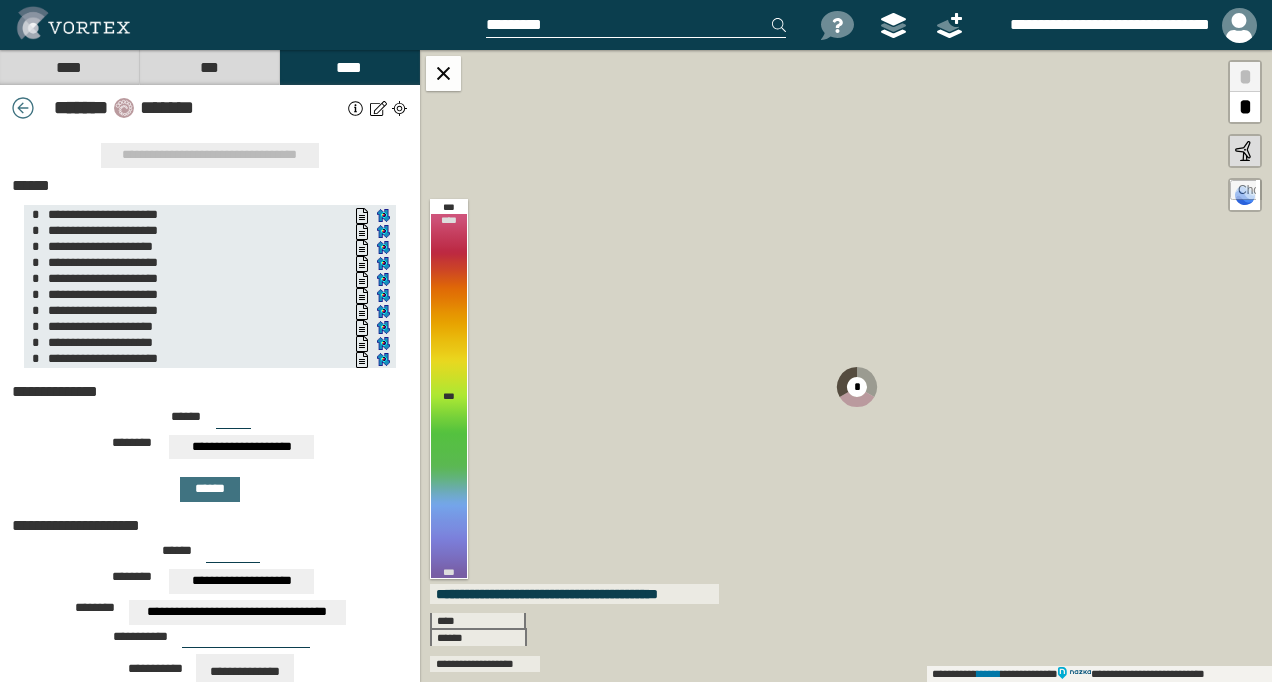 click on "***" at bounding box center [209, 67] 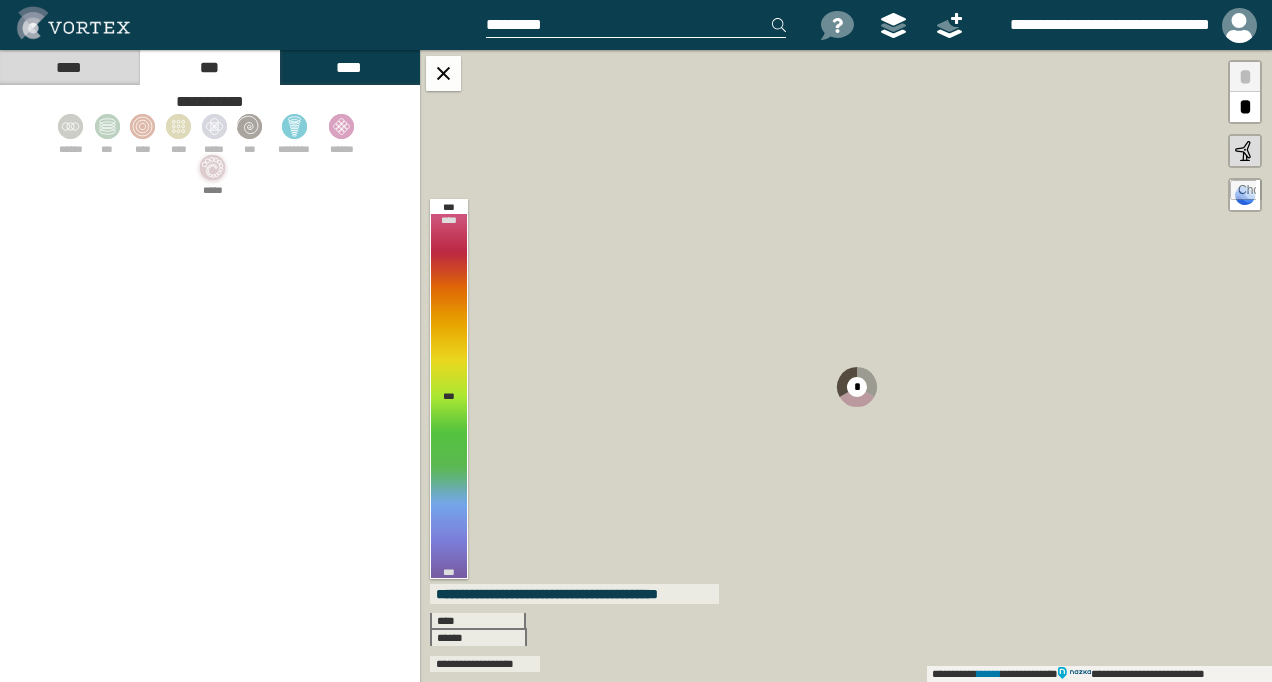 click 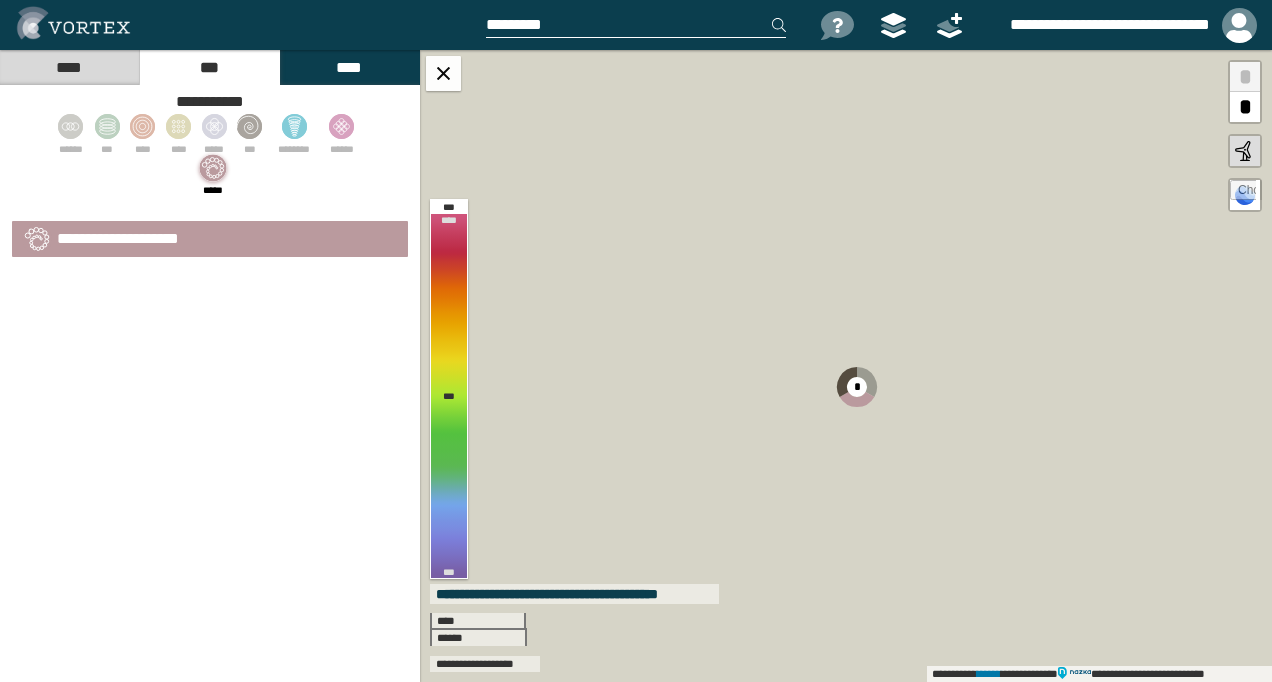 select on "*" 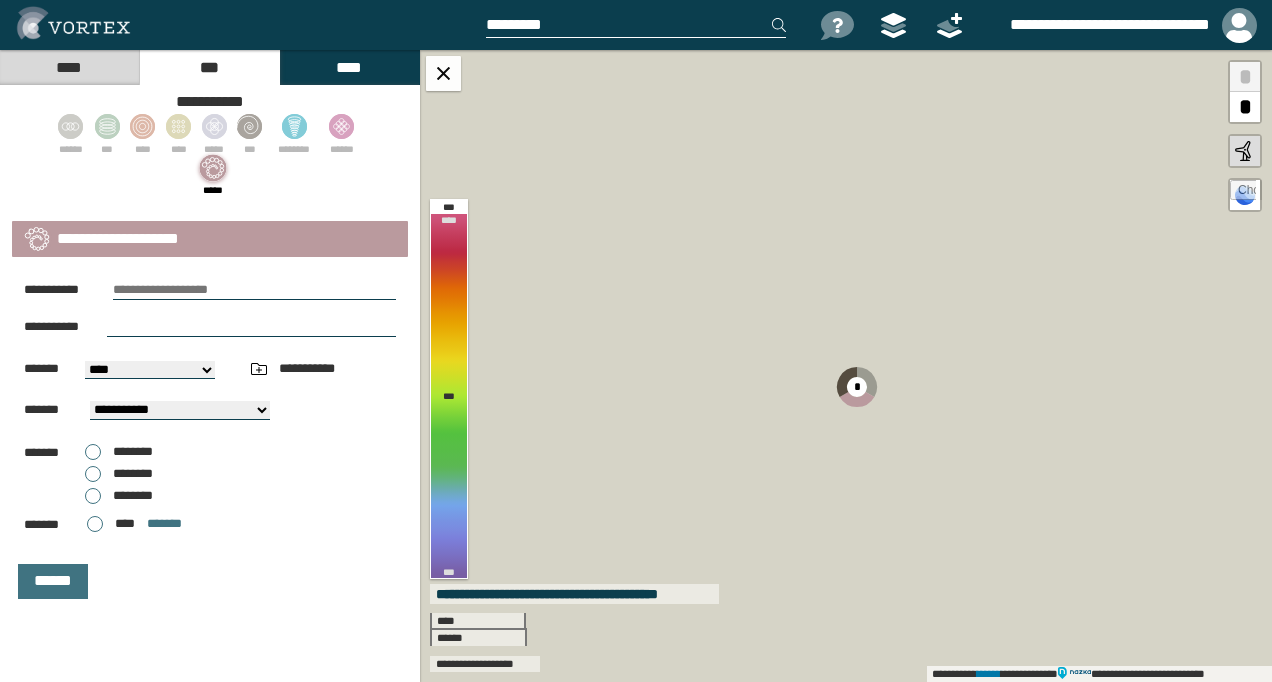 click on "[FIRST] [LAST] [STREET] [CITY], [STATE] [ZIP] [COUNTRY] [PHONE] [EMAIL] [DOB] [AGE] [SSN] [CC] [DL] [PASSPORT]" at bounding box center (210, 438) 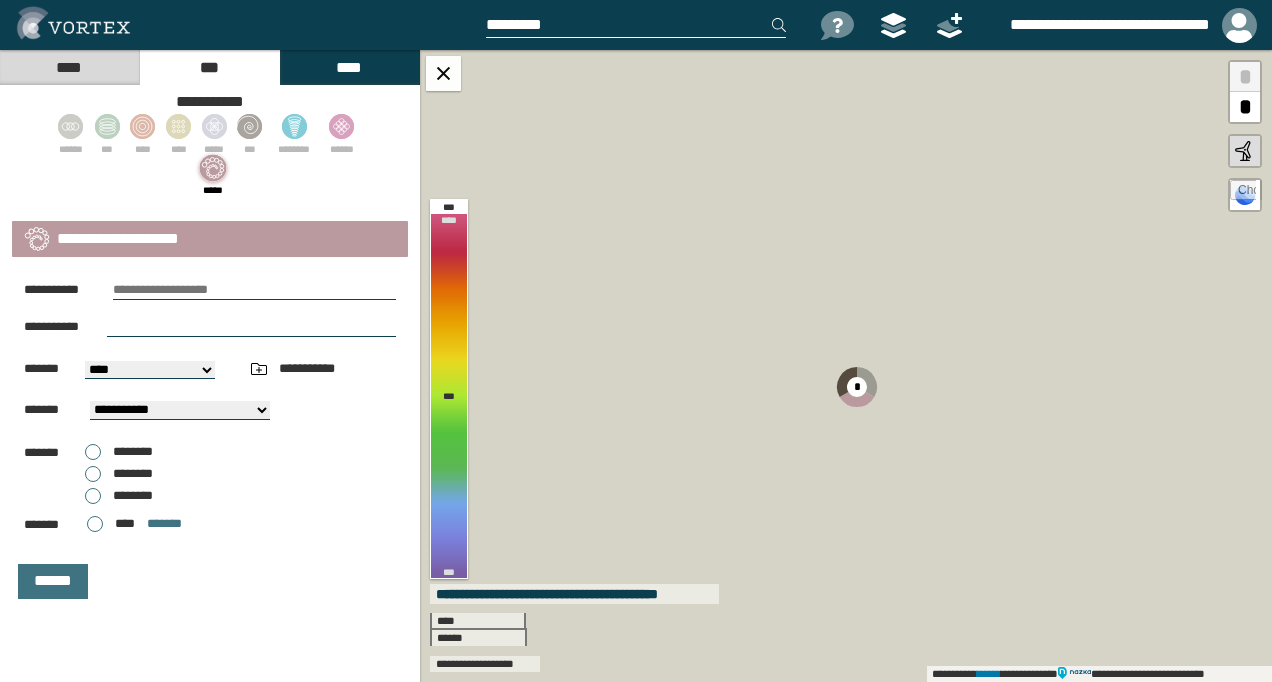 type on "**********" 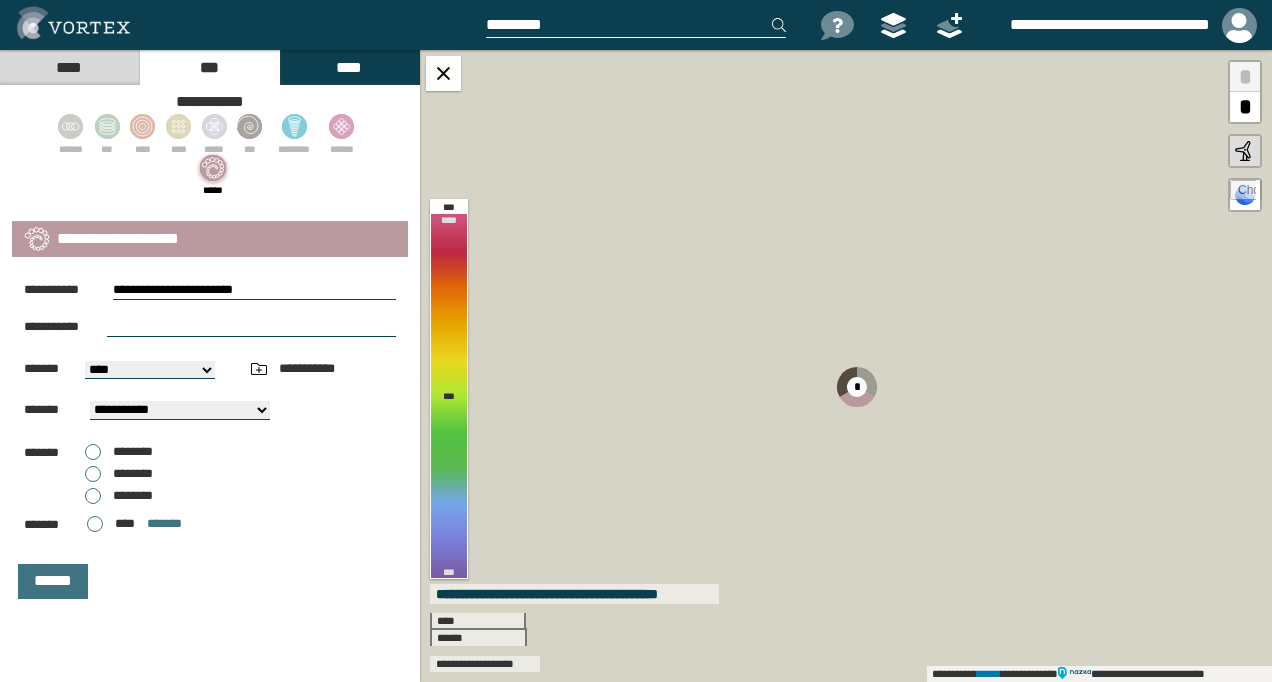 type on "**********" 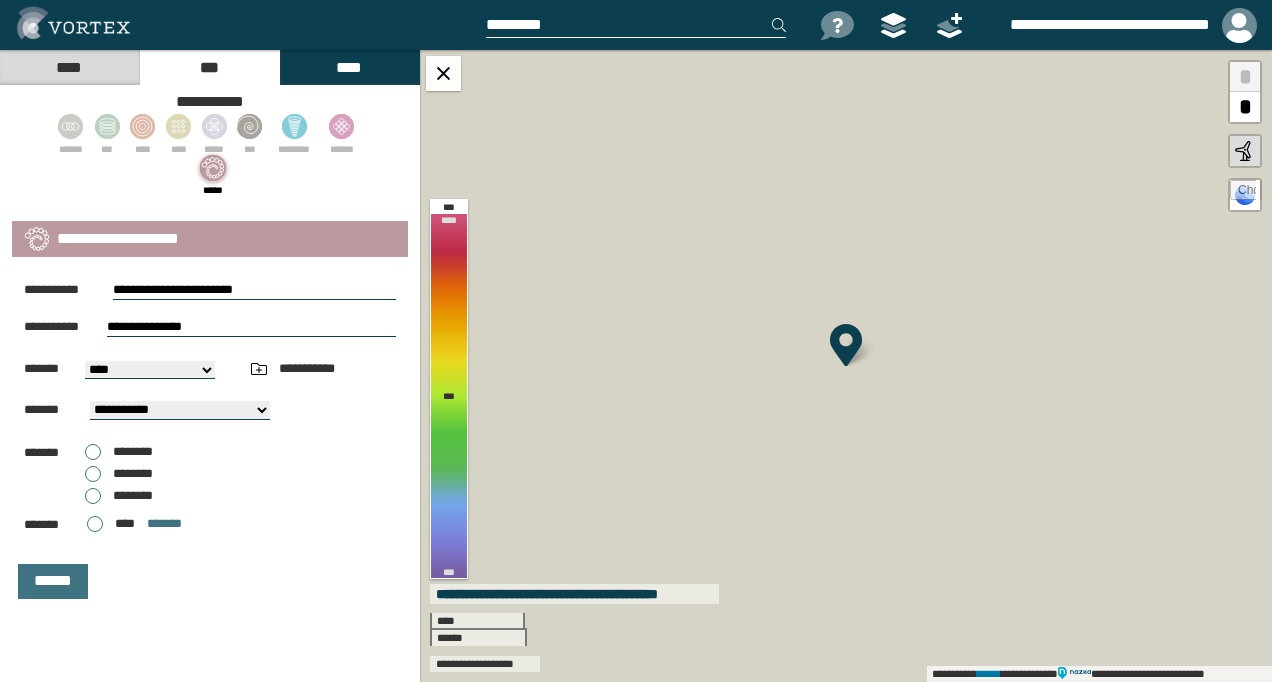 click on "[FIRST] [LAST] [STREET] [CITY], [STATE] [ZIP] [COUNTRY] [PHONE] [EMAIL] [DOB] [AGE] [SSN] [CC] [DL] [PASSPORT]" at bounding box center (150, 370) 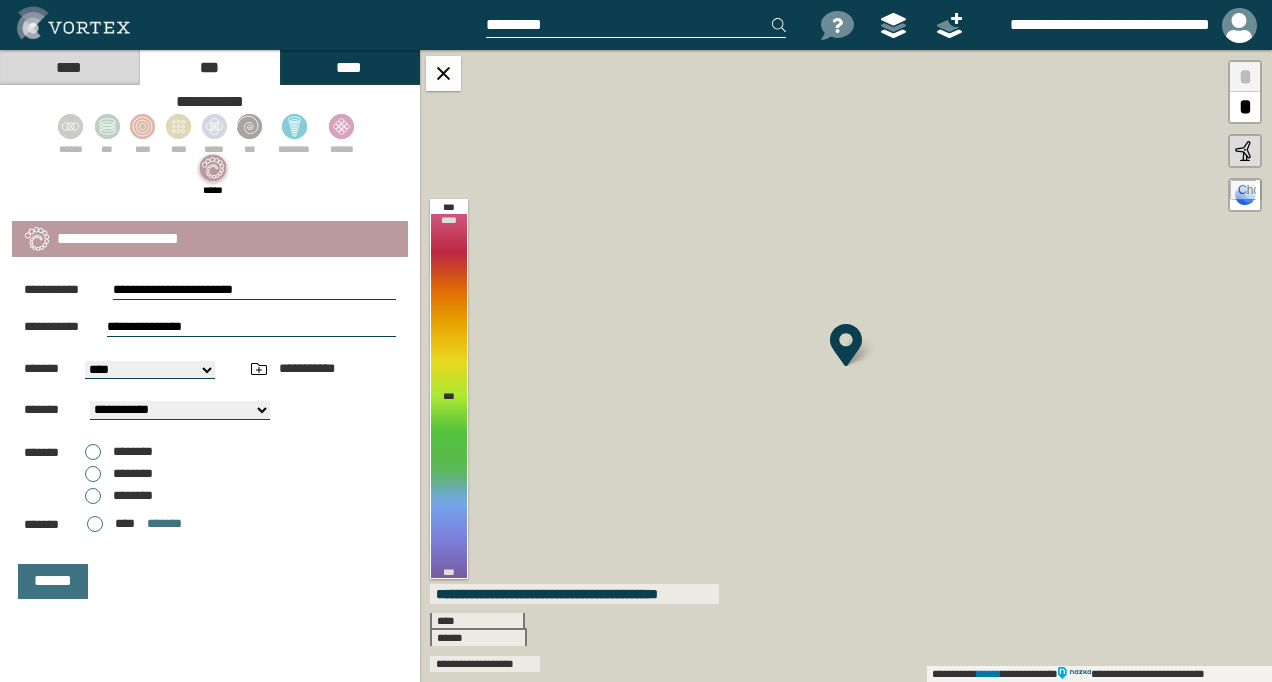 select on "*****" 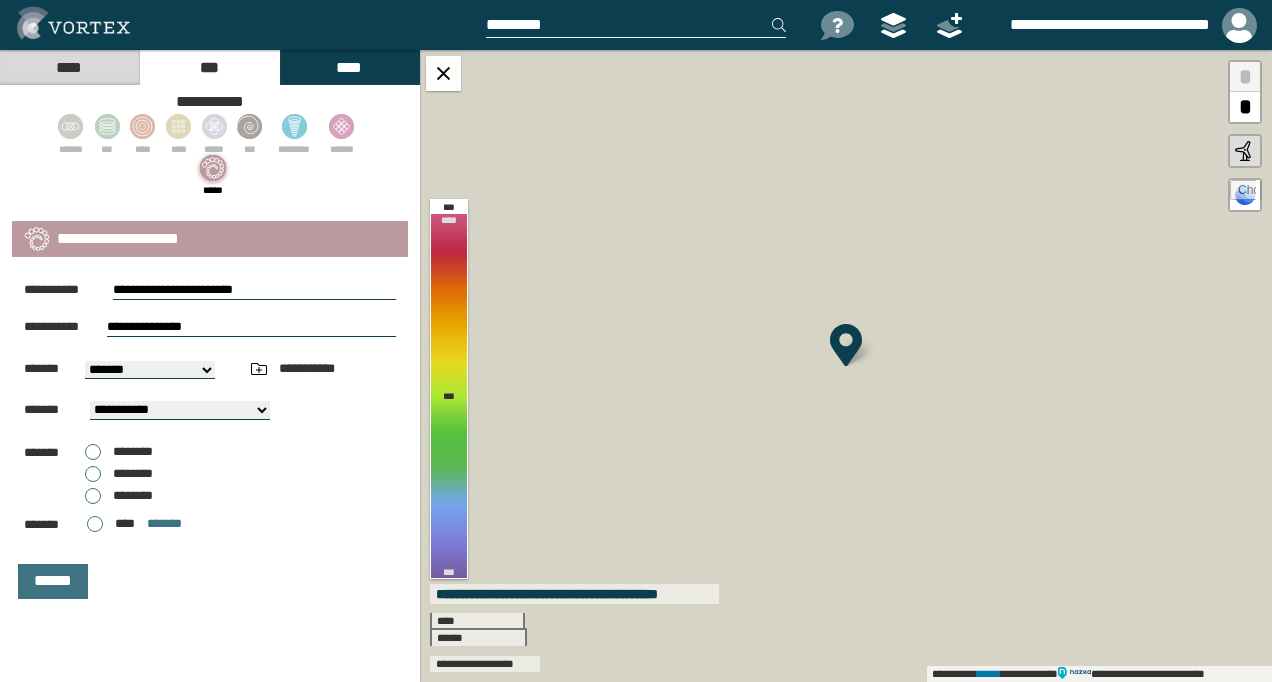 click on "[FIRST] [LAST] [STREET] [CITY], [STATE] [ZIP] [COUNTRY] [PHONE] [EMAIL] [DOB] [AGE] [SSN] [CC] [DL] [PASSPORT]" at bounding box center (150, 370) 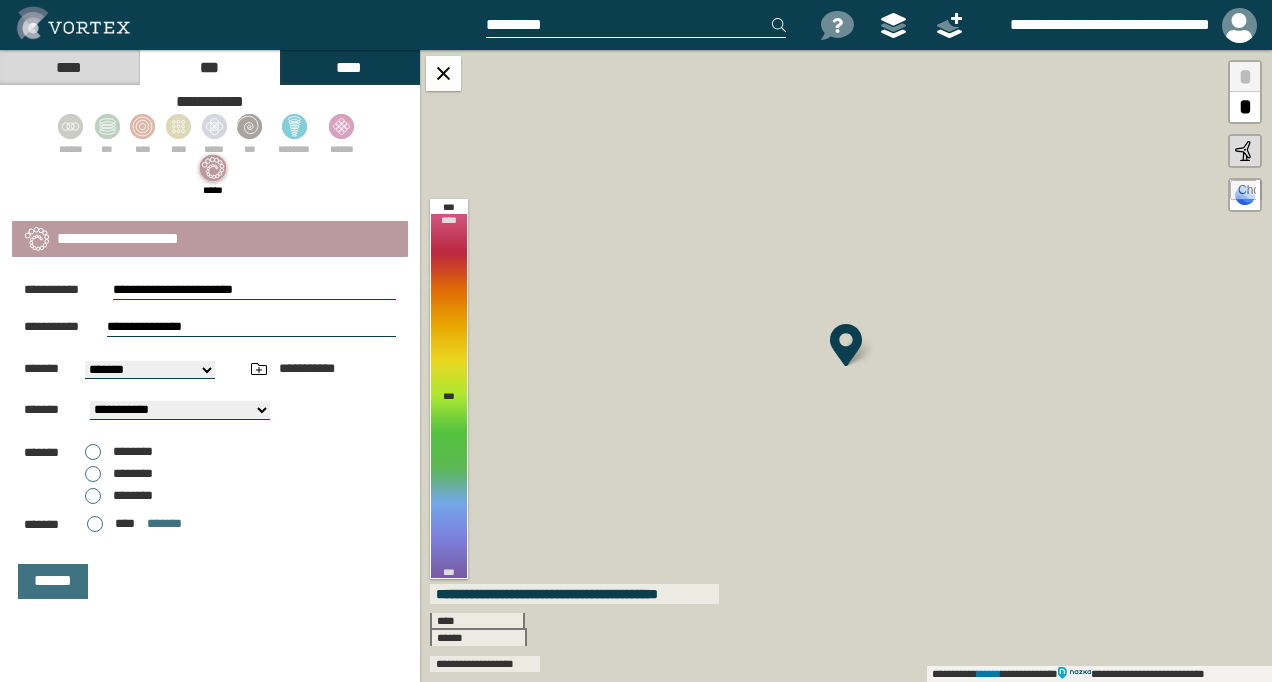 select on "**" 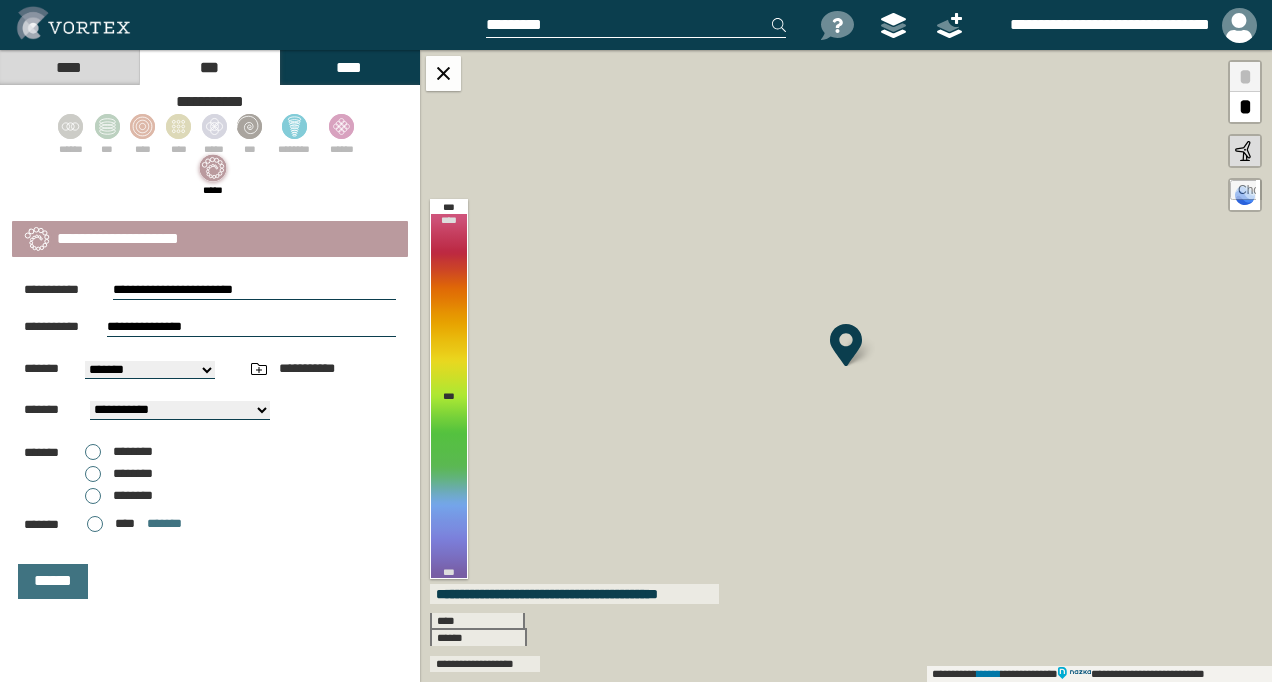 click on "**********" at bounding box center [180, 410] 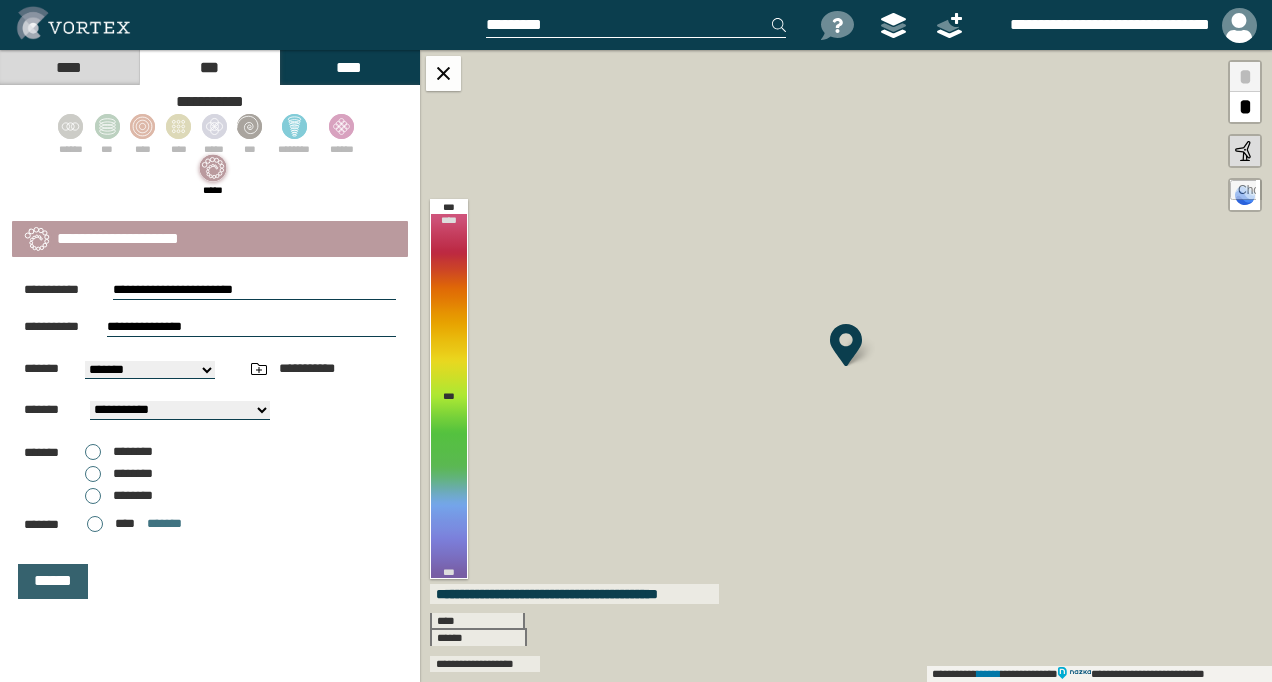 click on "******" at bounding box center [53, 581] 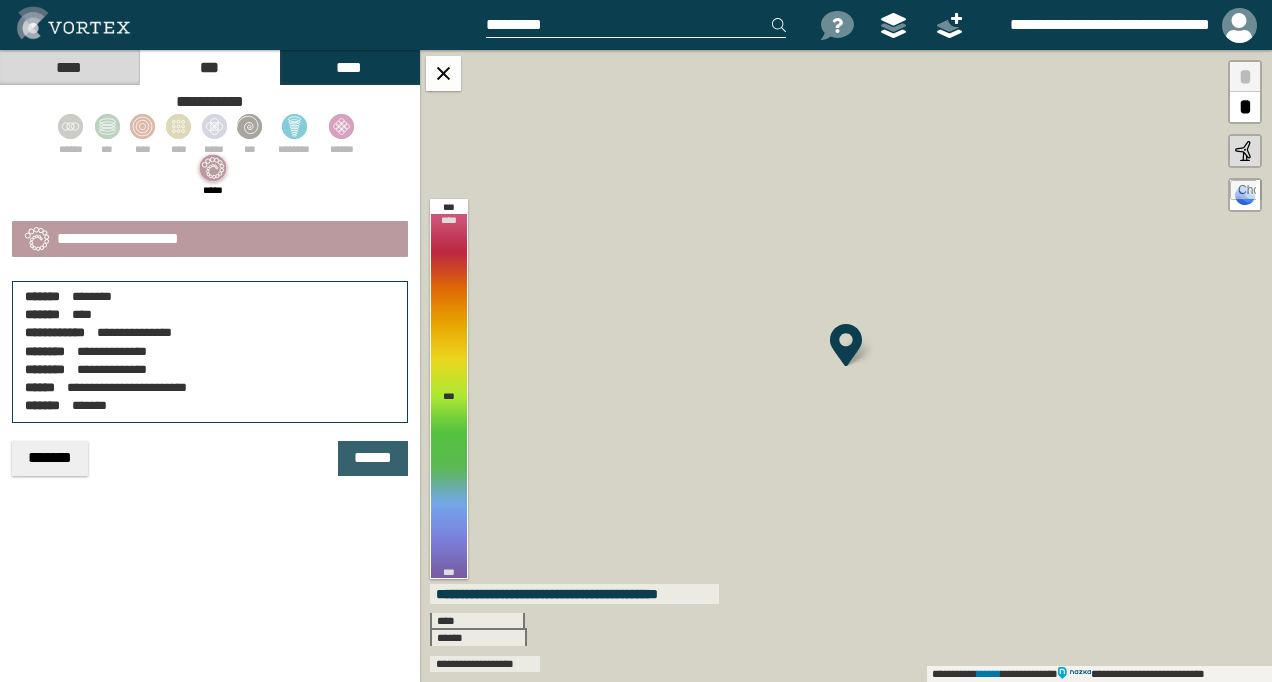click on "******" at bounding box center [373, 458] 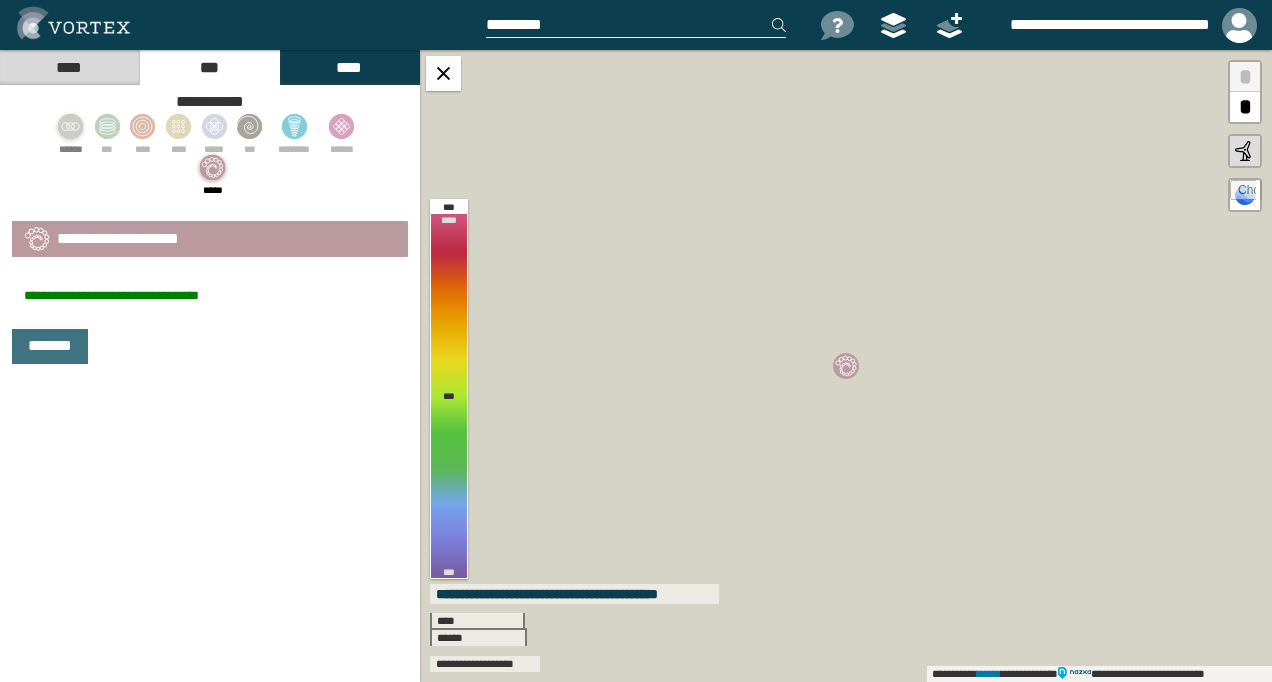 click 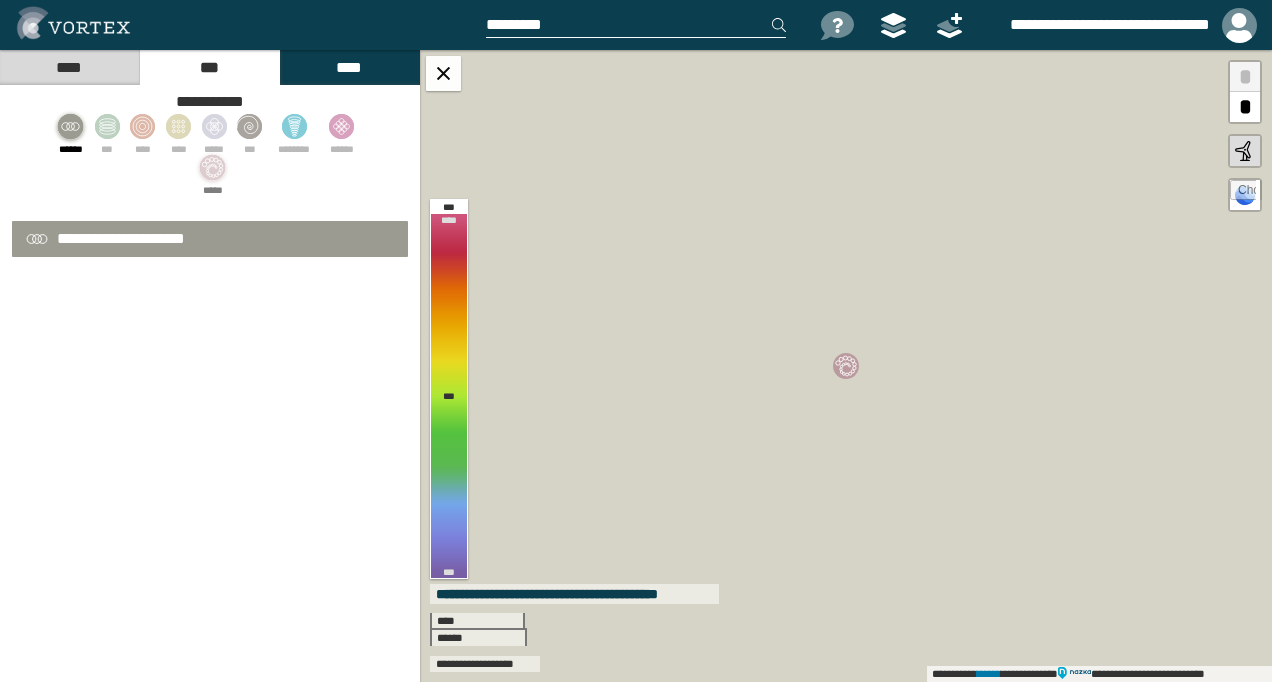 select on "*" 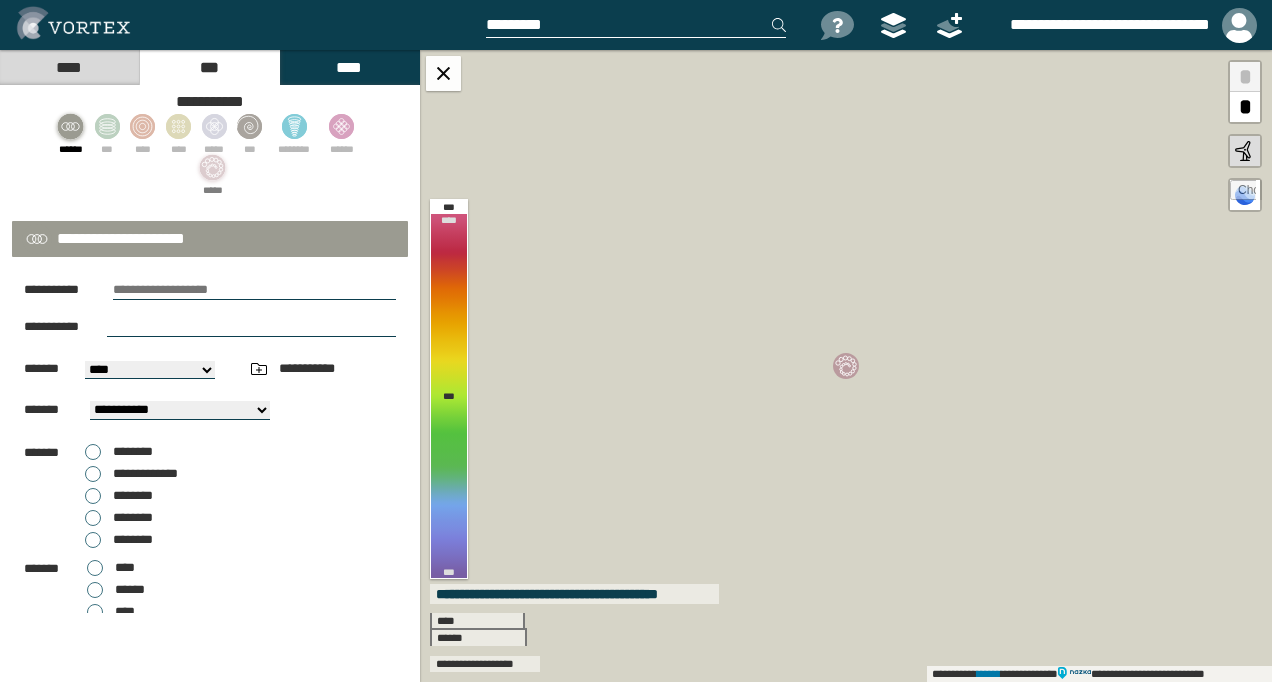 click at bounding box center (254, 290) 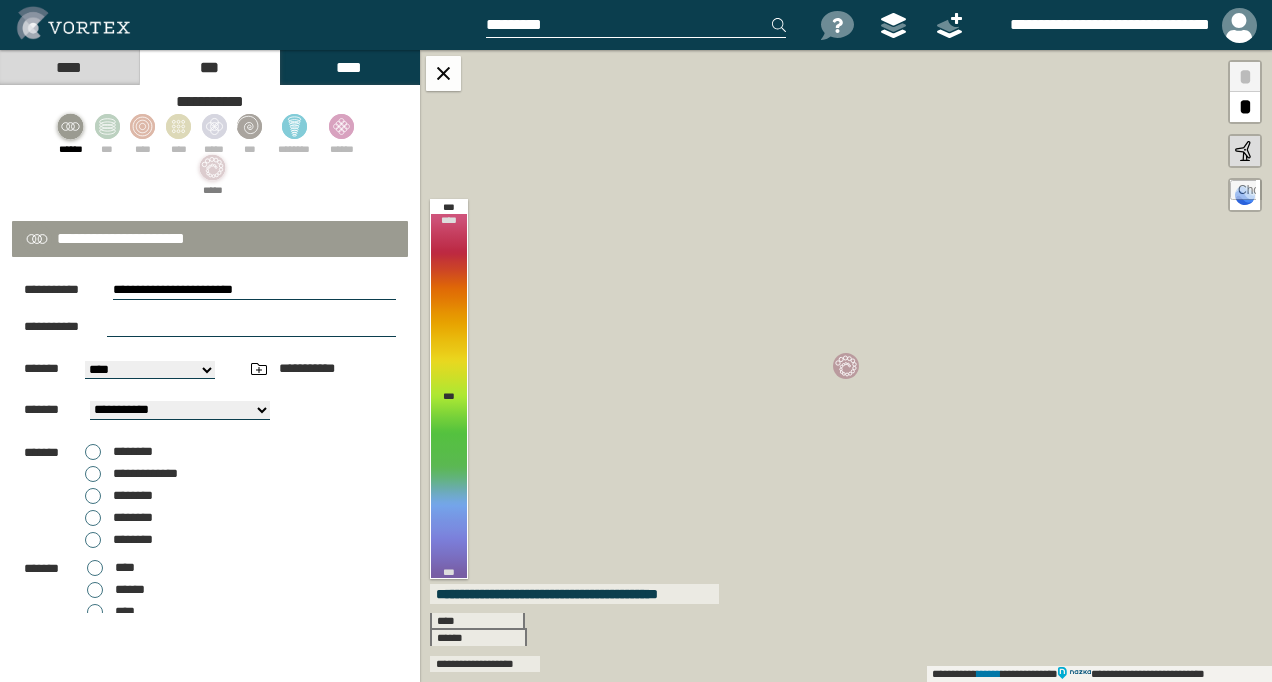 type on "**********" 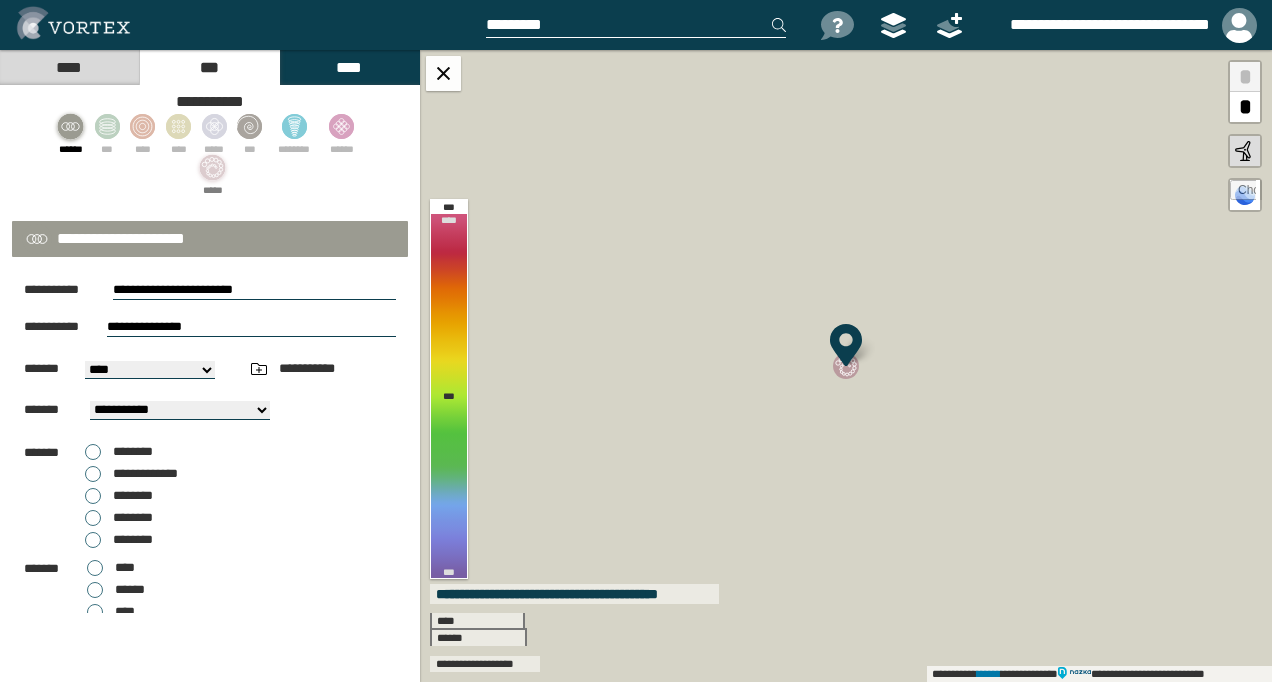 click on "[FIRST] [LAST] [STREET] [CITY], [STATE] [ZIP] [COUNTRY] [PHONE] [EMAIL] [DOB] [AGE] [SSN] [CC] [DL] [PASSPORT]" at bounding box center [150, 370] 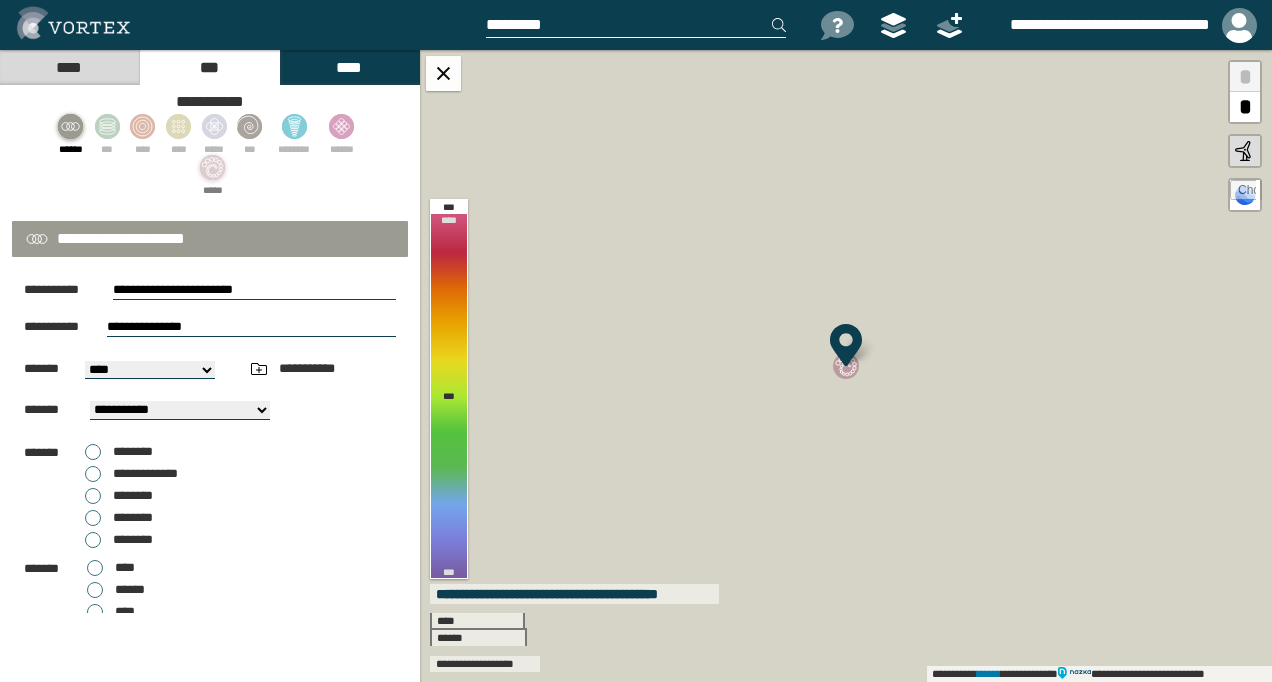 select on "*****" 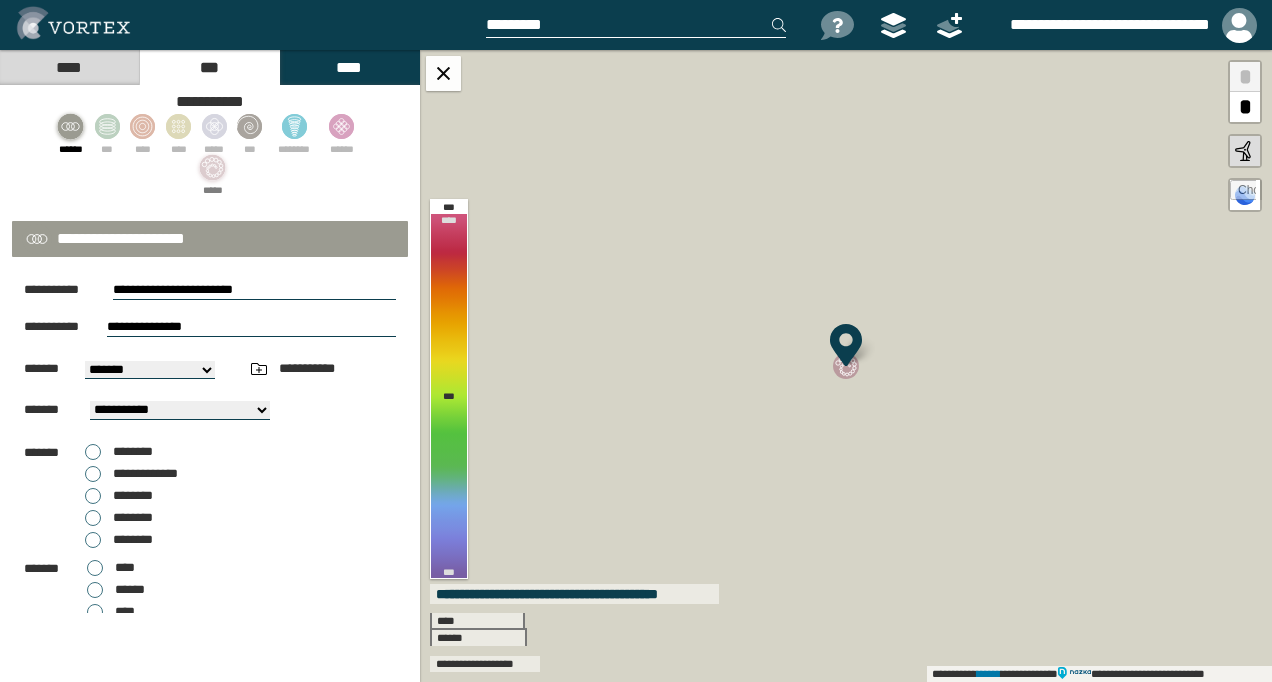 click on "[FIRST] [LAST] [STREET] [CITY], [STATE] [ZIP] [COUNTRY] [PHONE] [EMAIL] [DOB] [AGE] [SSN] [CC] [DL] [PASSPORT]" at bounding box center [150, 370] 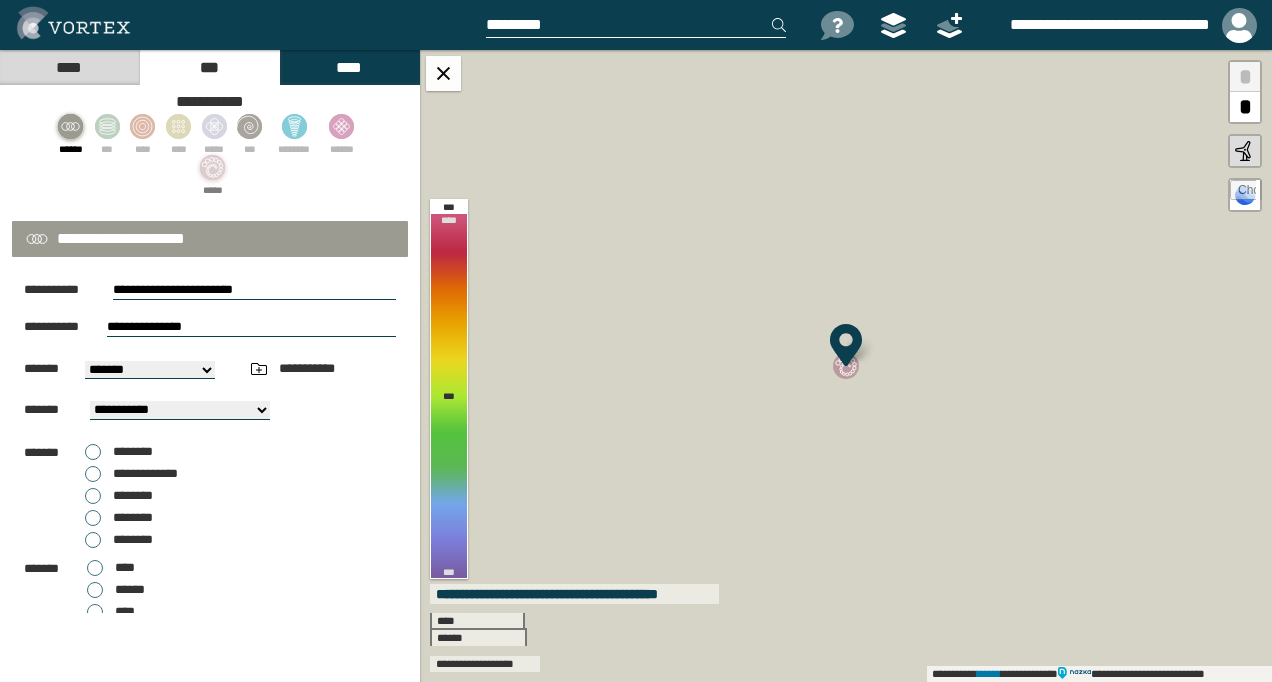 select on "**" 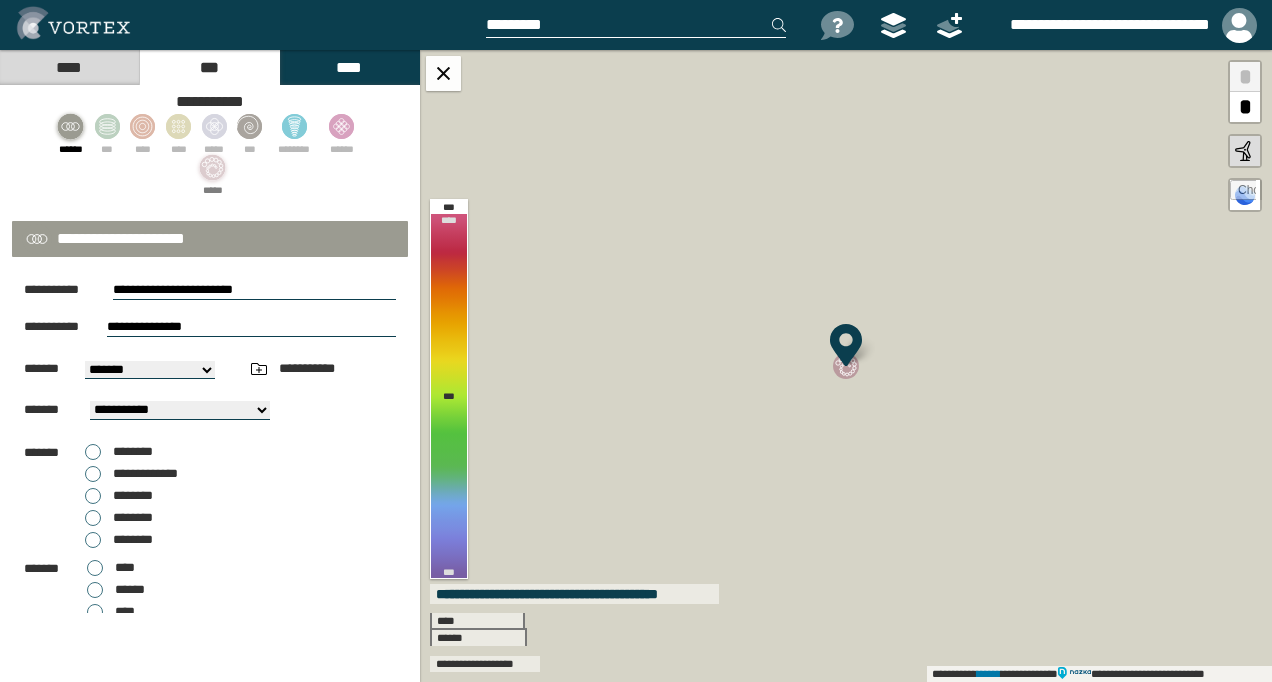 click on "**********" at bounding box center (180, 410) 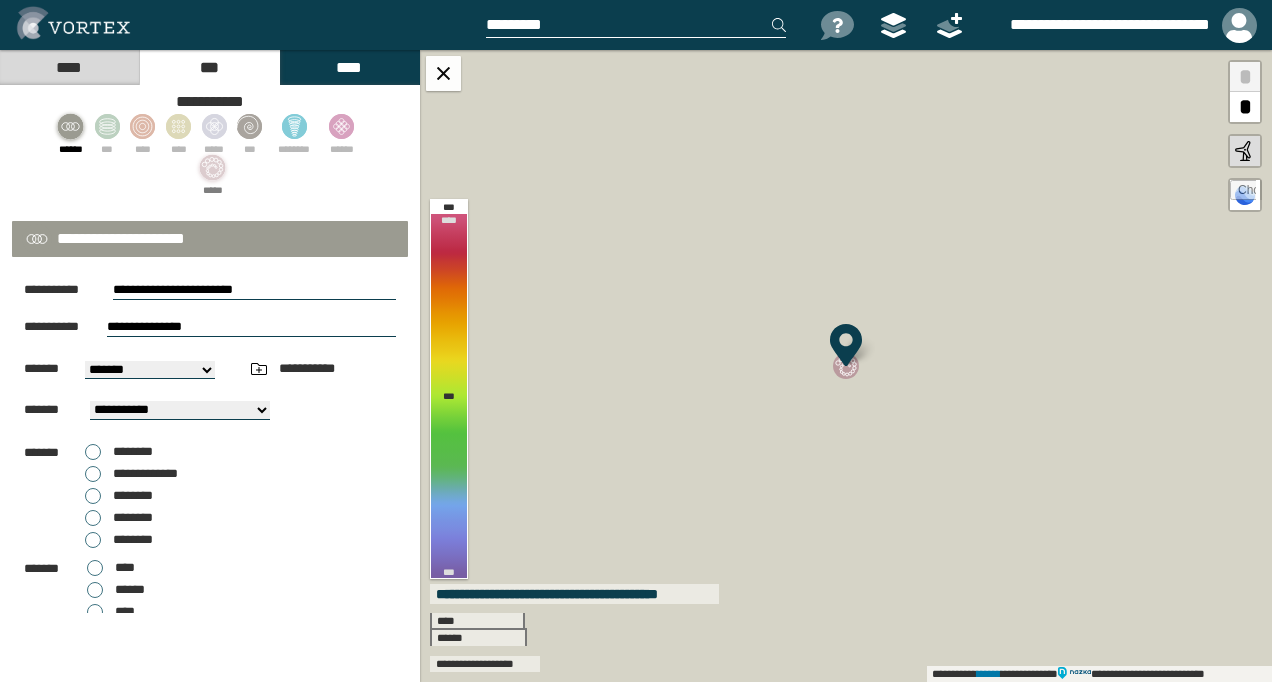 scroll, scrollTop: 100, scrollLeft: 0, axis: vertical 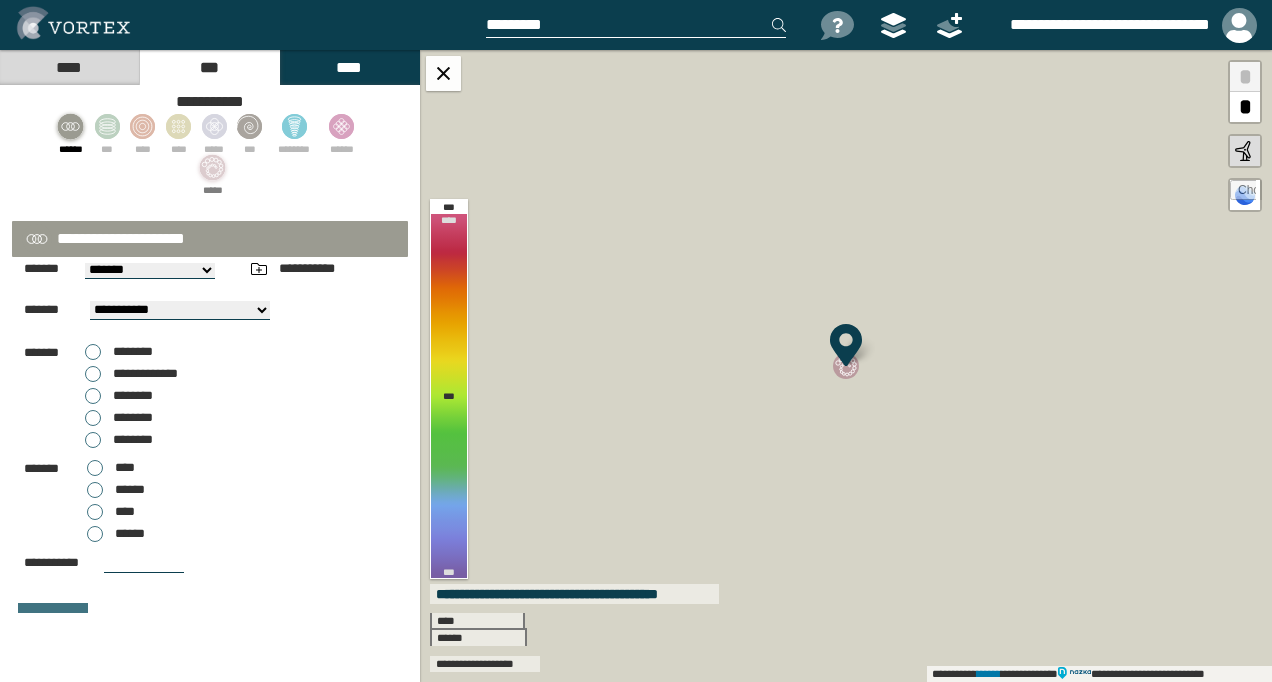 click on "********" at bounding box center [119, 440] 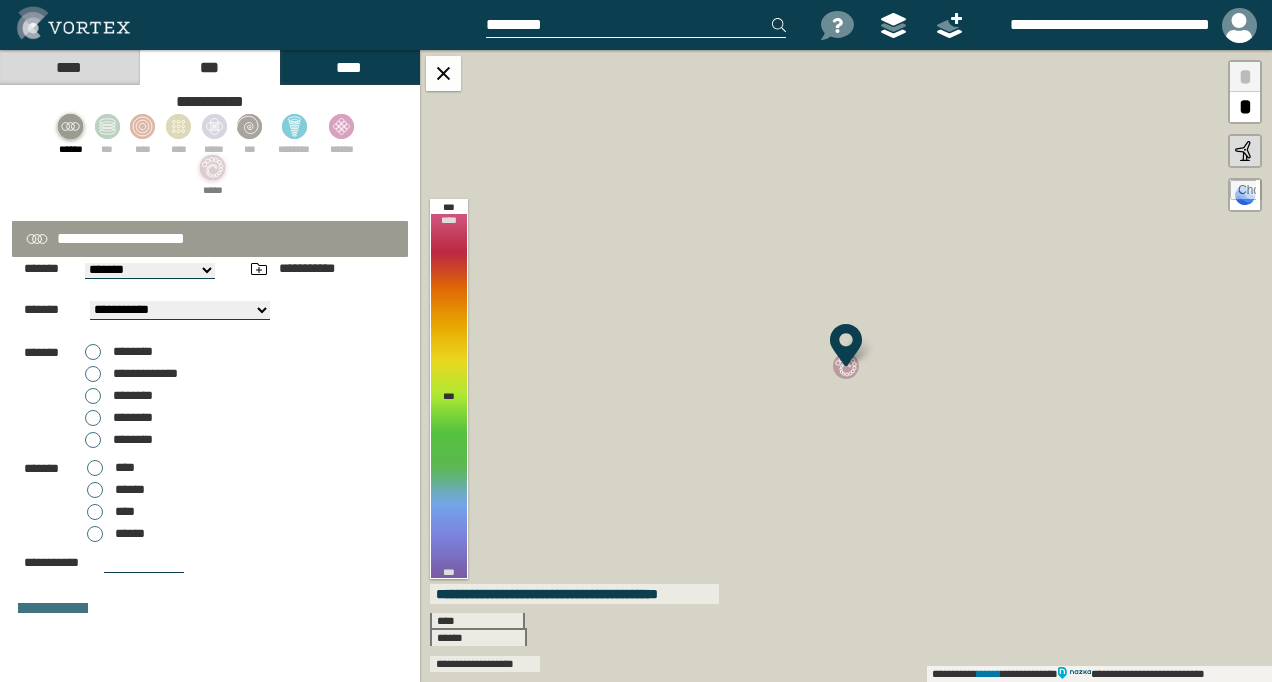 scroll, scrollTop: 99, scrollLeft: 0, axis: vertical 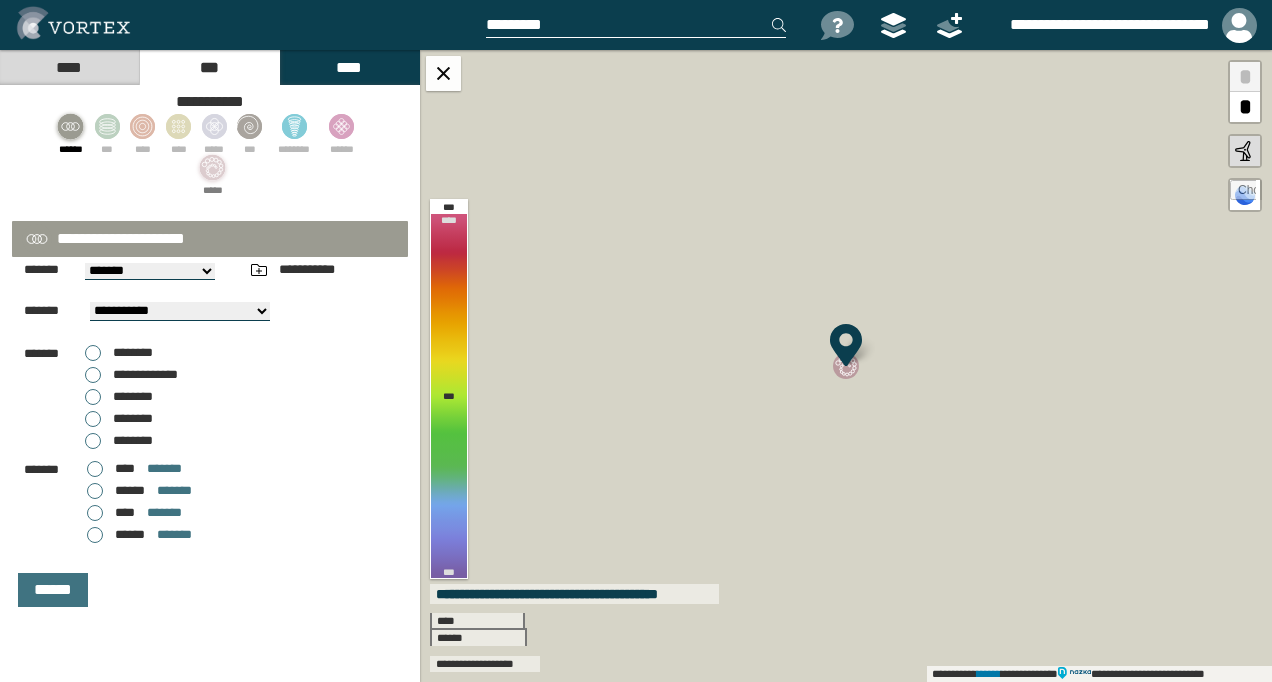 click on "[FIRST] [LAST]" at bounding box center [134, 513] 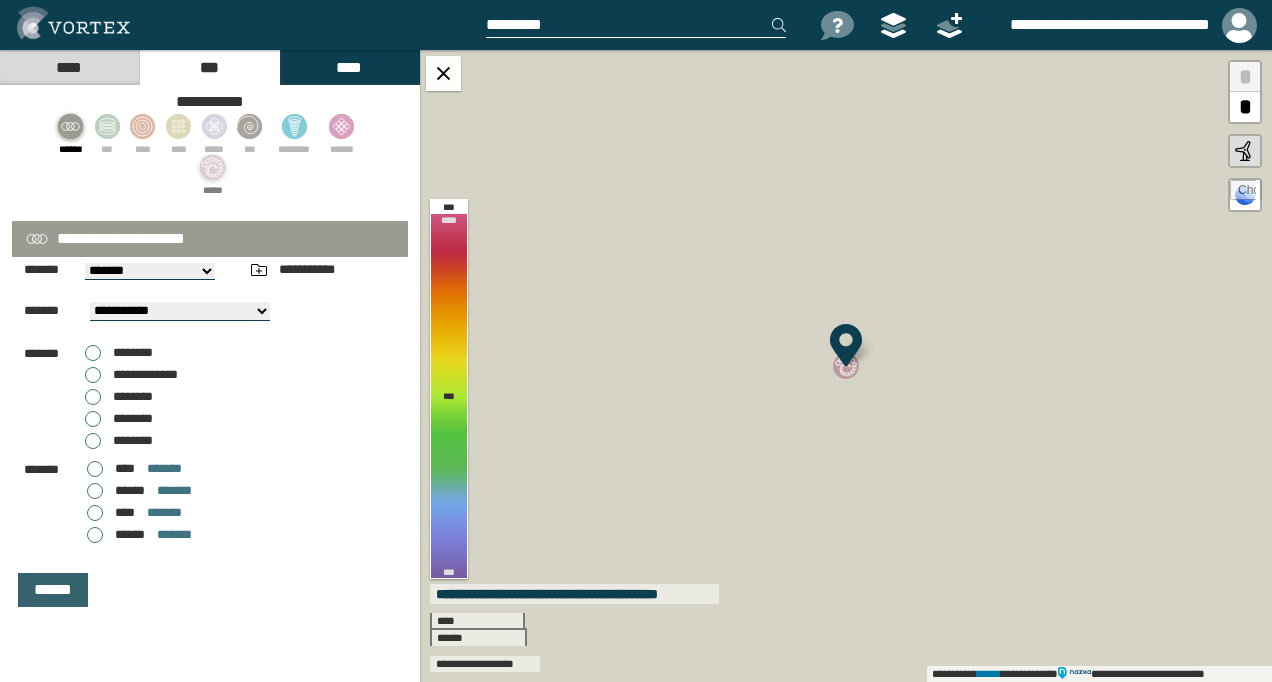 click on "******" at bounding box center (53, 590) 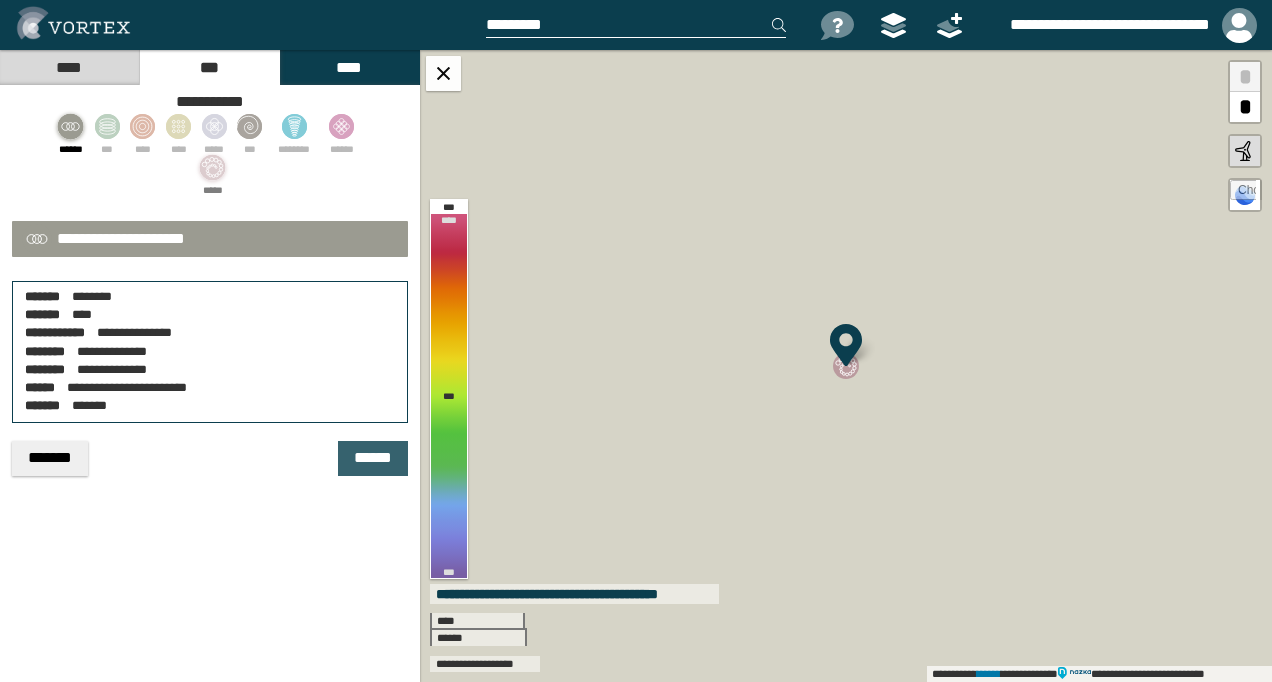 click on "******" at bounding box center (373, 458) 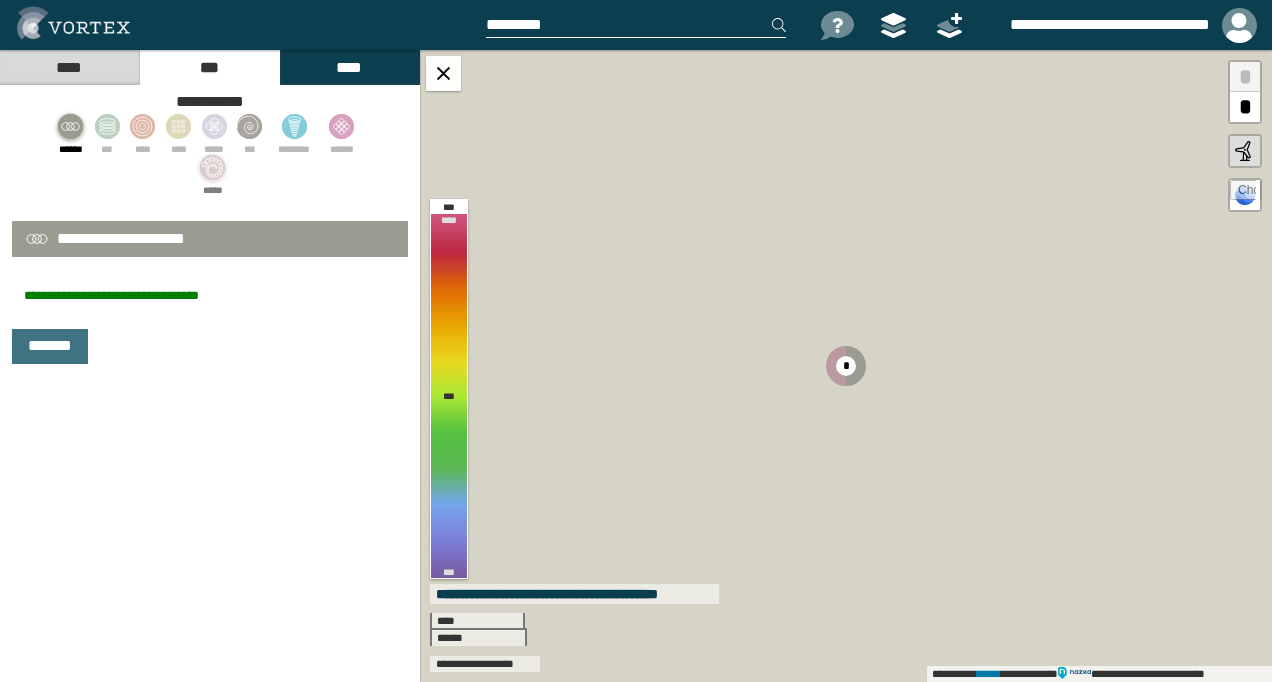 click on "****" at bounding box center (69, 67) 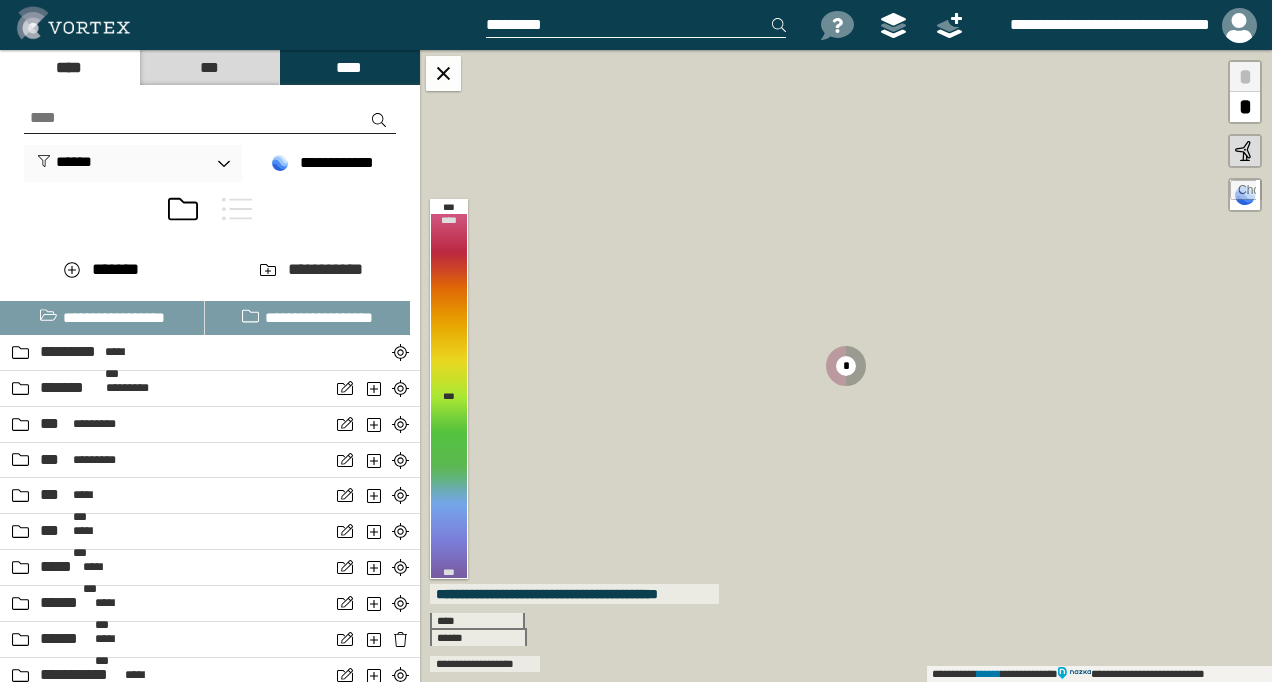 click at bounding box center (237, 209) 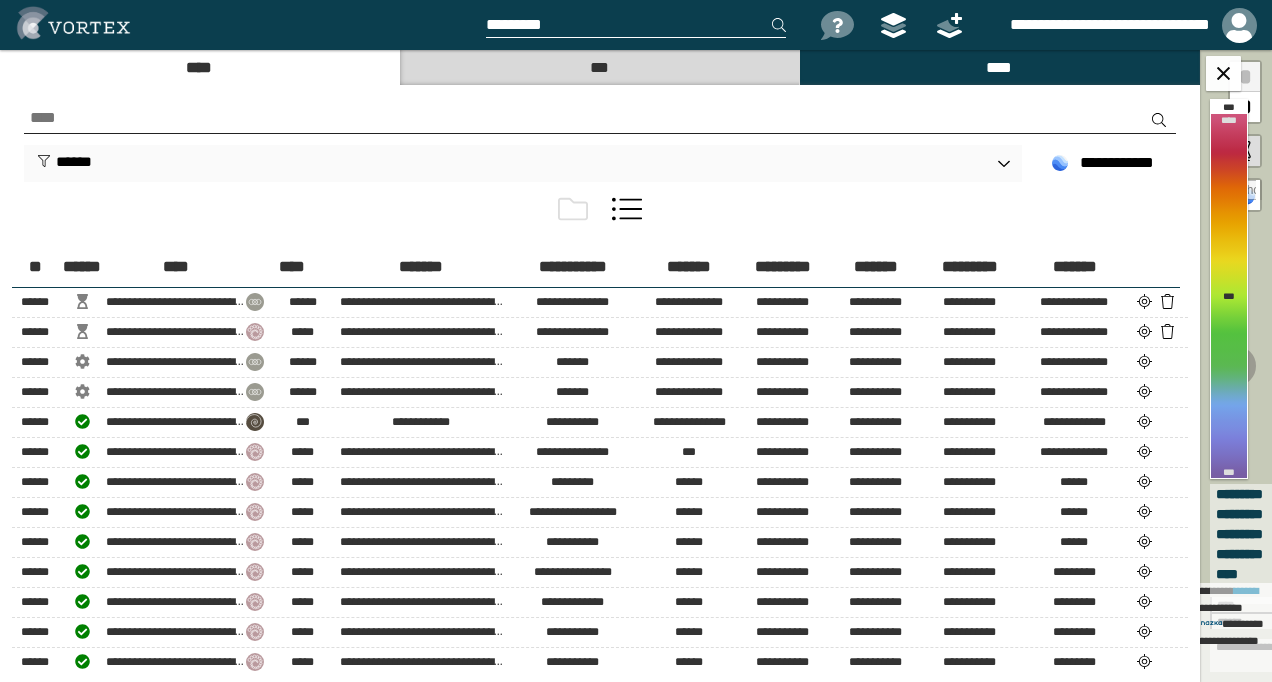click on "***" at bounding box center (599, 67) 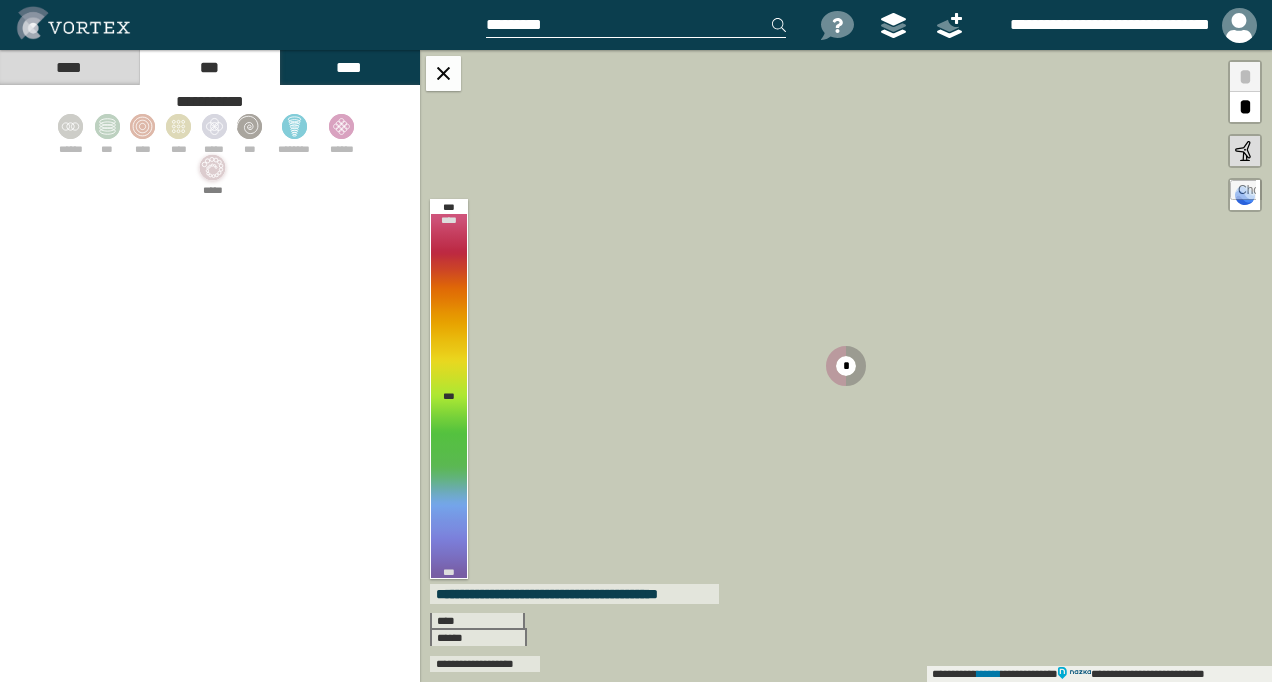 click 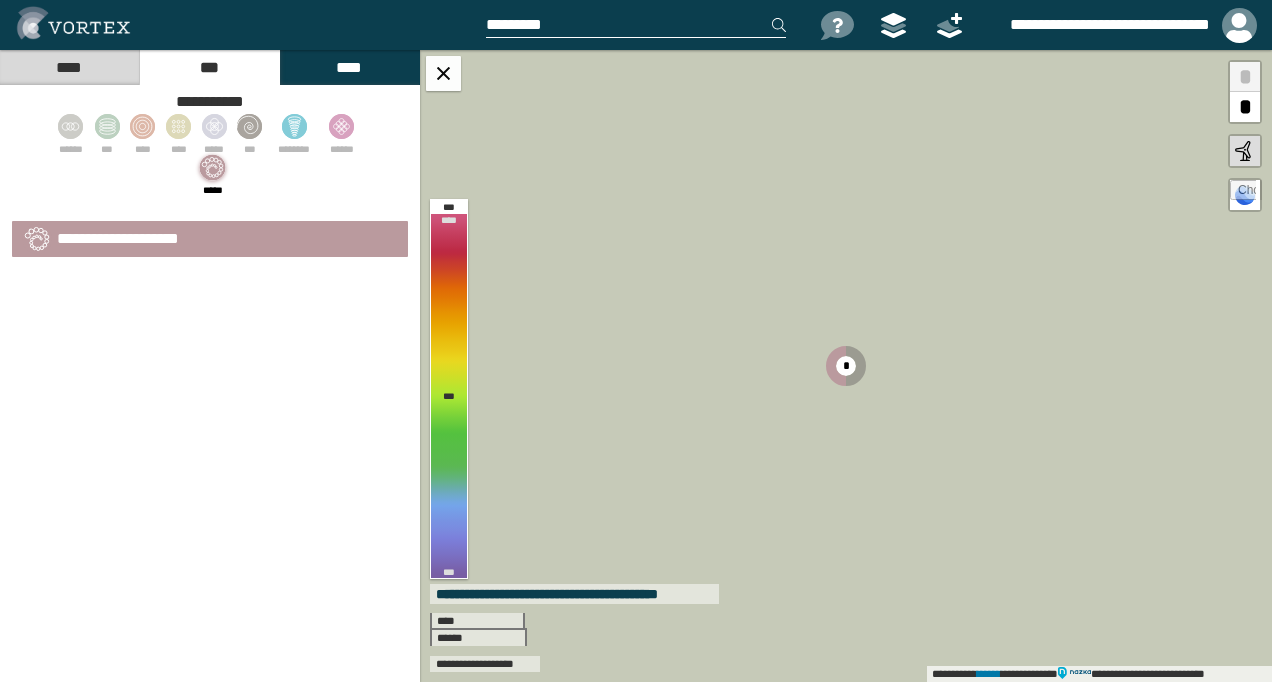 select on "*" 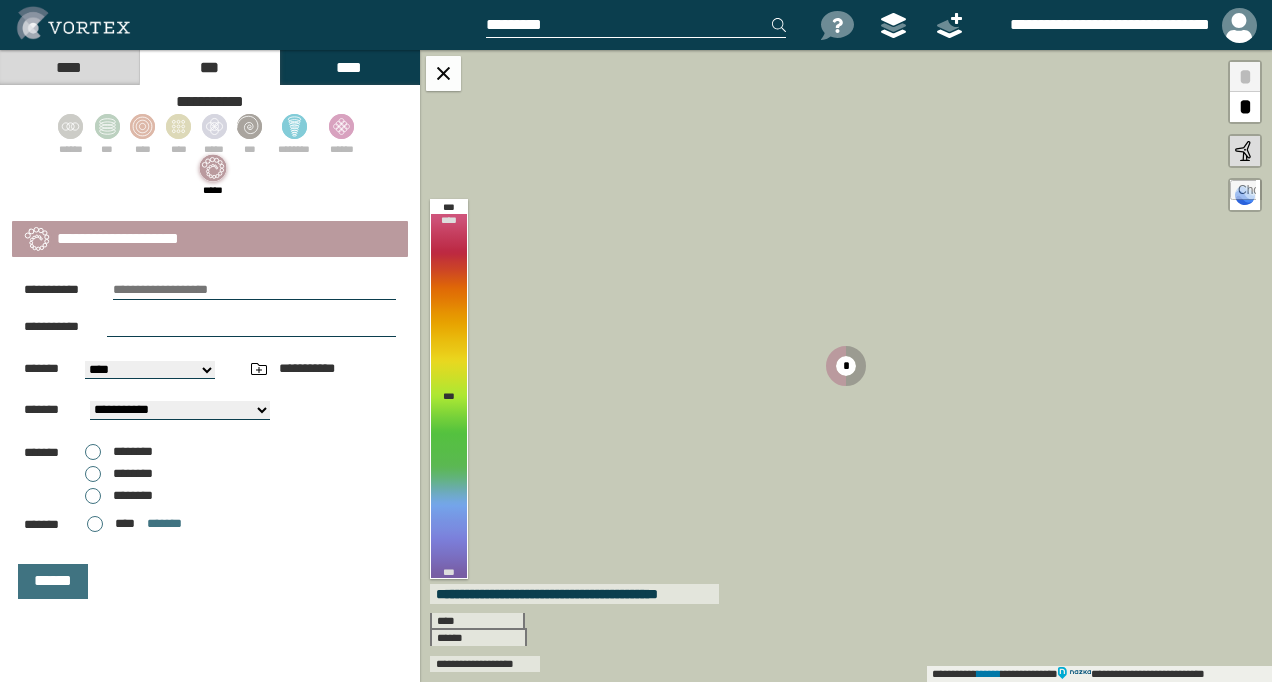 click on "****" at bounding box center (69, 67) 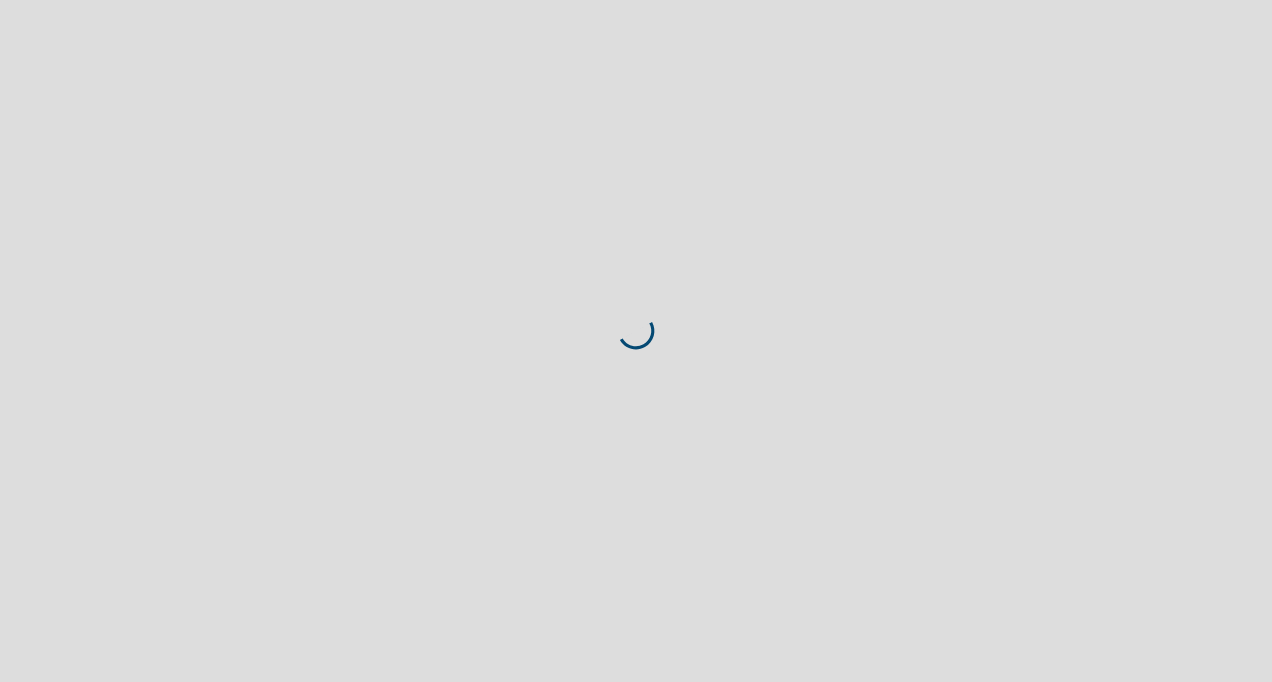 scroll, scrollTop: 0, scrollLeft: 0, axis: both 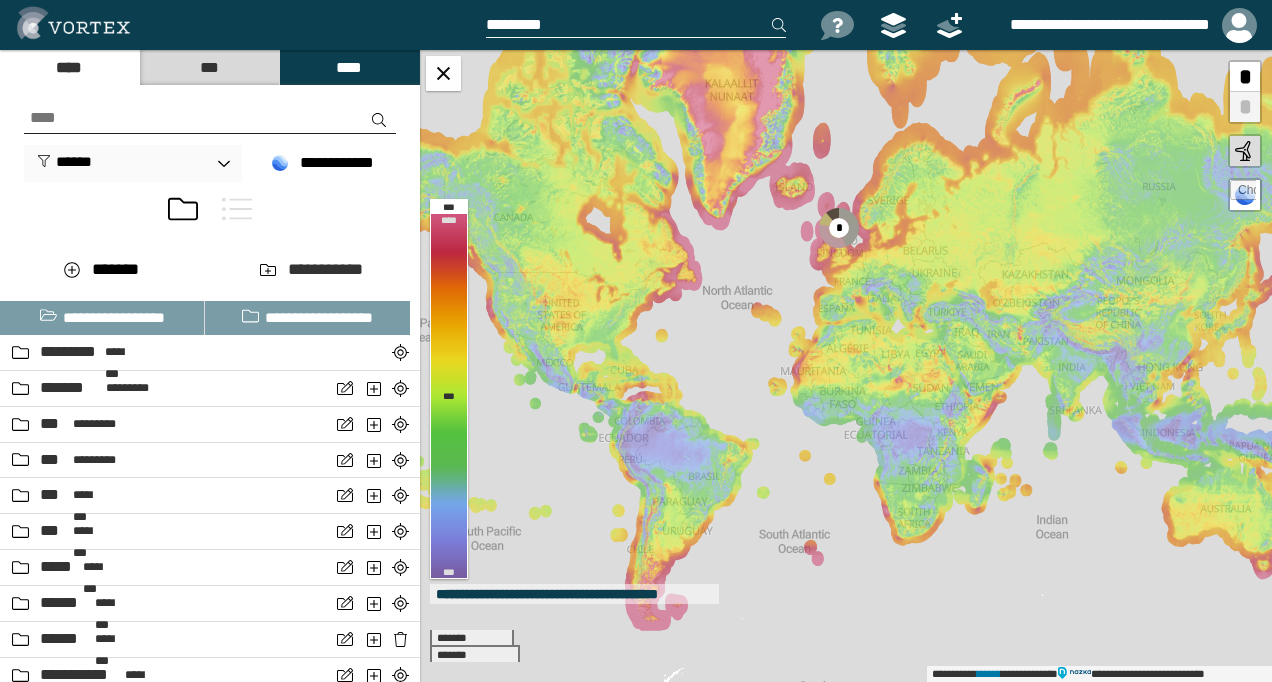 click at bounding box center [237, 209] 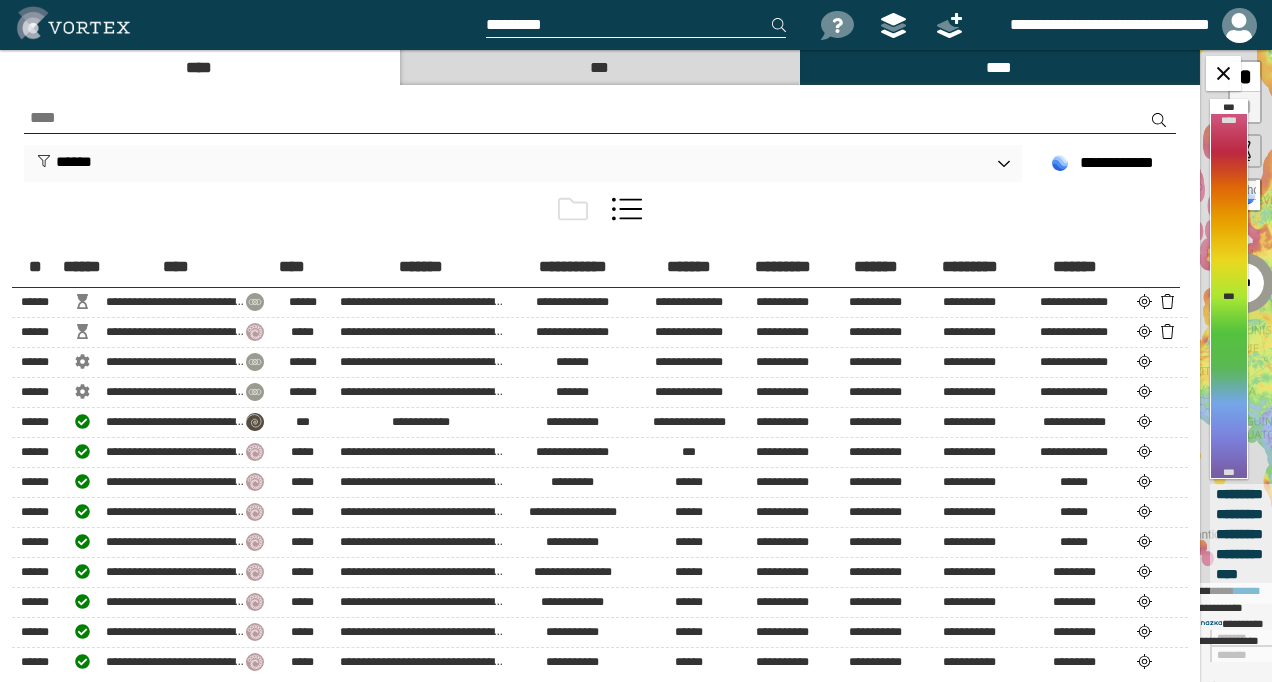 click at bounding box center (573, 209) 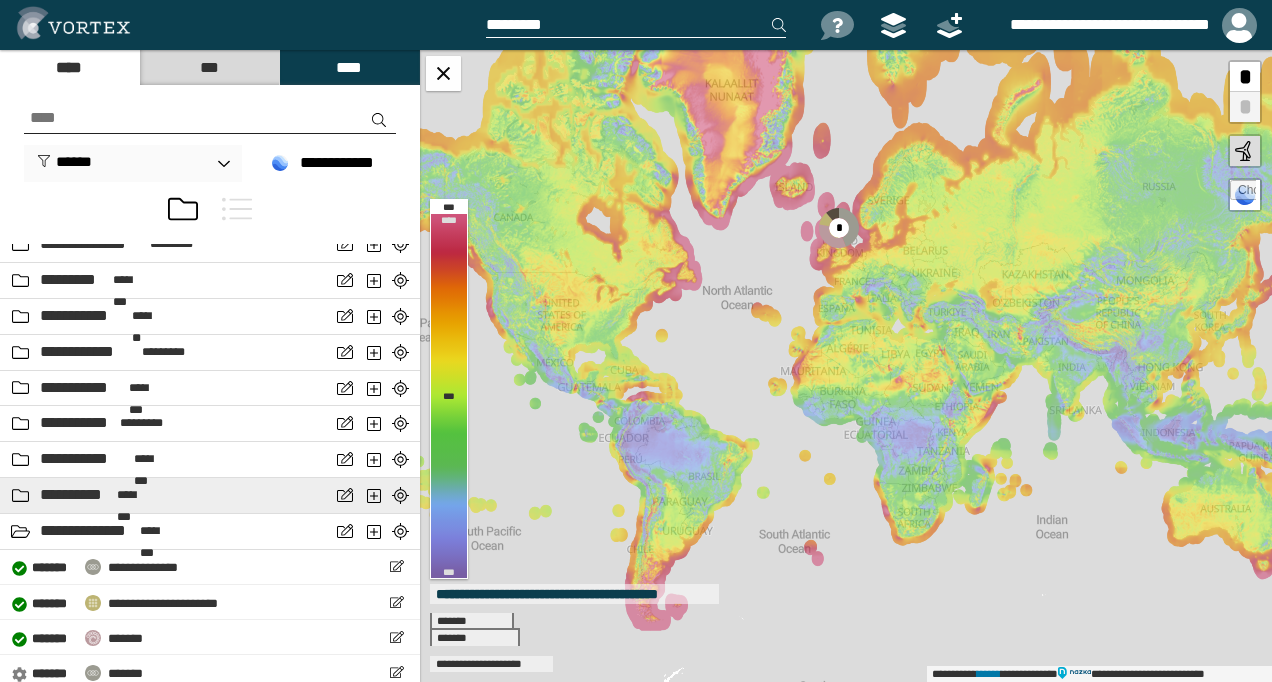scroll, scrollTop: 2100, scrollLeft: 0, axis: vertical 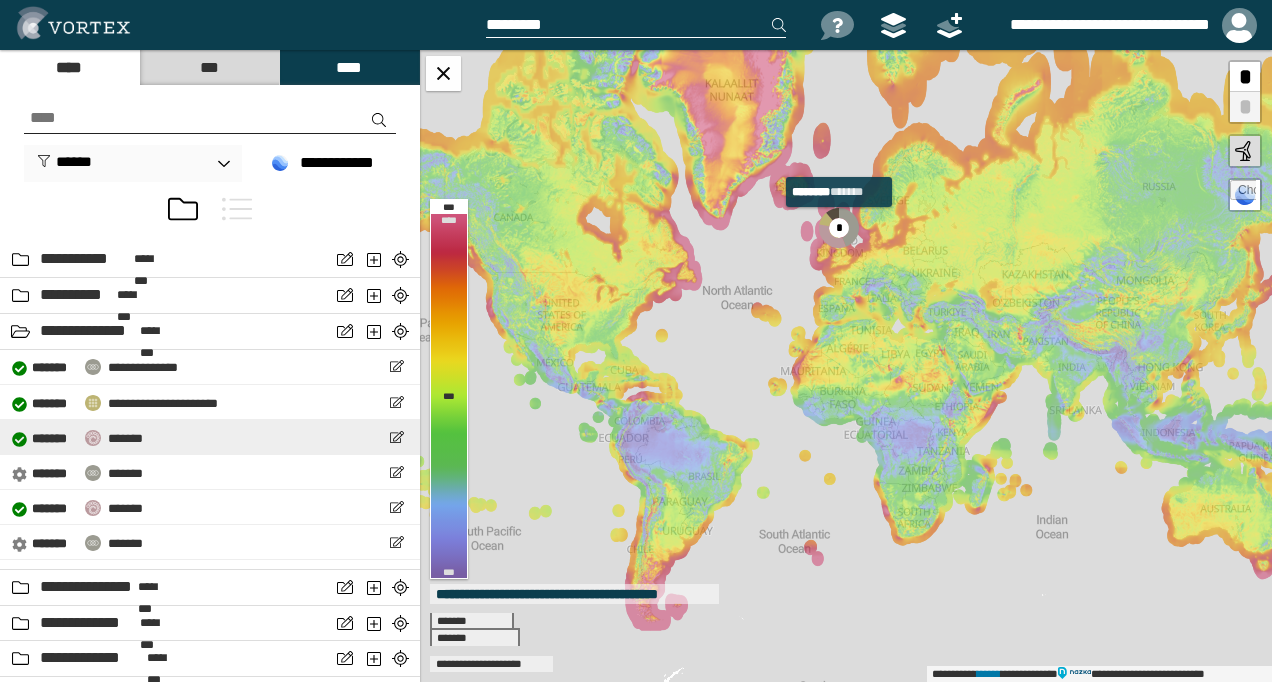 click on "**********" at bounding box center [210, 437] 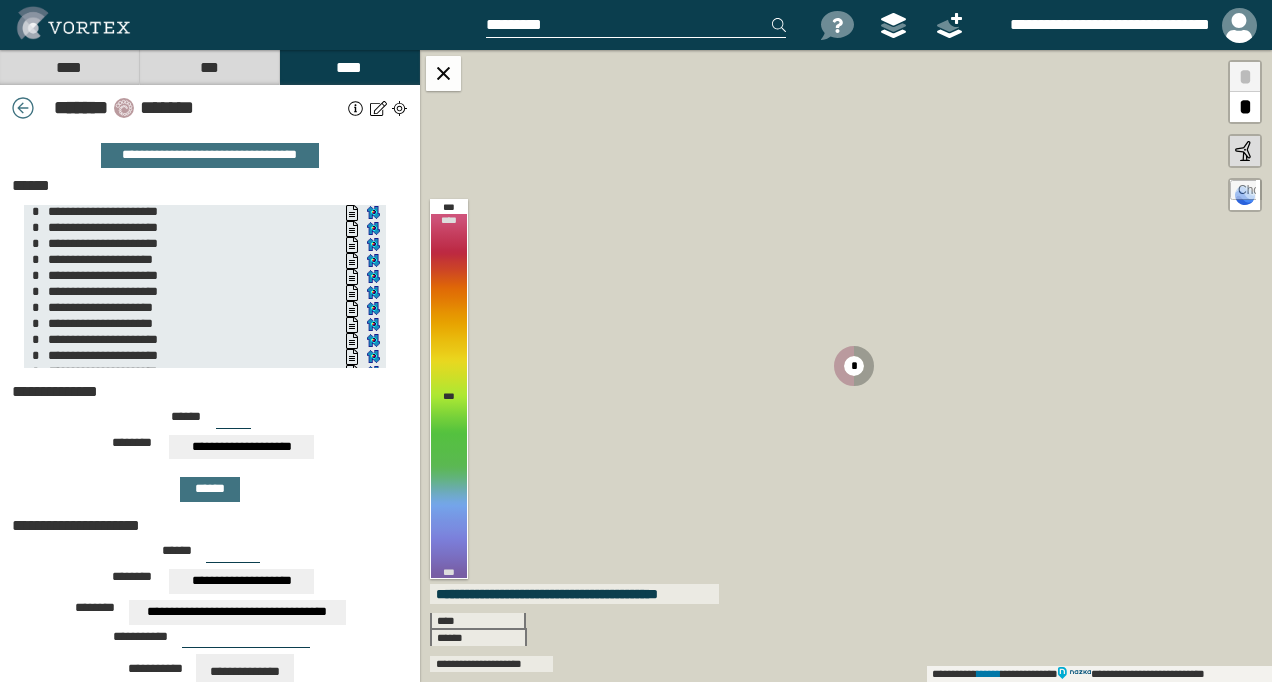 scroll, scrollTop: 0, scrollLeft: 0, axis: both 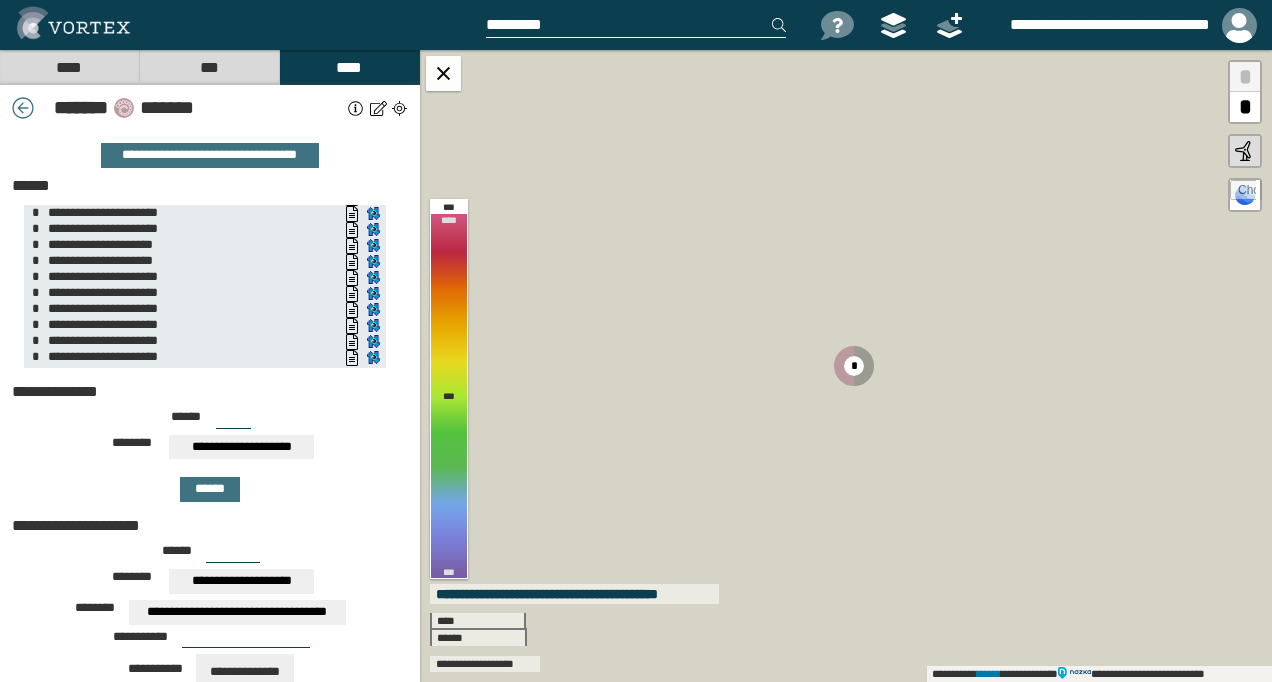 click on "***" at bounding box center [233, 421] 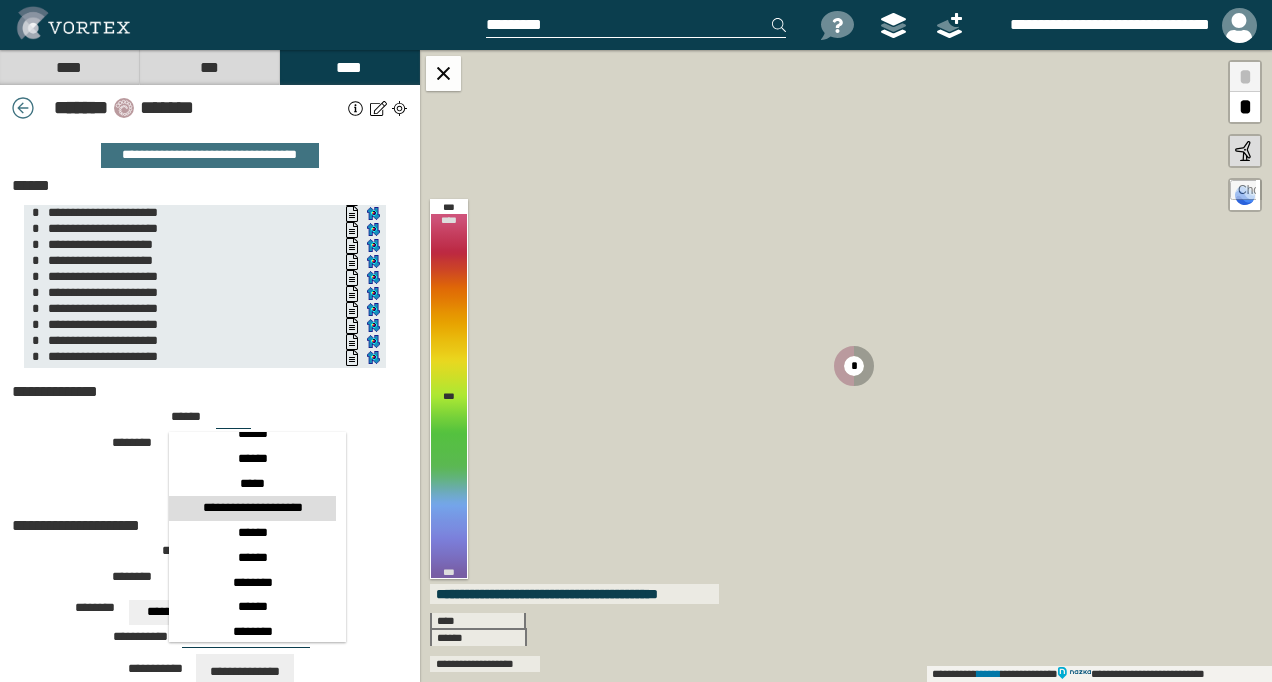 scroll, scrollTop: 328, scrollLeft: 0, axis: vertical 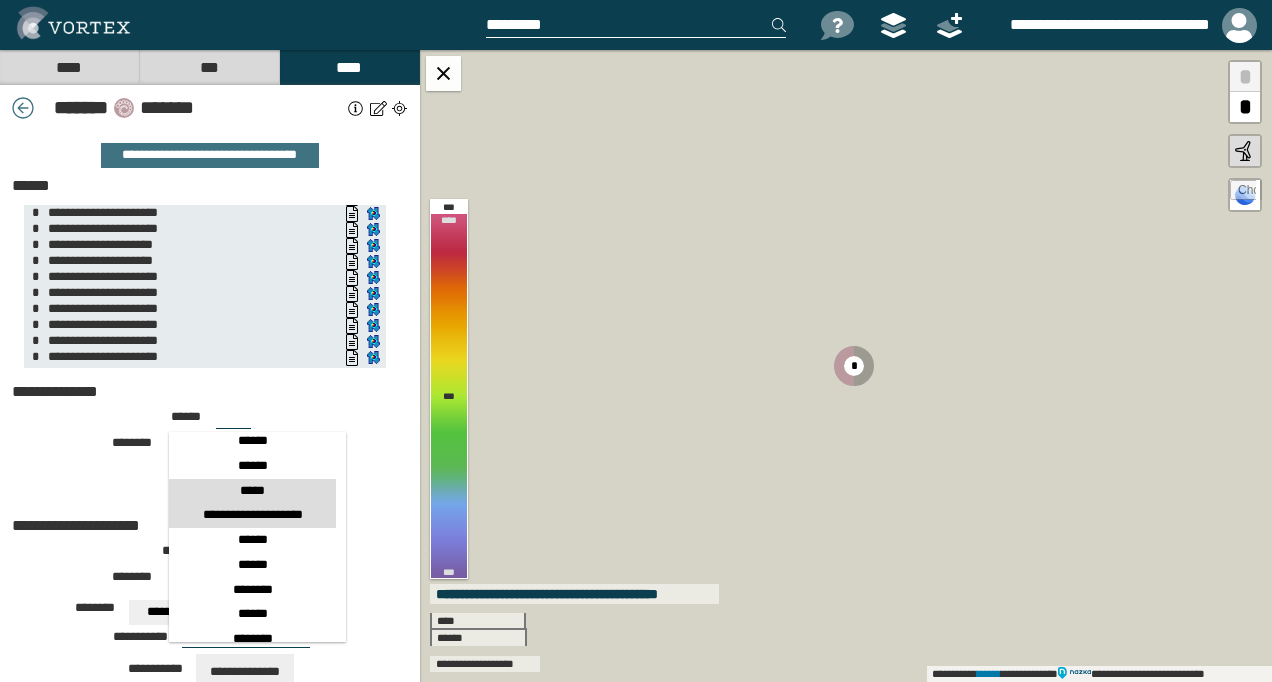 click on "*****" at bounding box center (252, 491) 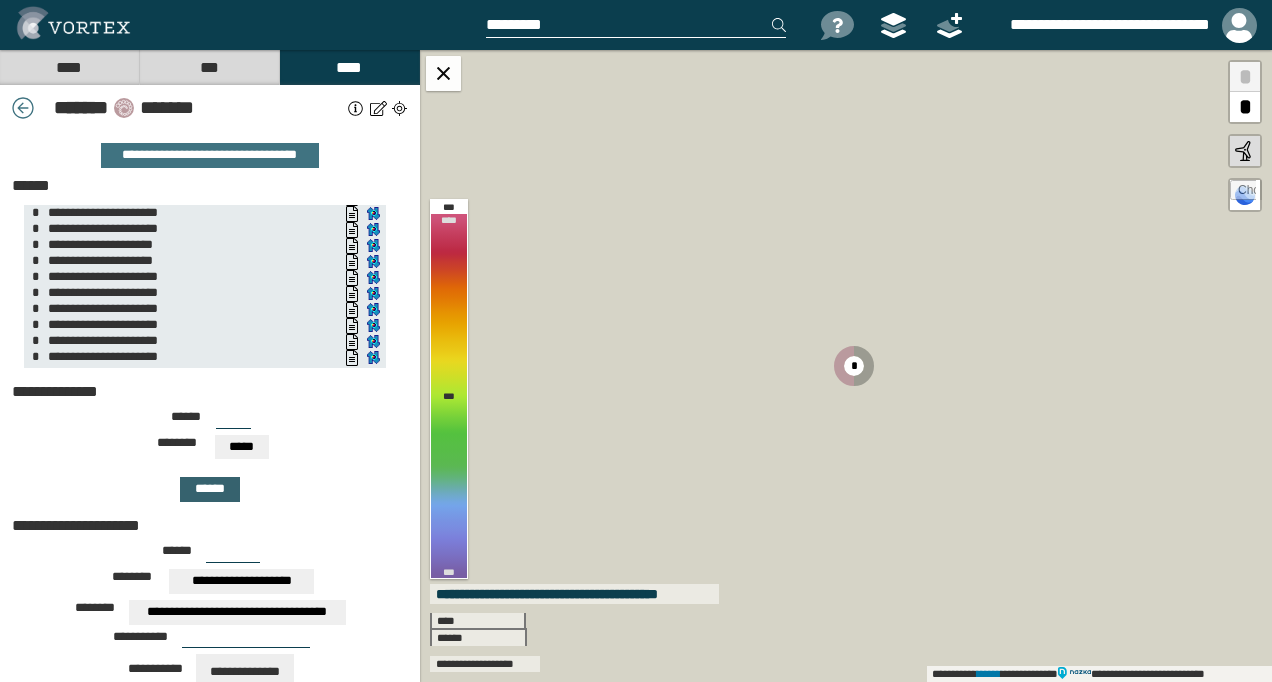 click on "******" at bounding box center [210, 489] 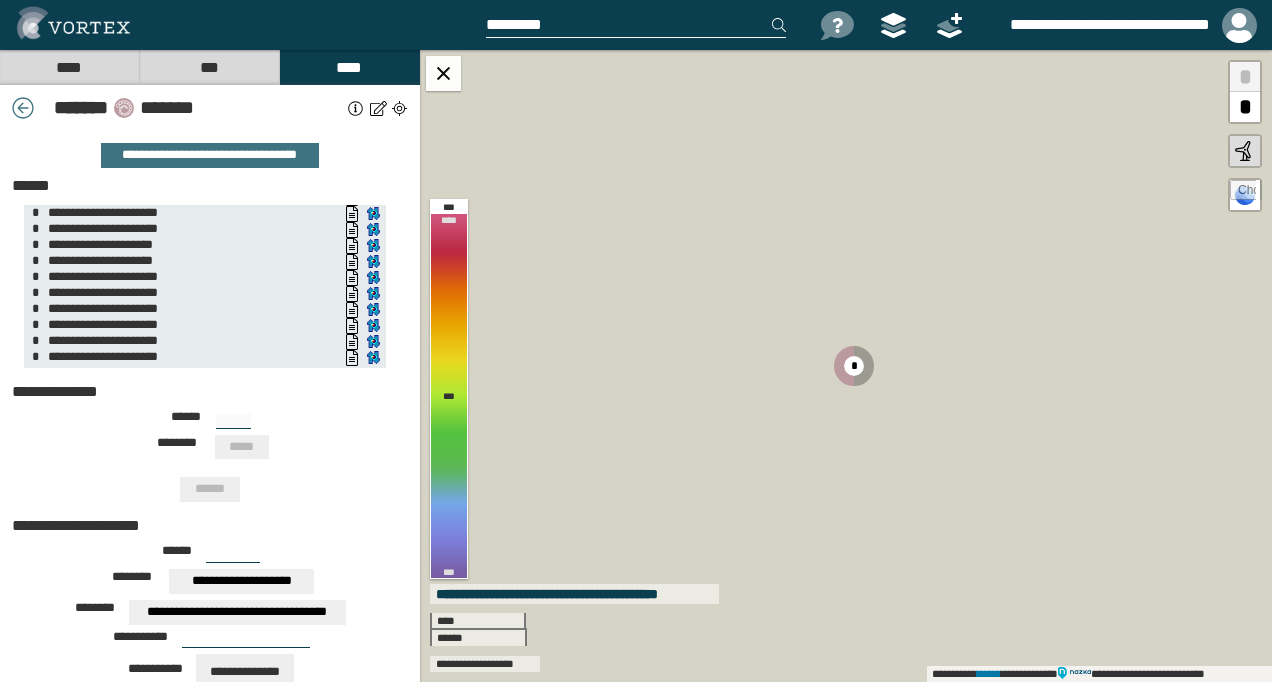 type on "***" 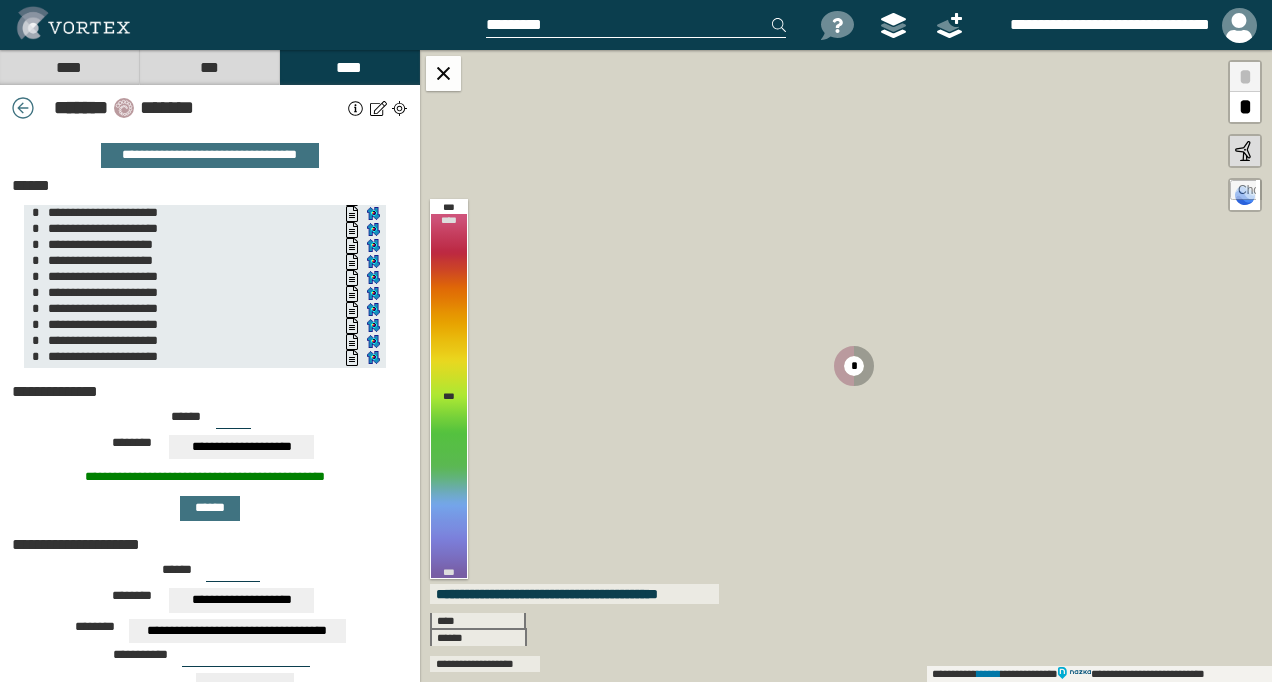 click on "****" at bounding box center [69, 67] 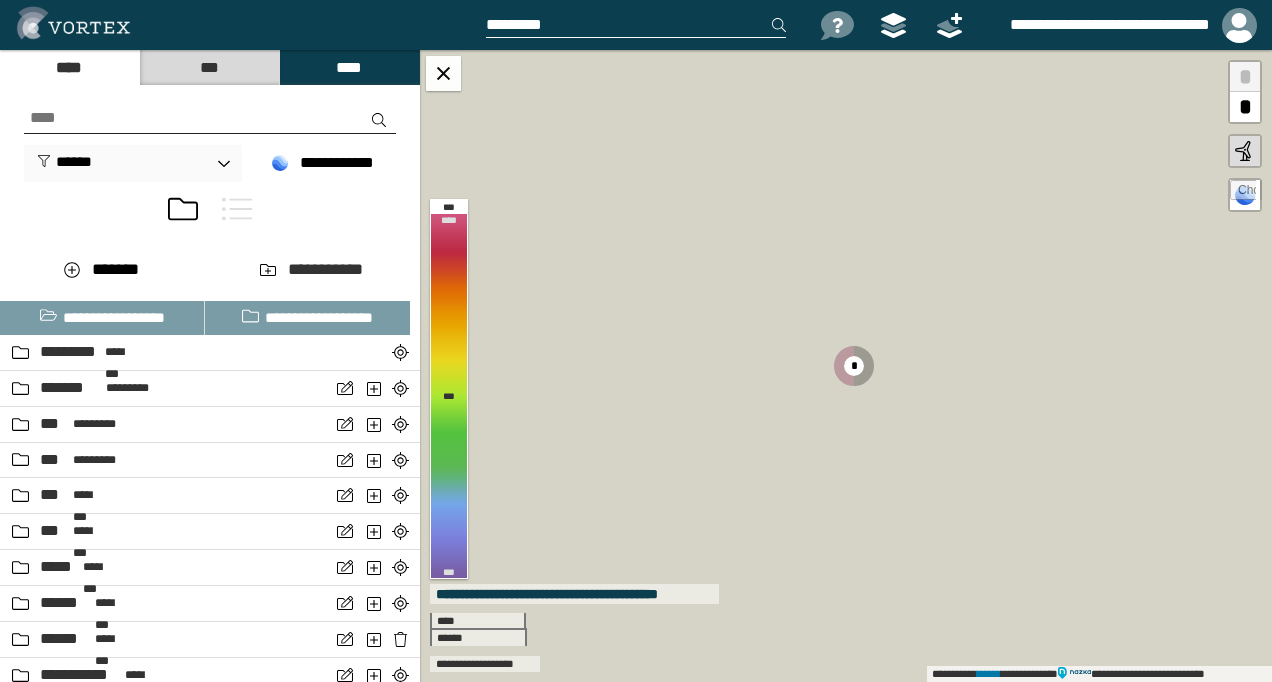 click at bounding box center [237, 209] 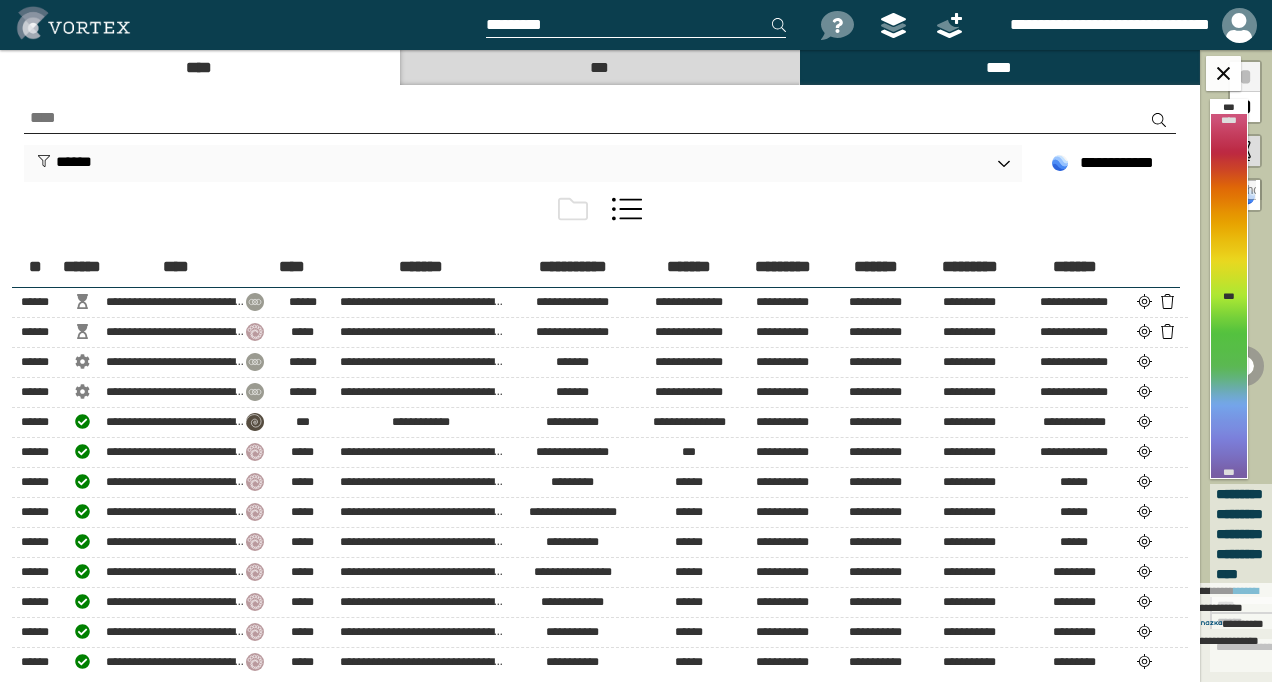 click at bounding box center (573, 209) 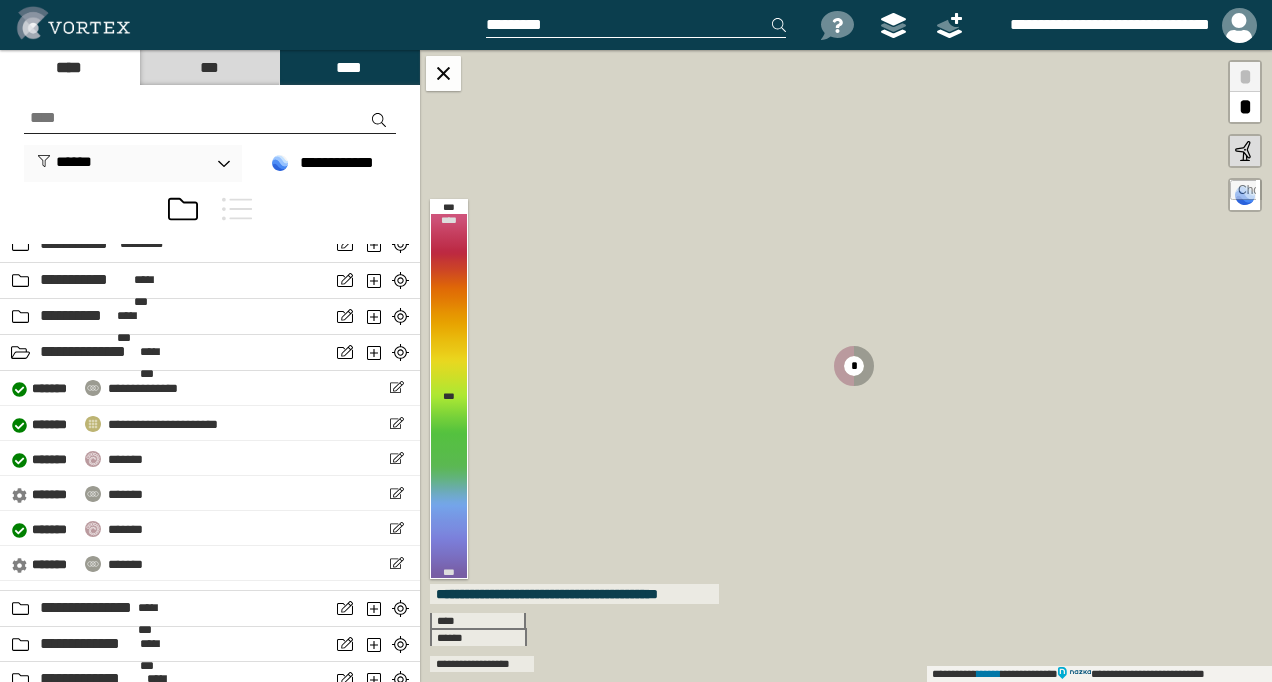 scroll, scrollTop: 2084, scrollLeft: 0, axis: vertical 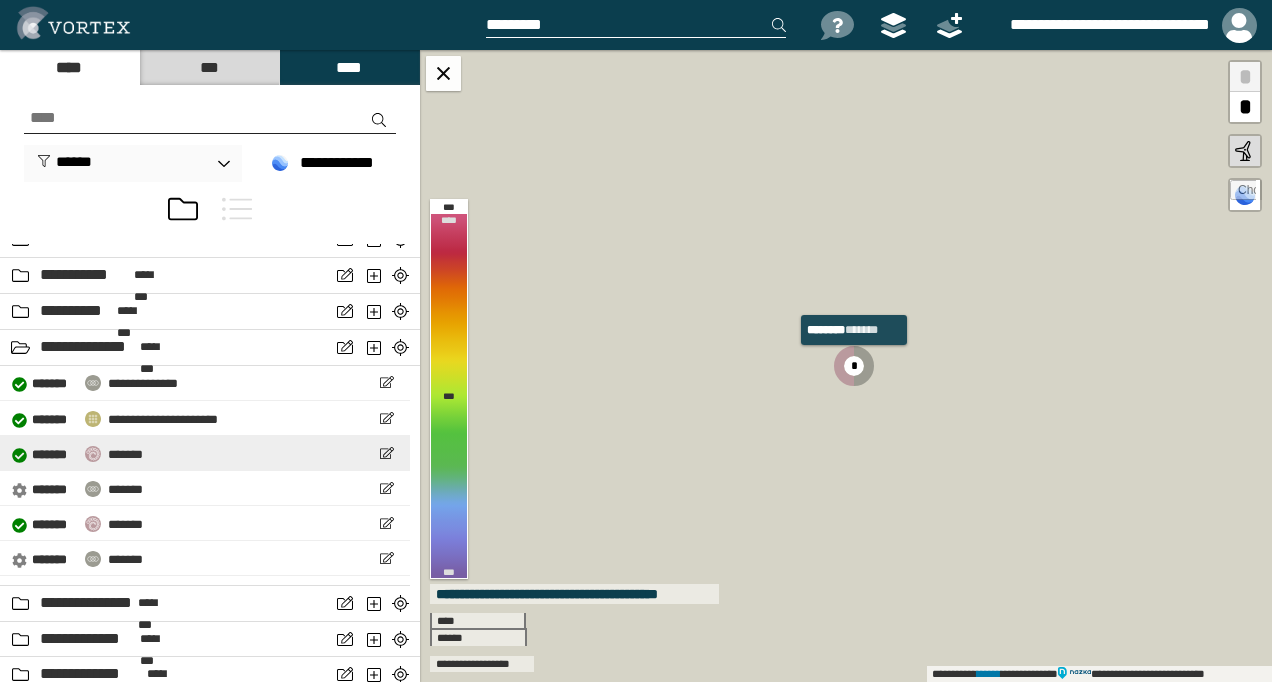 click on "*******" at bounding box center (125, 454) 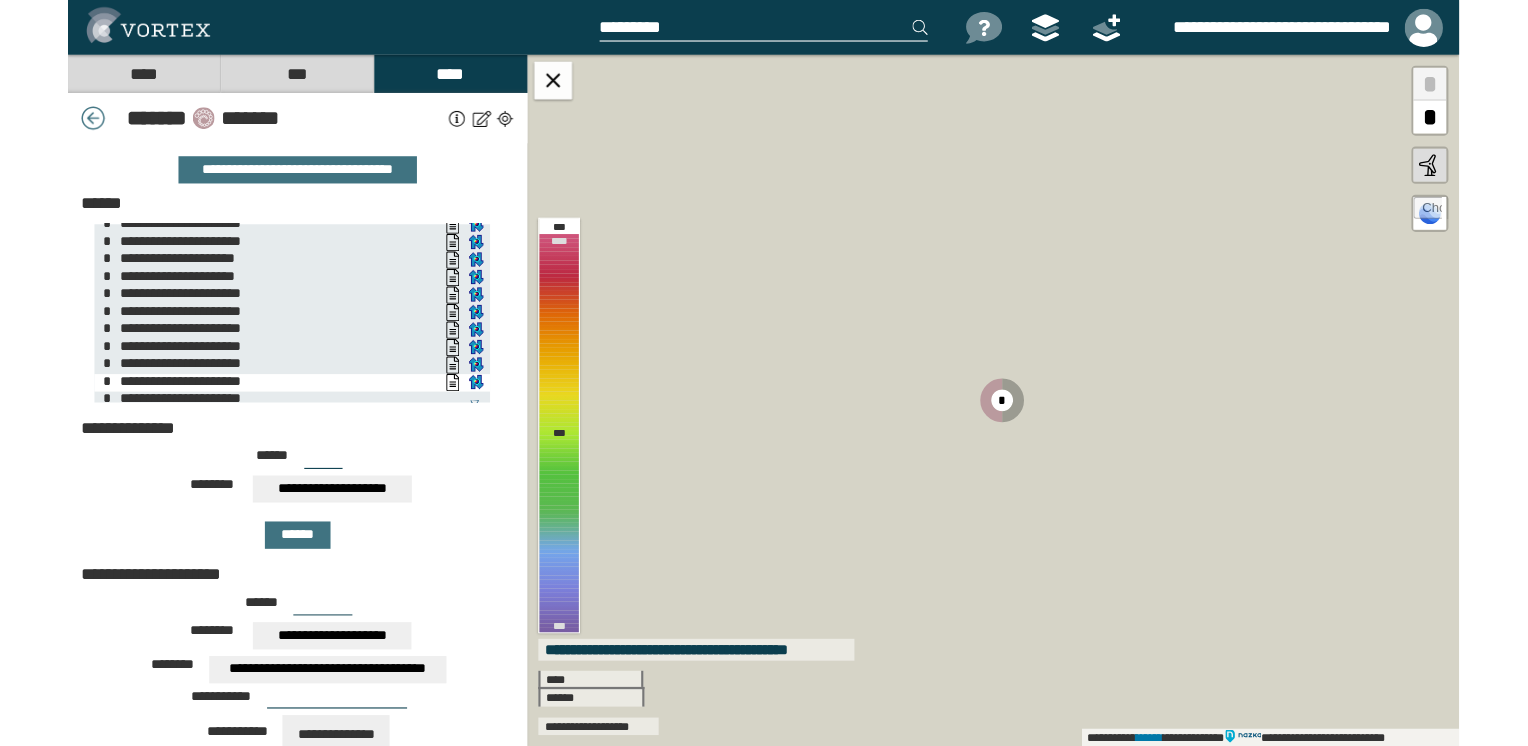 scroll, scrollTop: 82, scrollLeft: 0, axis: vertical 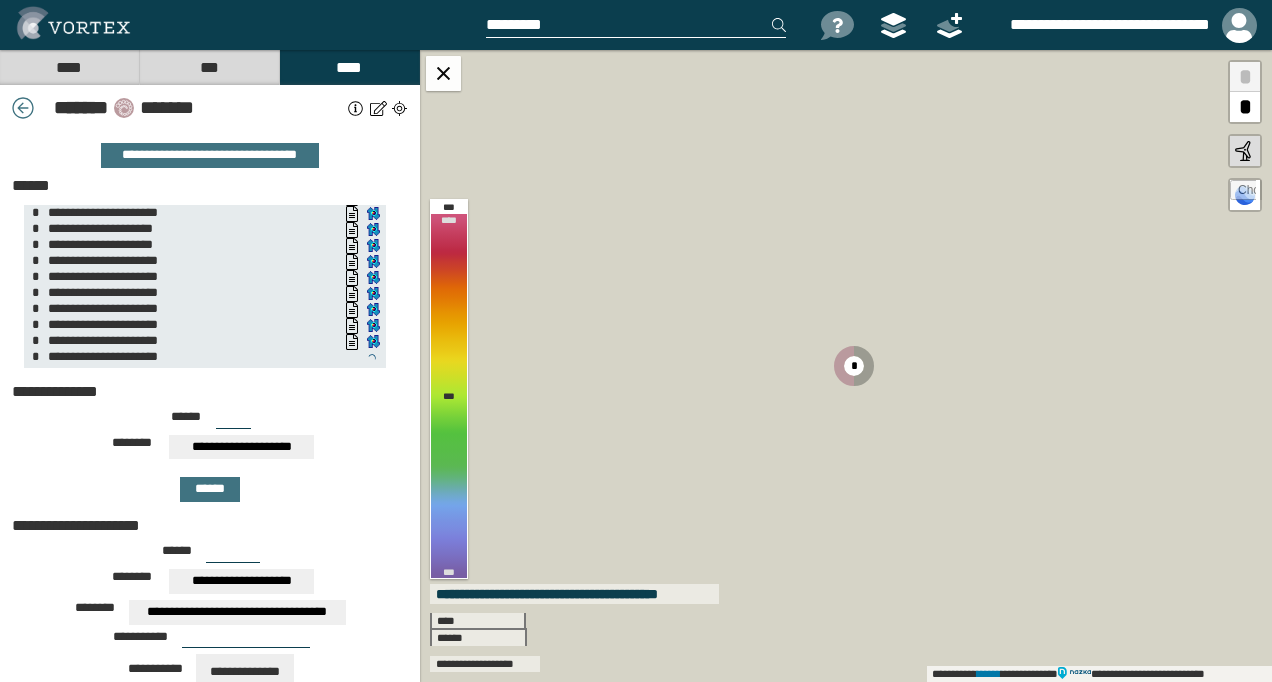 click on "****" at bounding box center (69, 67) 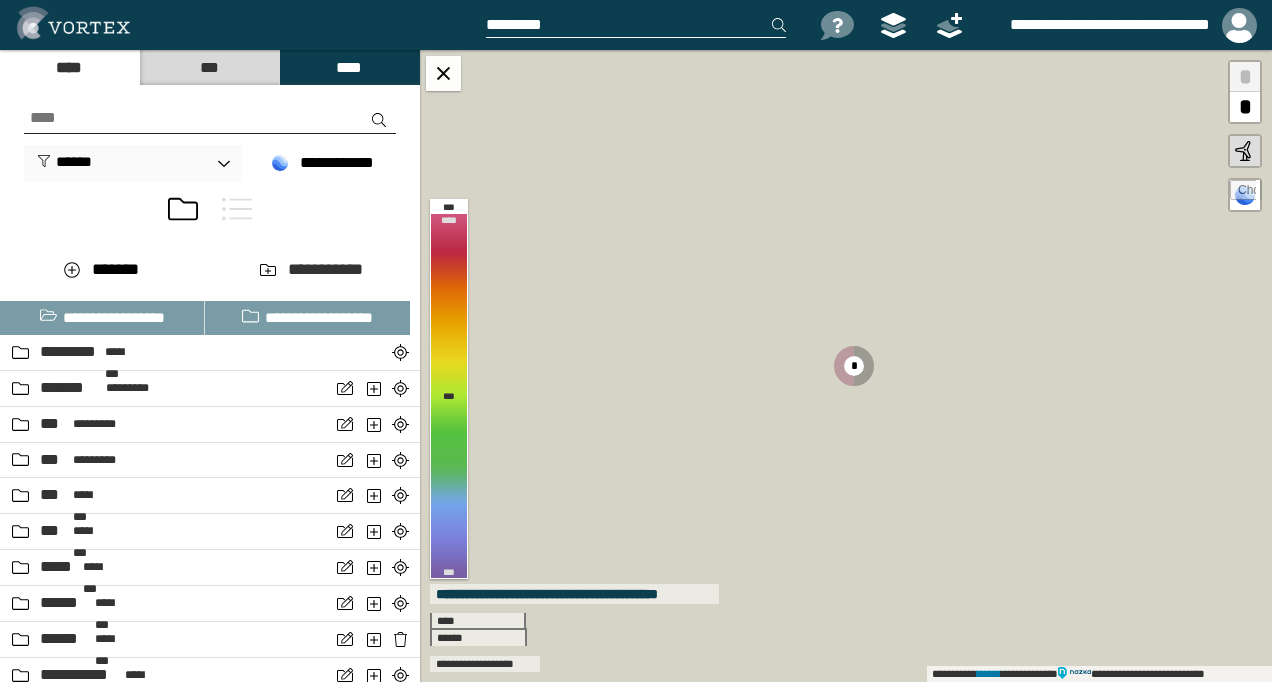 click at bounding box center [237, 209] 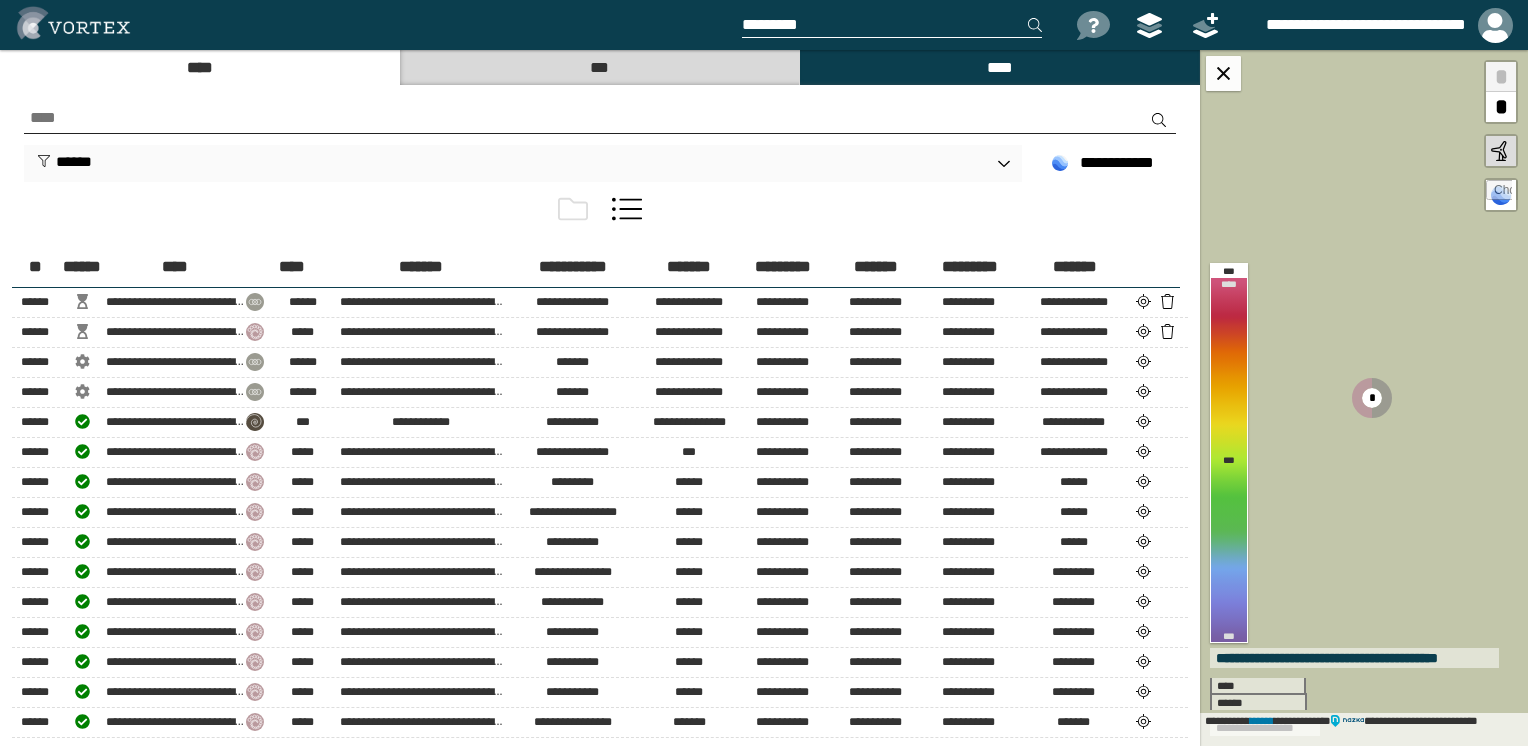 click on "***" at bounding box center [599, 67] 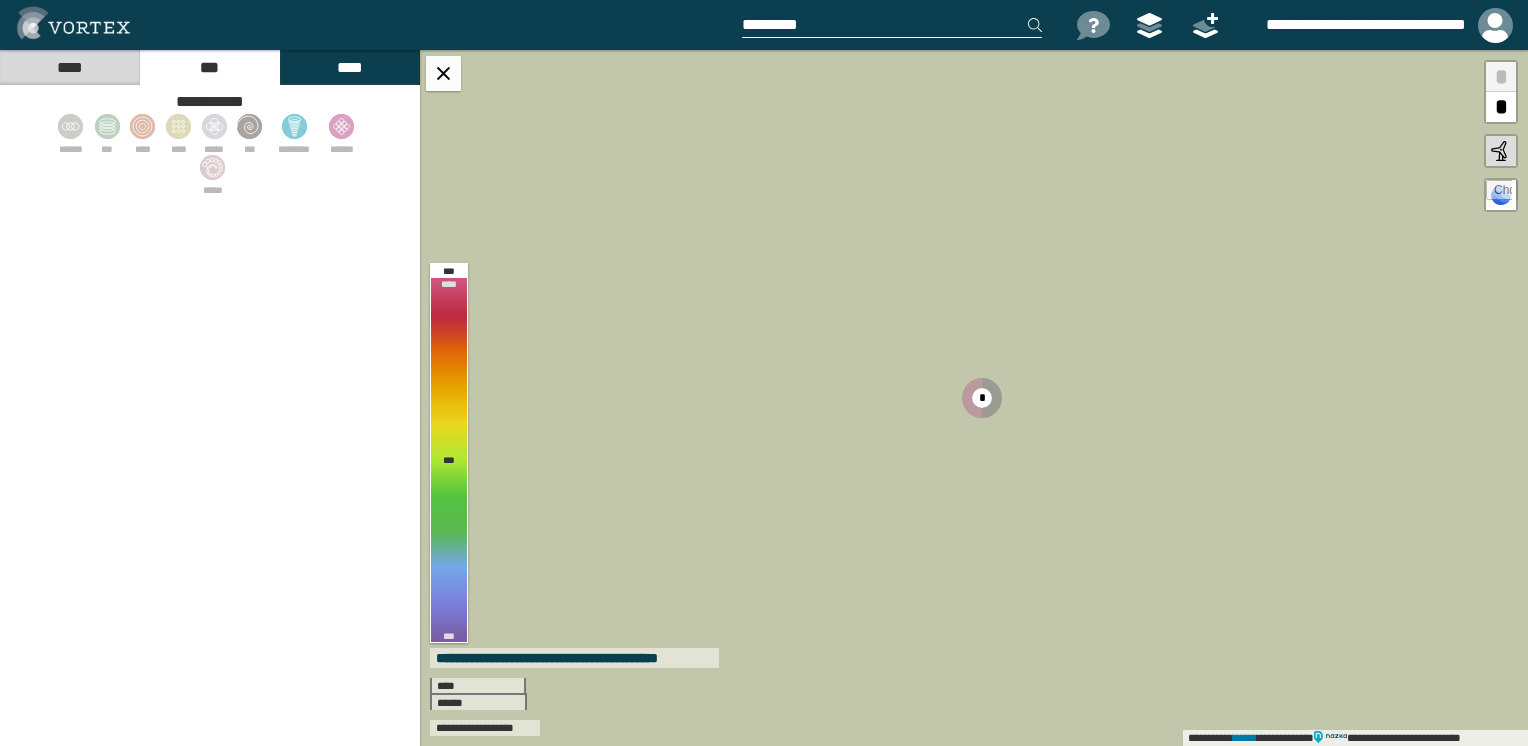 click on "****" at bounding box center (69, 67) 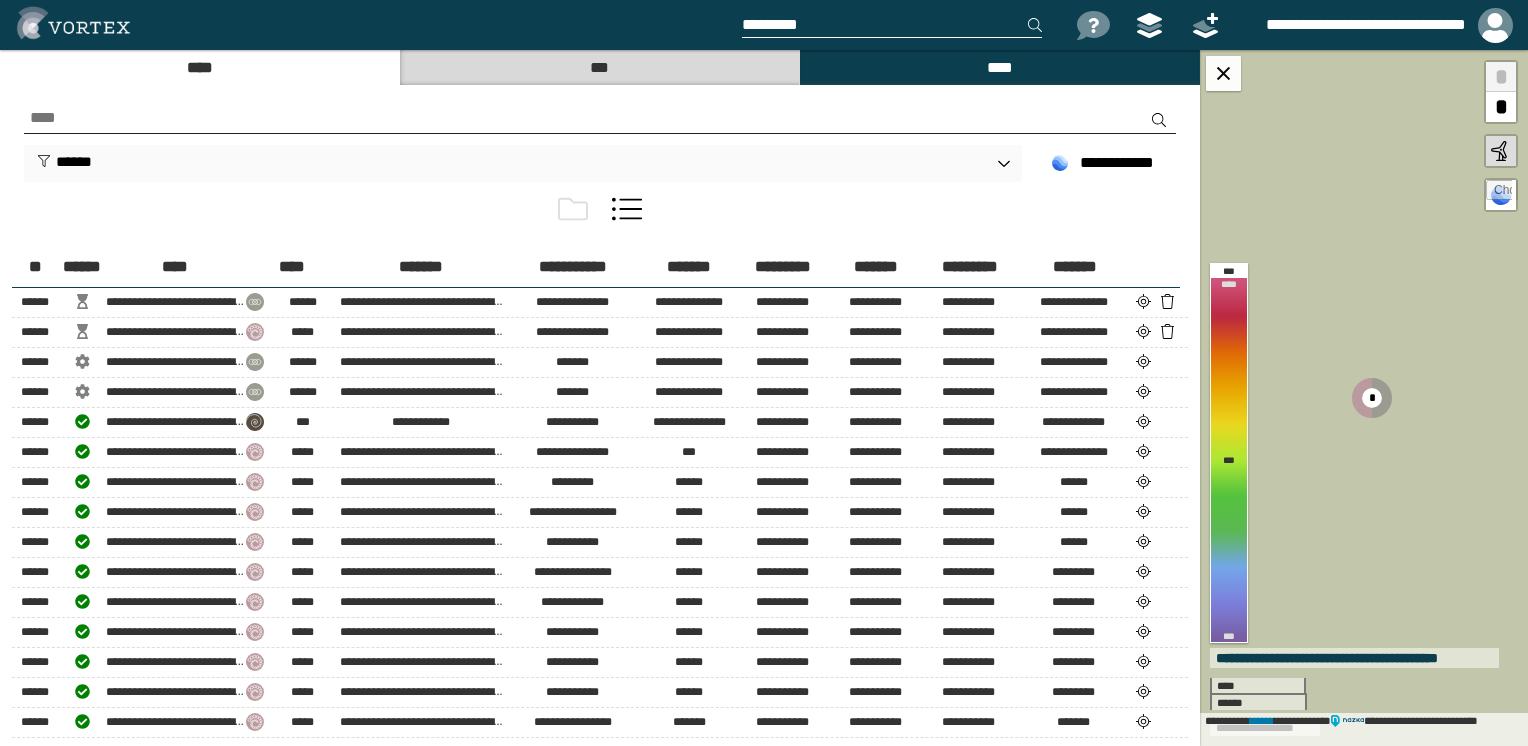 click at bounding box center (573, 209) 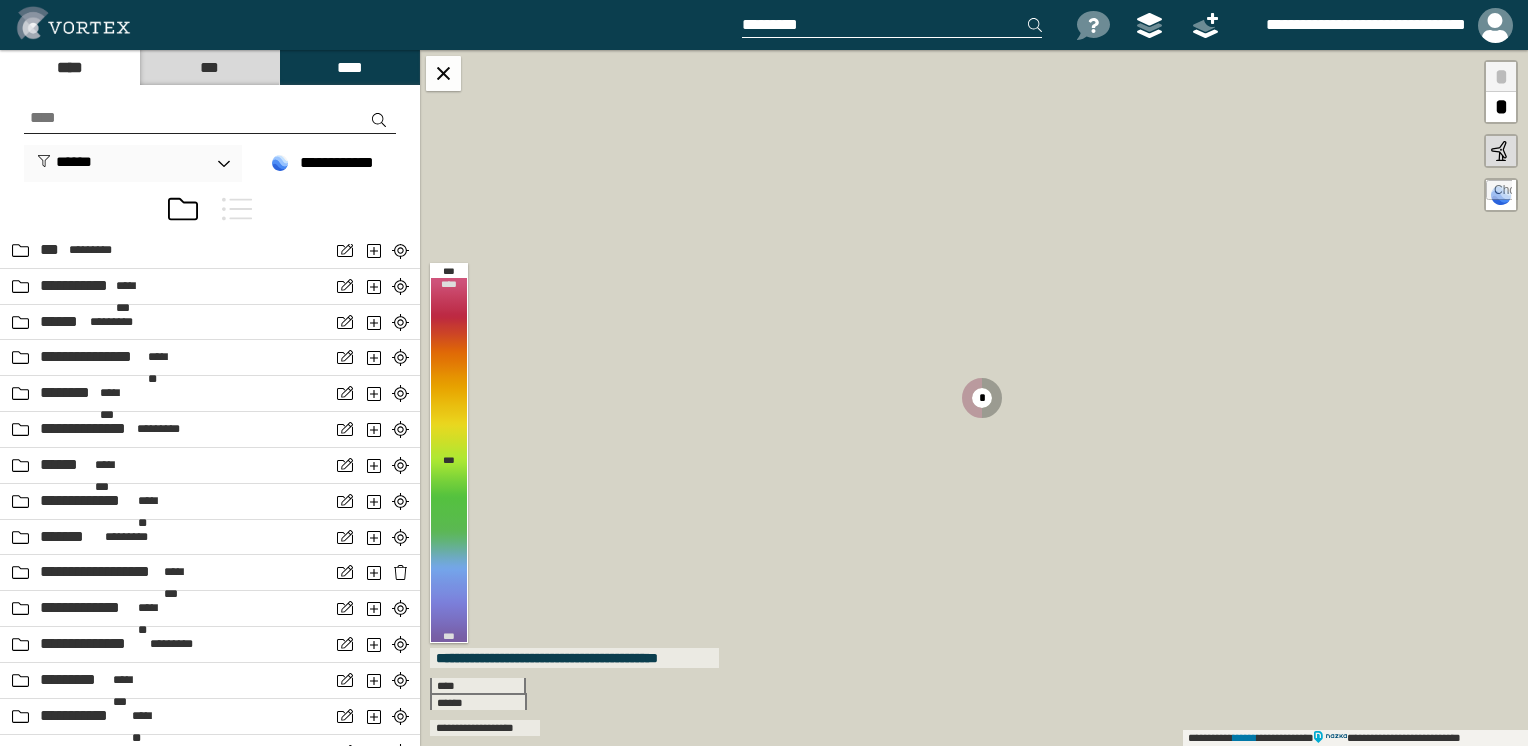 scroll, scrollTop: 2200, scrollLeft: 0, axis: vertical 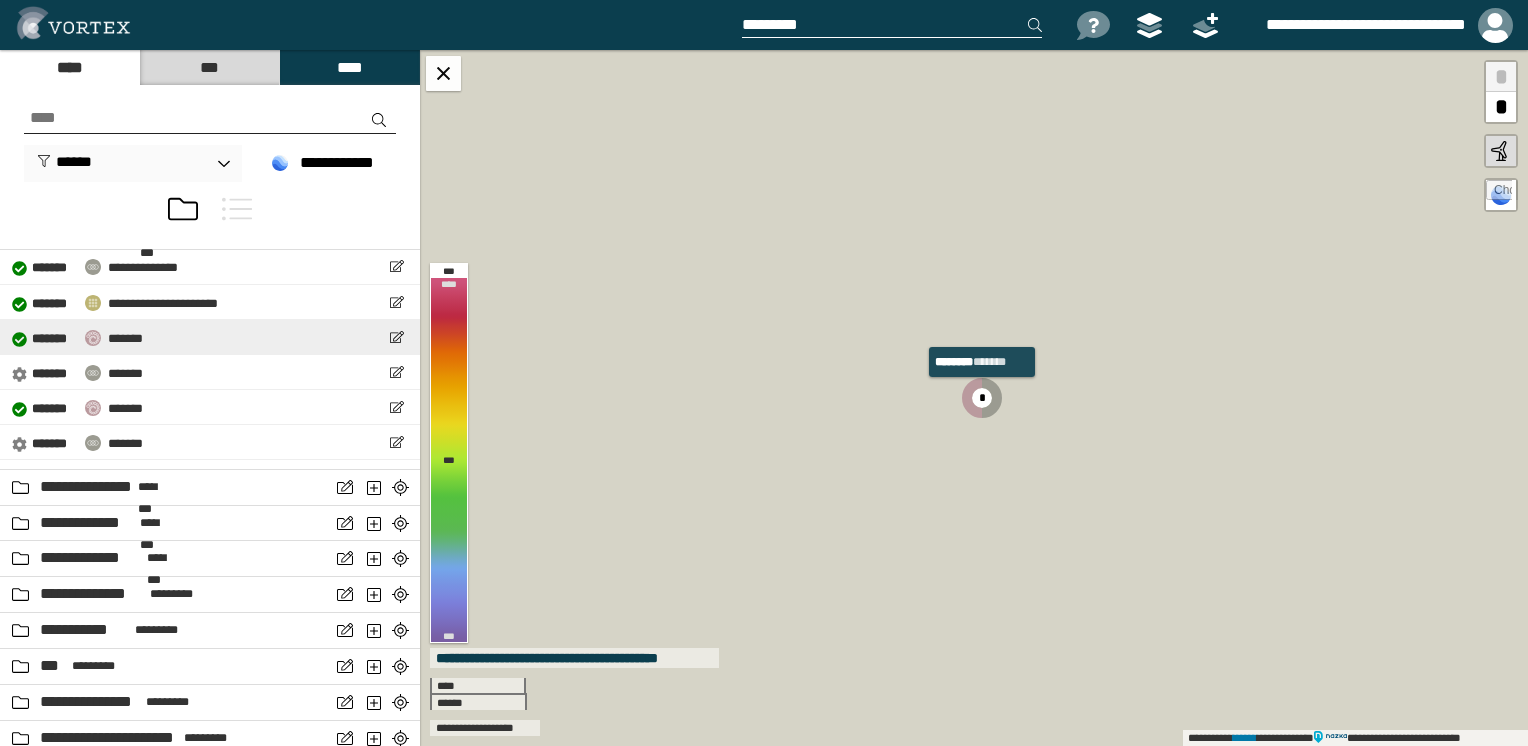 click on "* ******" at bounding box center [54, 339] 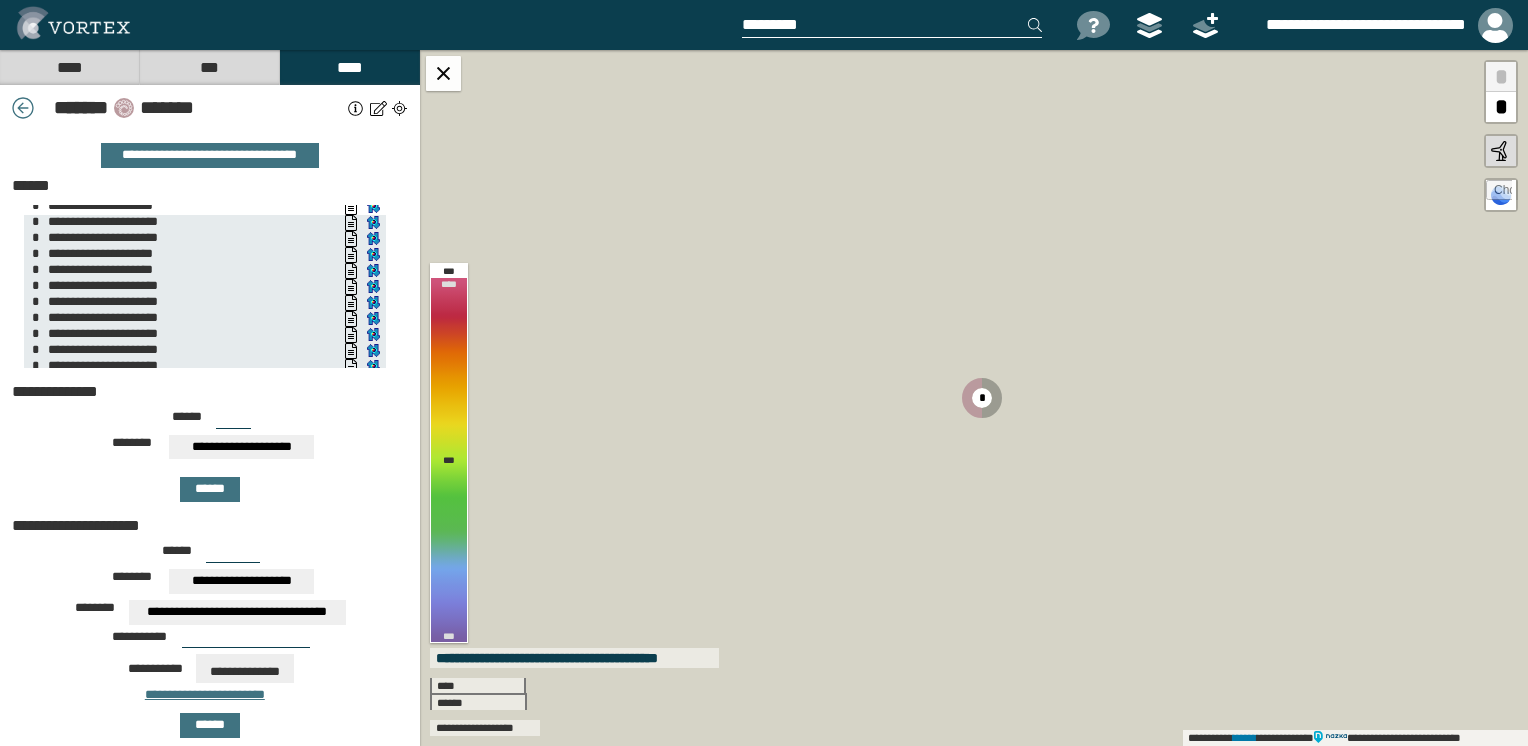 scroll, scrollTop: 82, scrollLeft: 0, axis: vertical 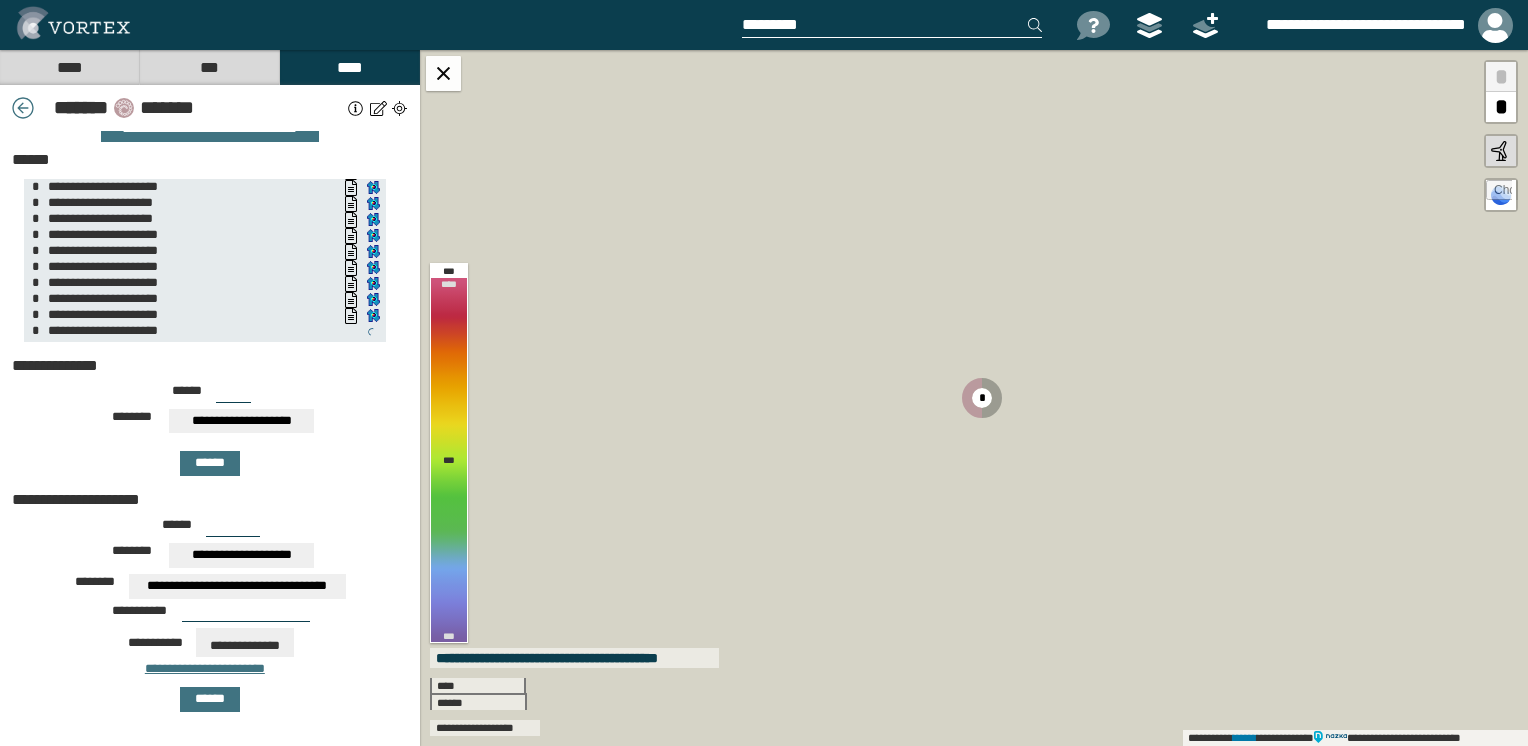 click at bounding box center (356, 108) 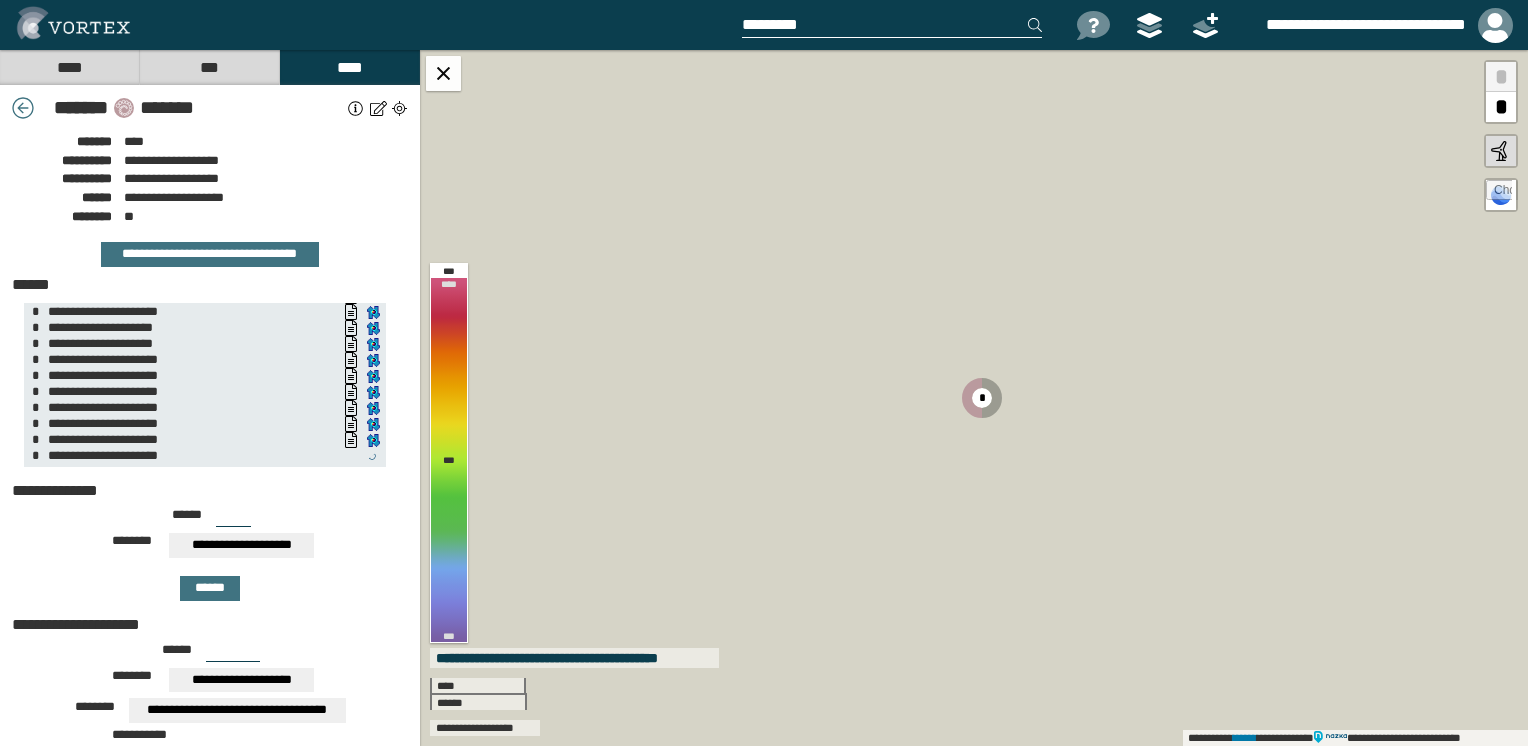 scroll, scrollTop: 151, scrollLeft: 0, axis: vertical 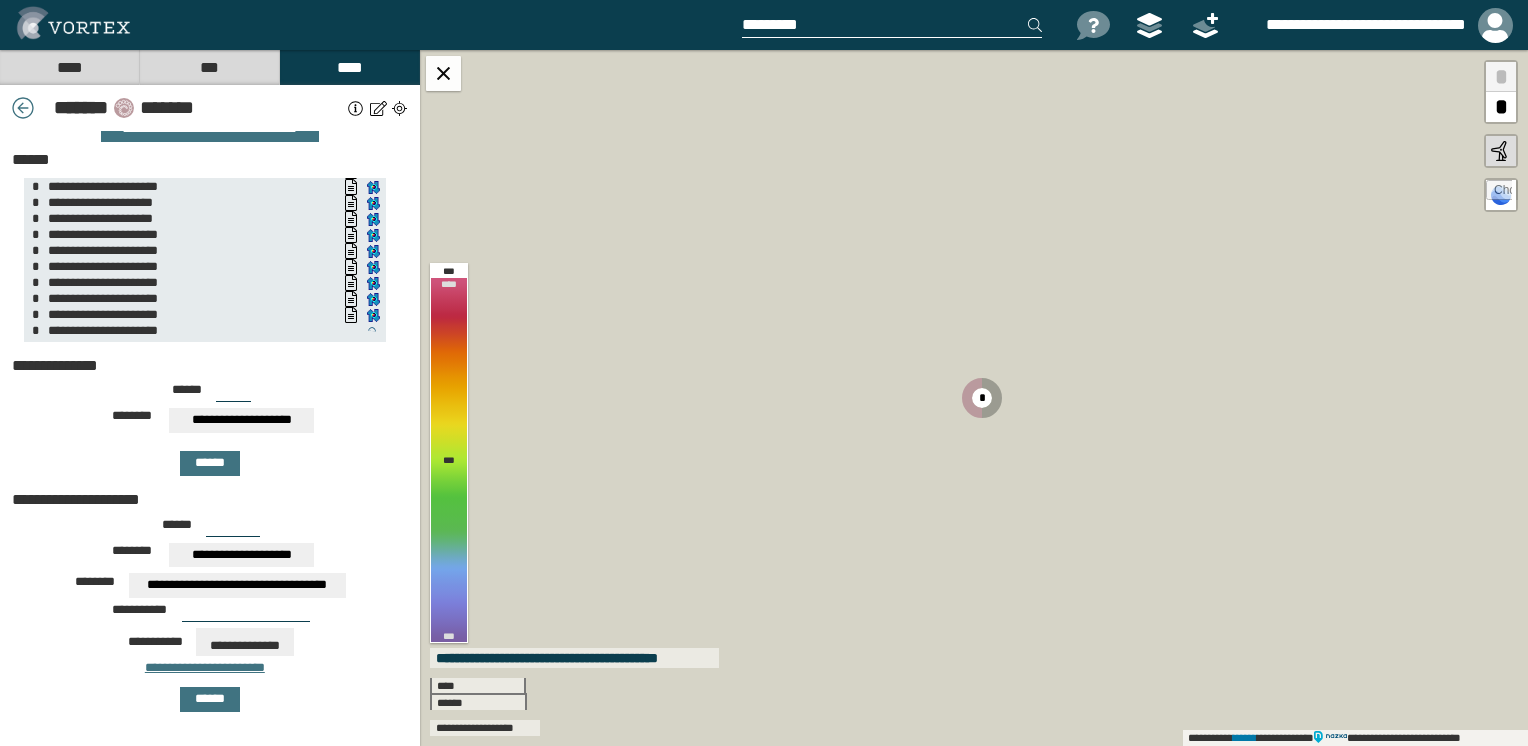 click at bounding box center (356, 108) 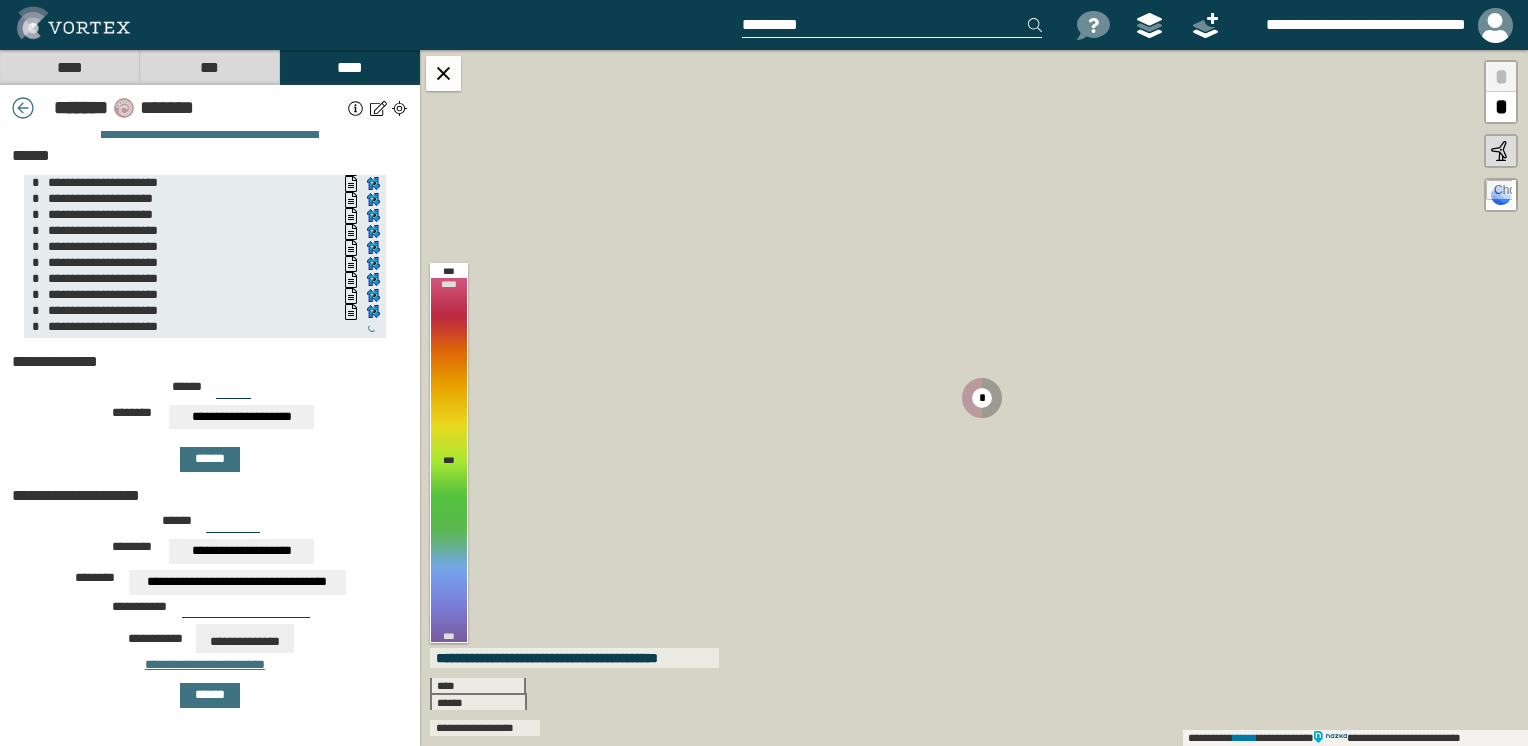 scroll, scrollTop: 26, scrollLeft: 0, axis: vertical 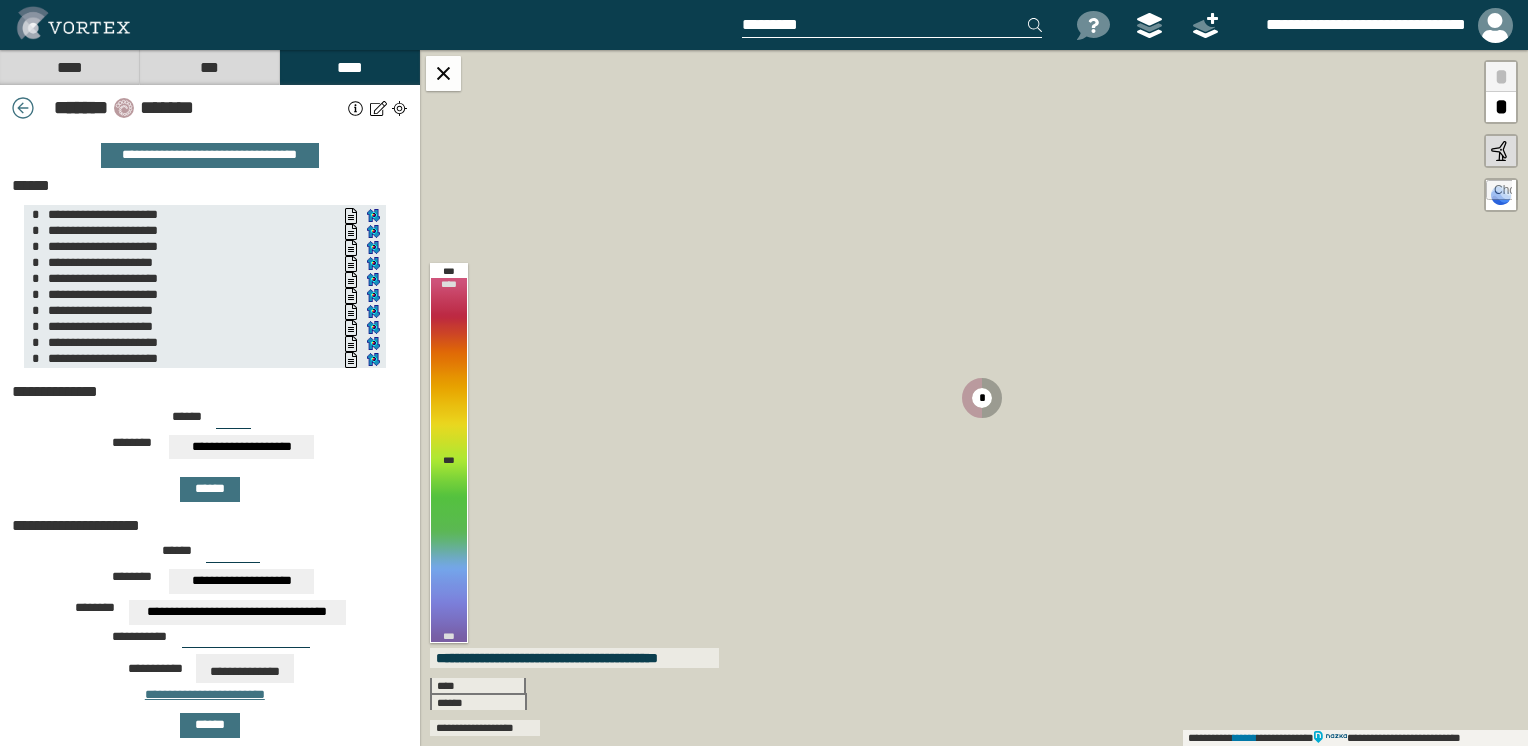 click at bounding box center (356, 108) 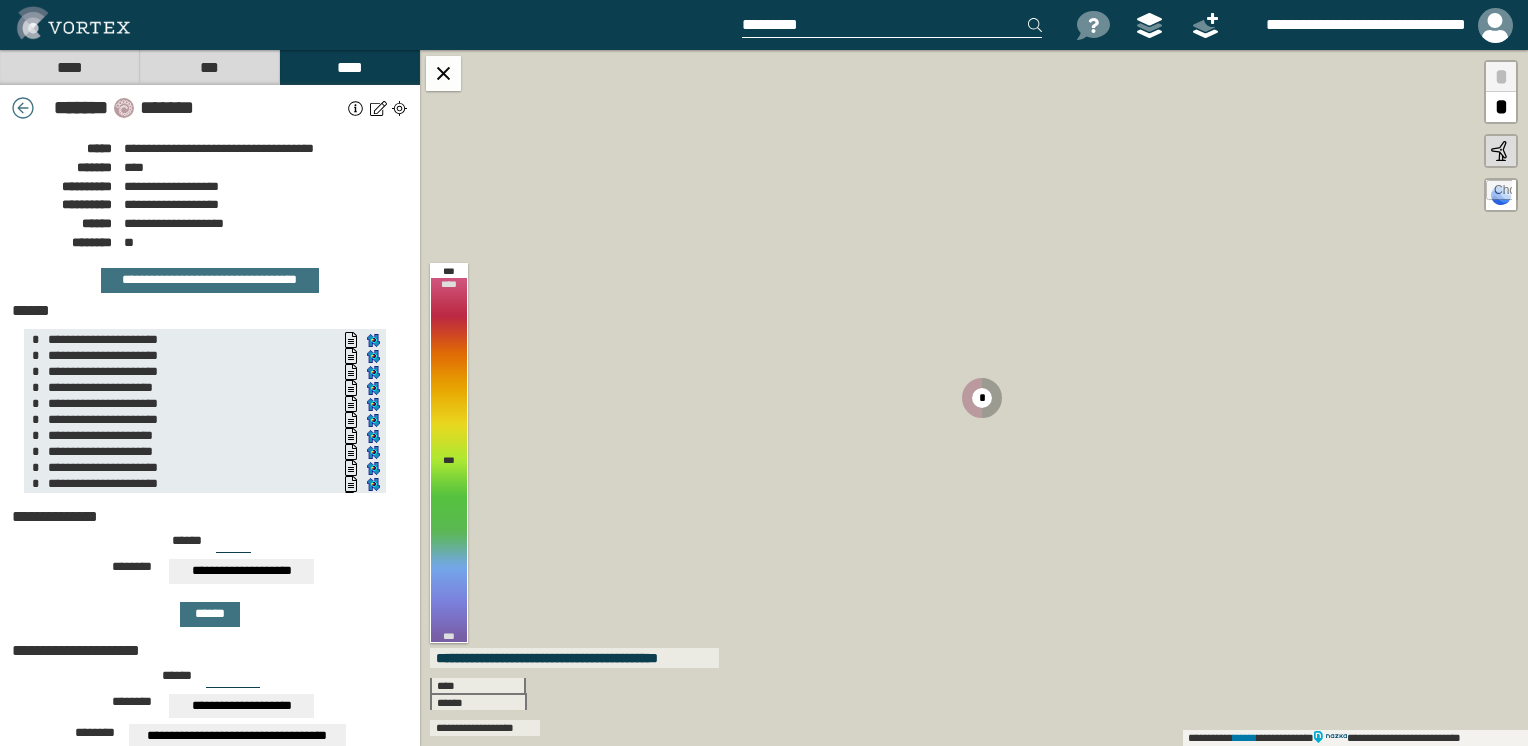 click at bounding box center (356, 108) 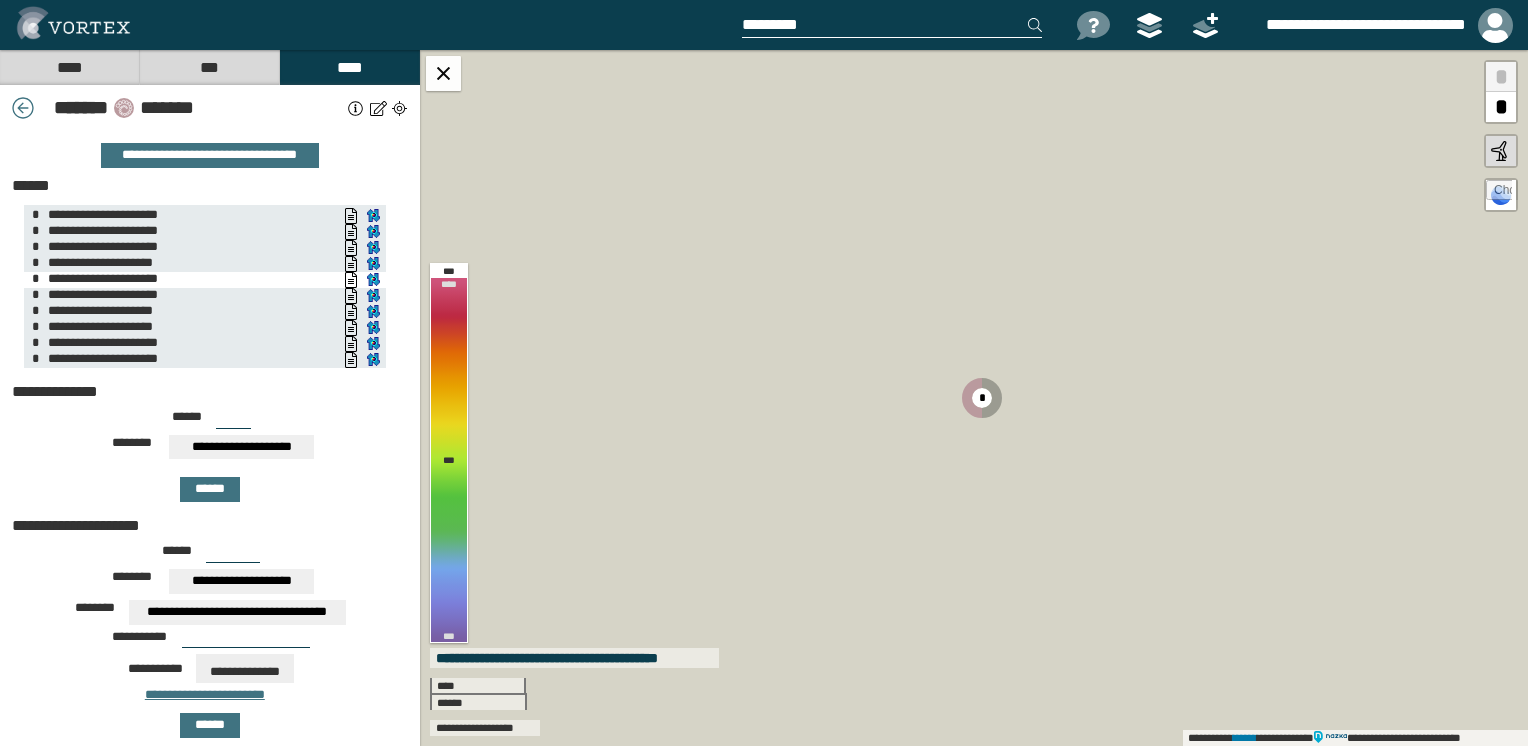 scroll, scrollTop: 82, scrollLeft: 0, axis: vertical 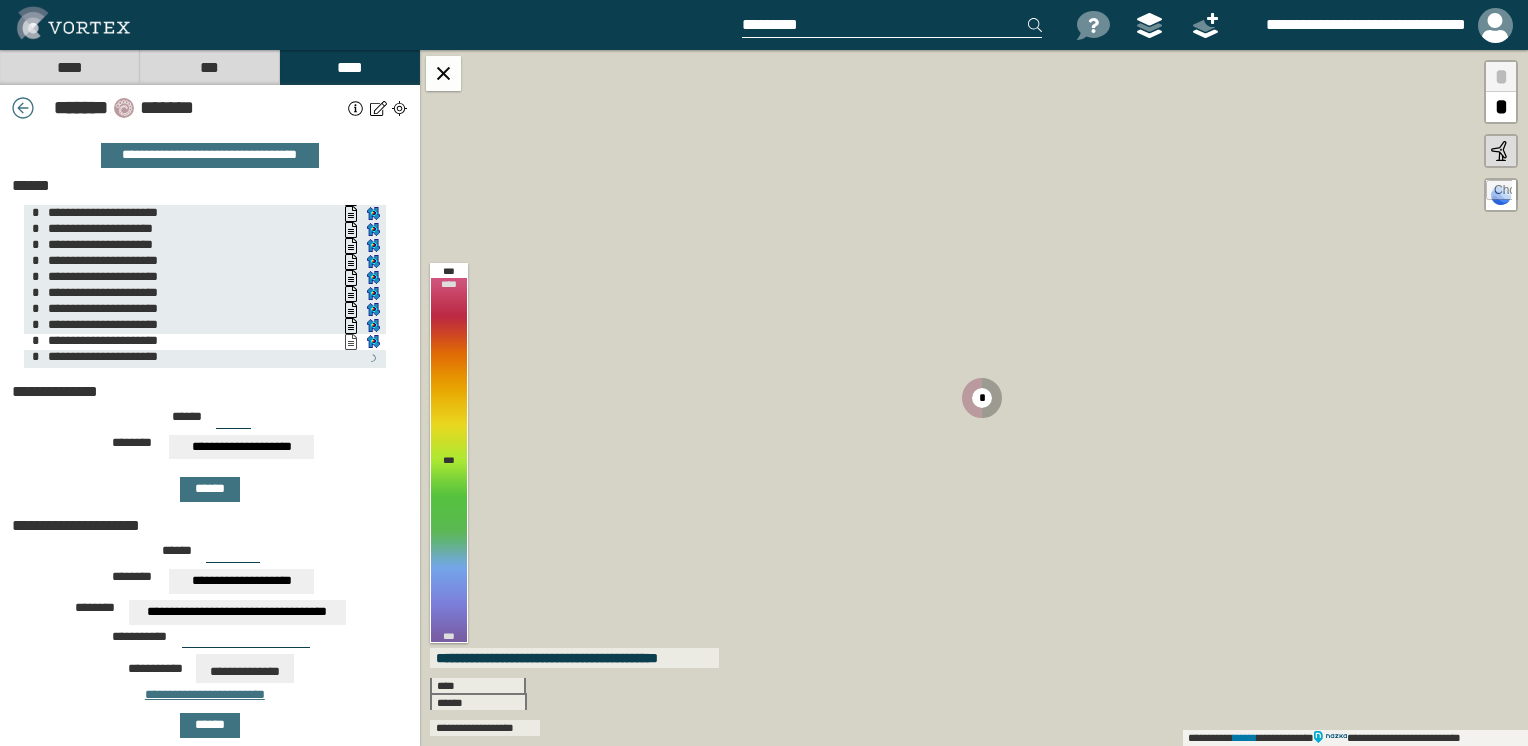 click on "**********" at bounding box center (351, 342) 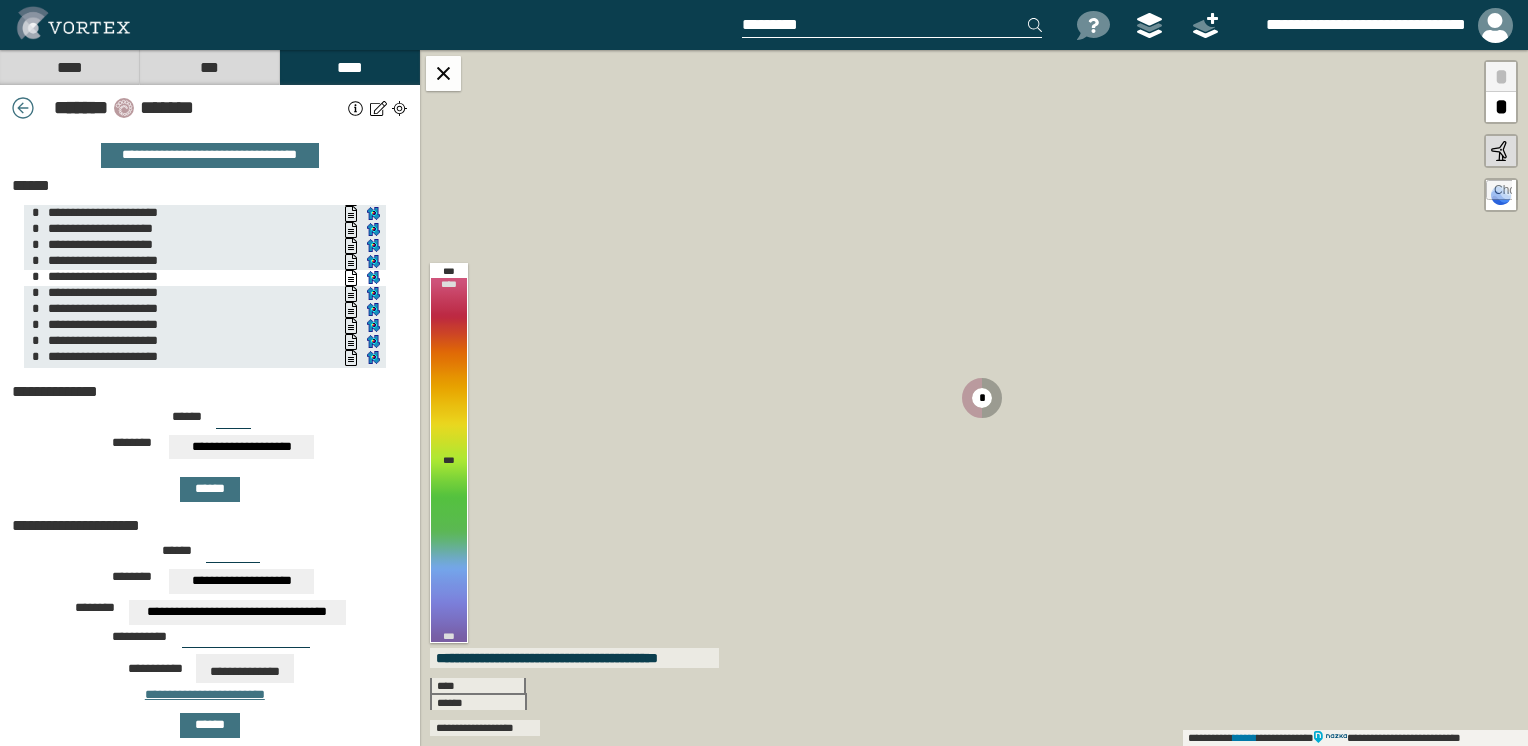 scroll, scrollTop: 26, scrollLeft: 0, axis: vertical 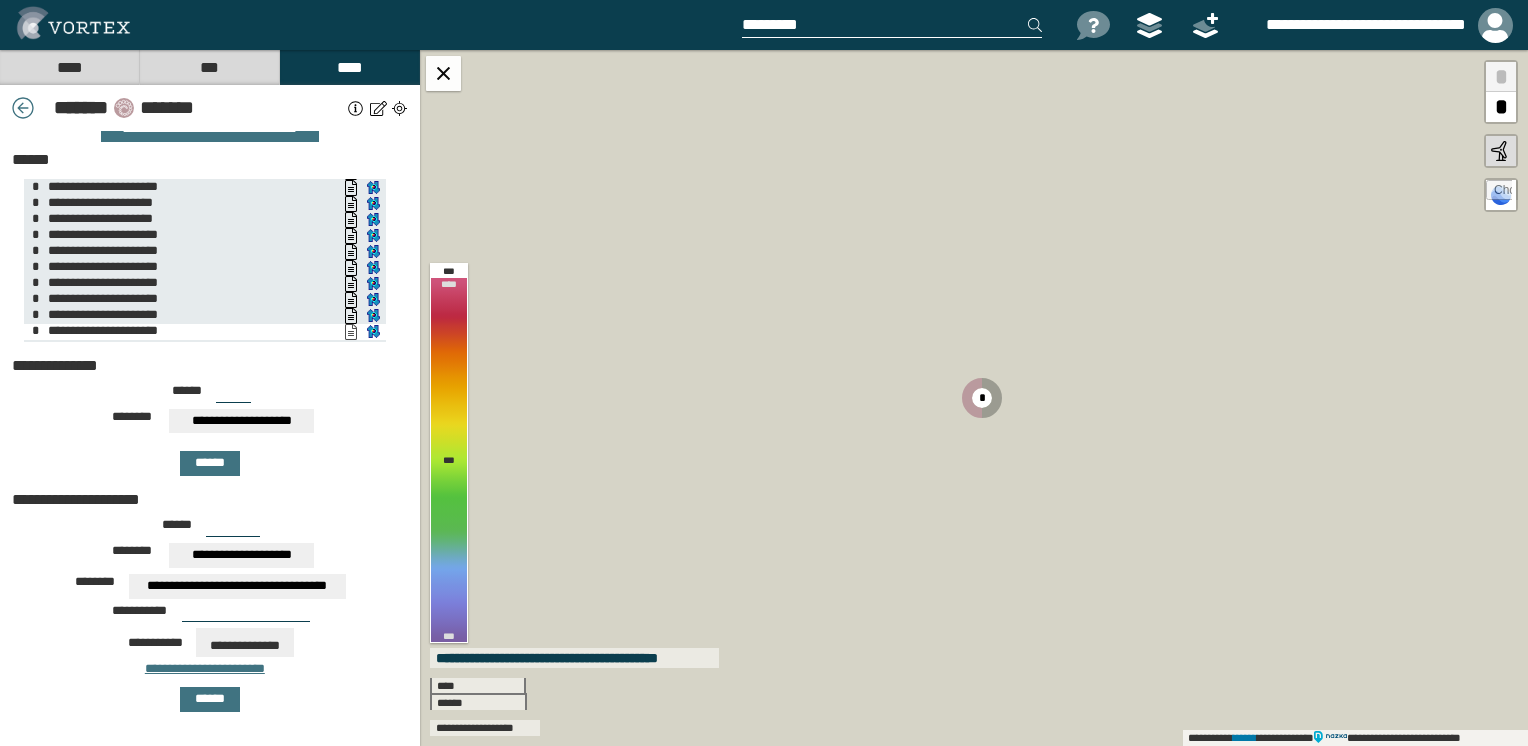 click on "**********" at bounding box center (351, 332) 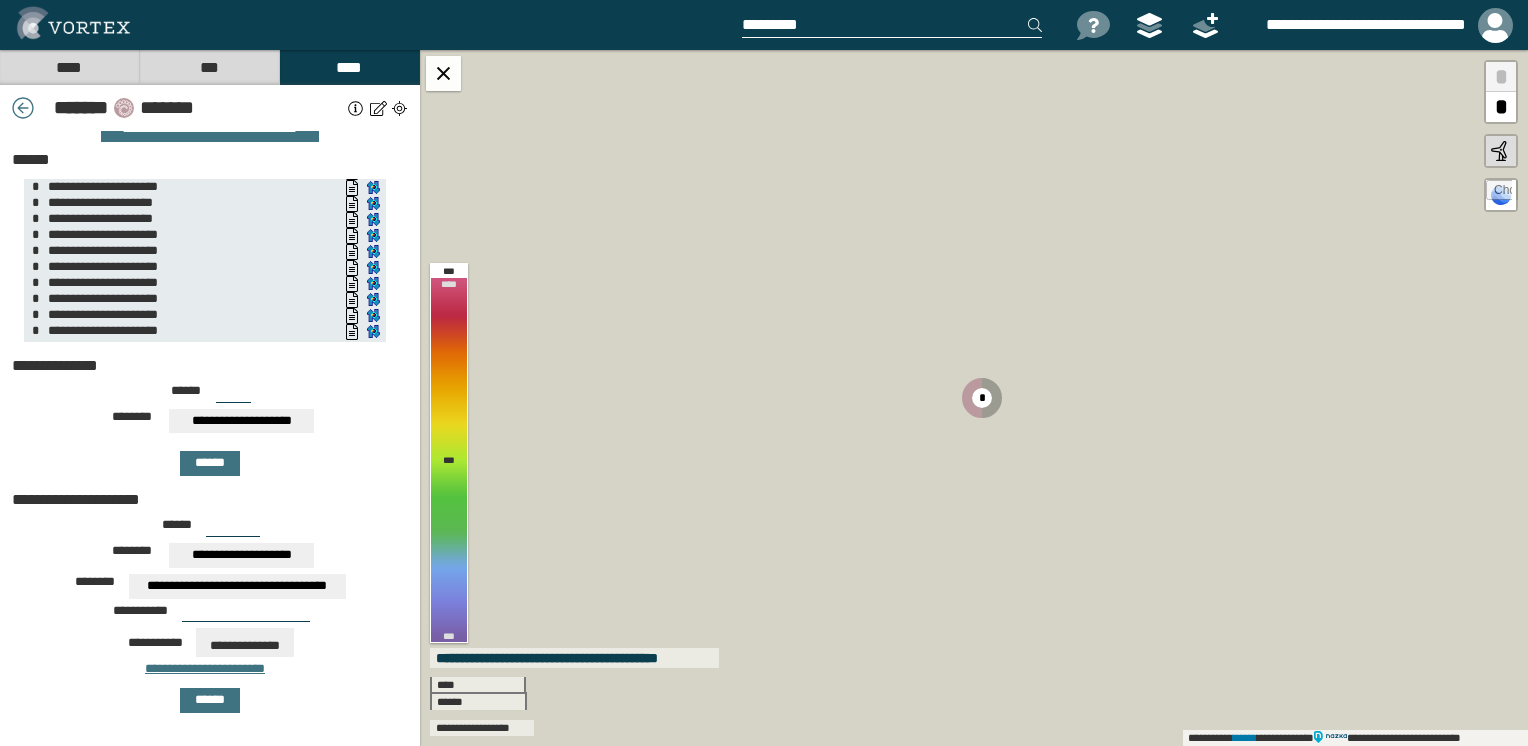 scroll, scrollTop: 26, scrollLeft: 0, axis: vertical 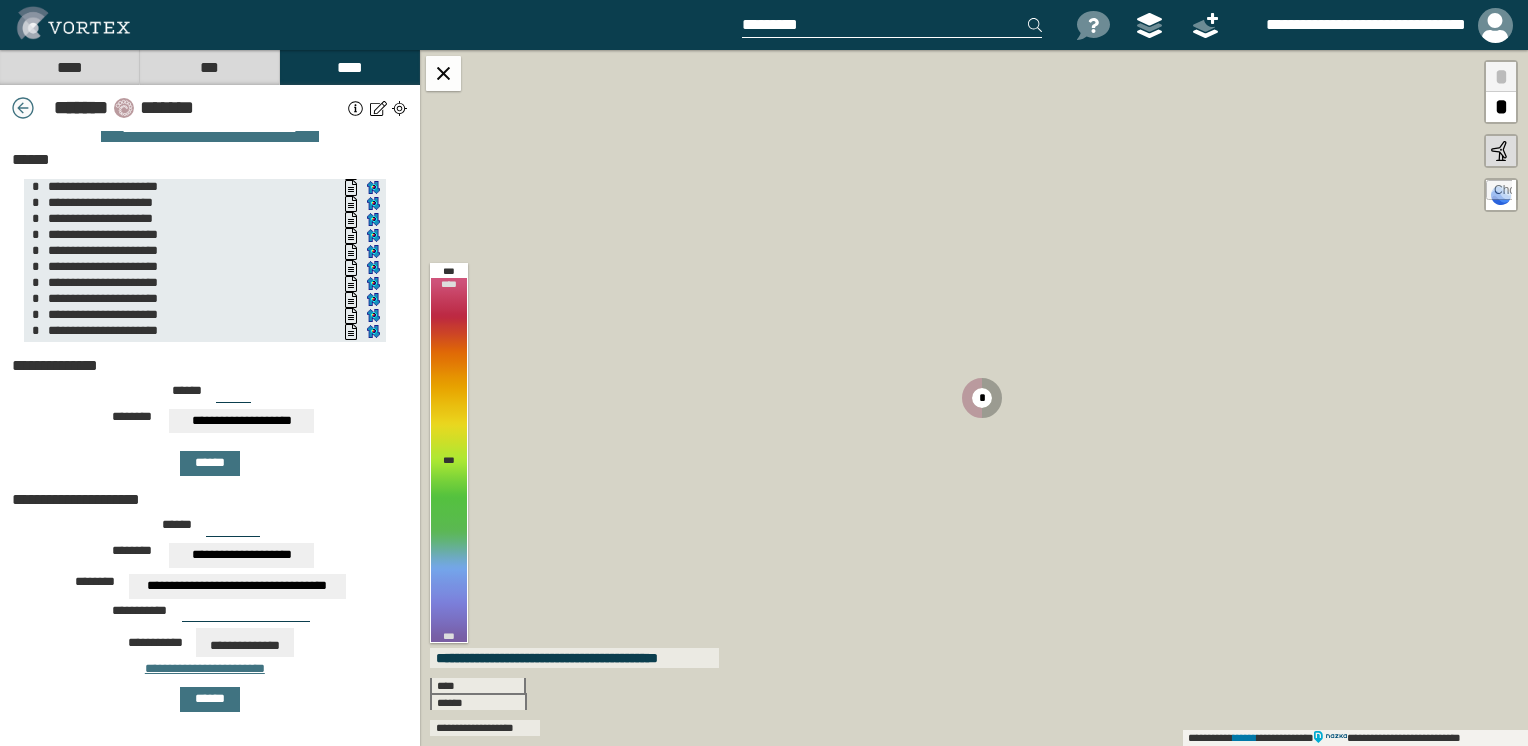click at bounding box center (23, 108) 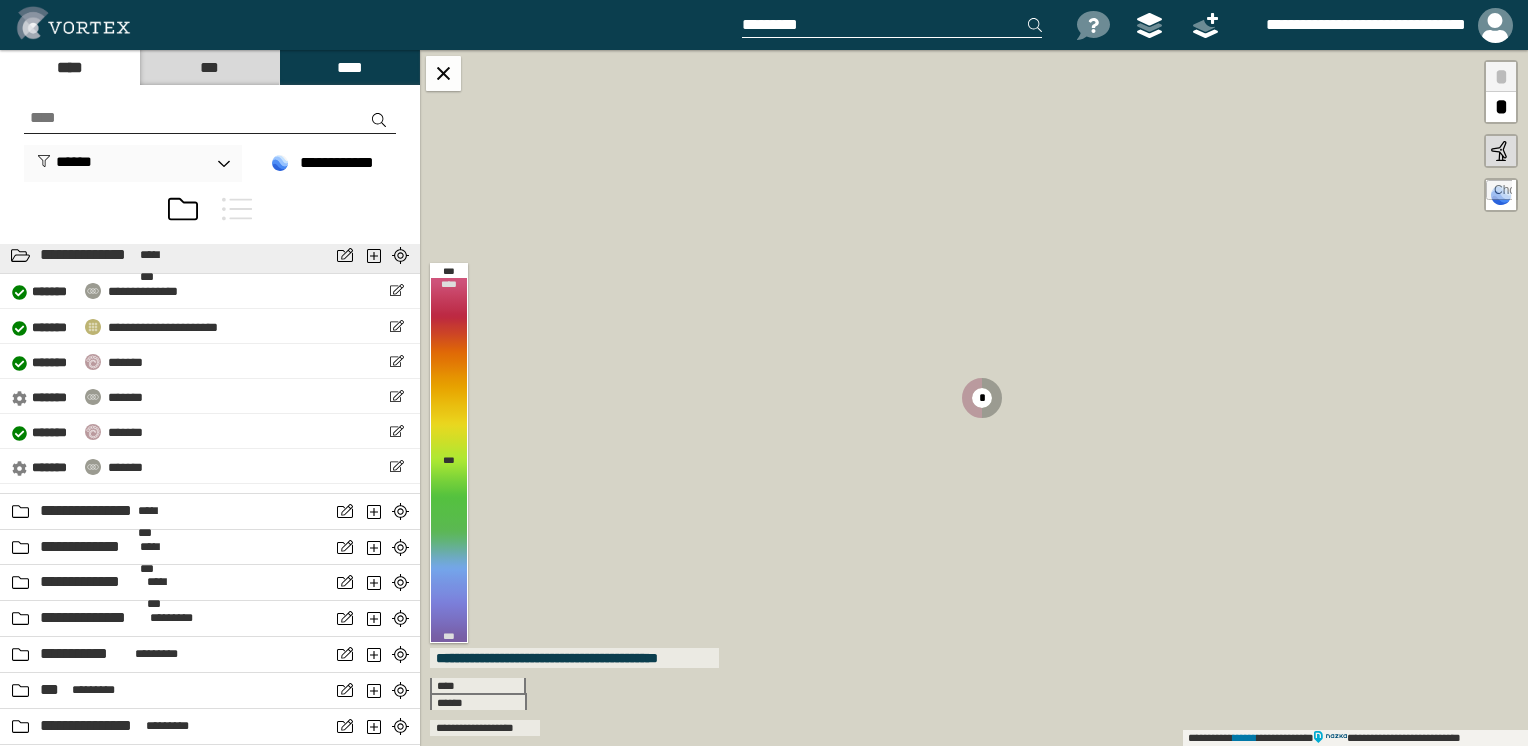 scroll, scrollTop: 1948, scrollLeft: 0, axis: vertical 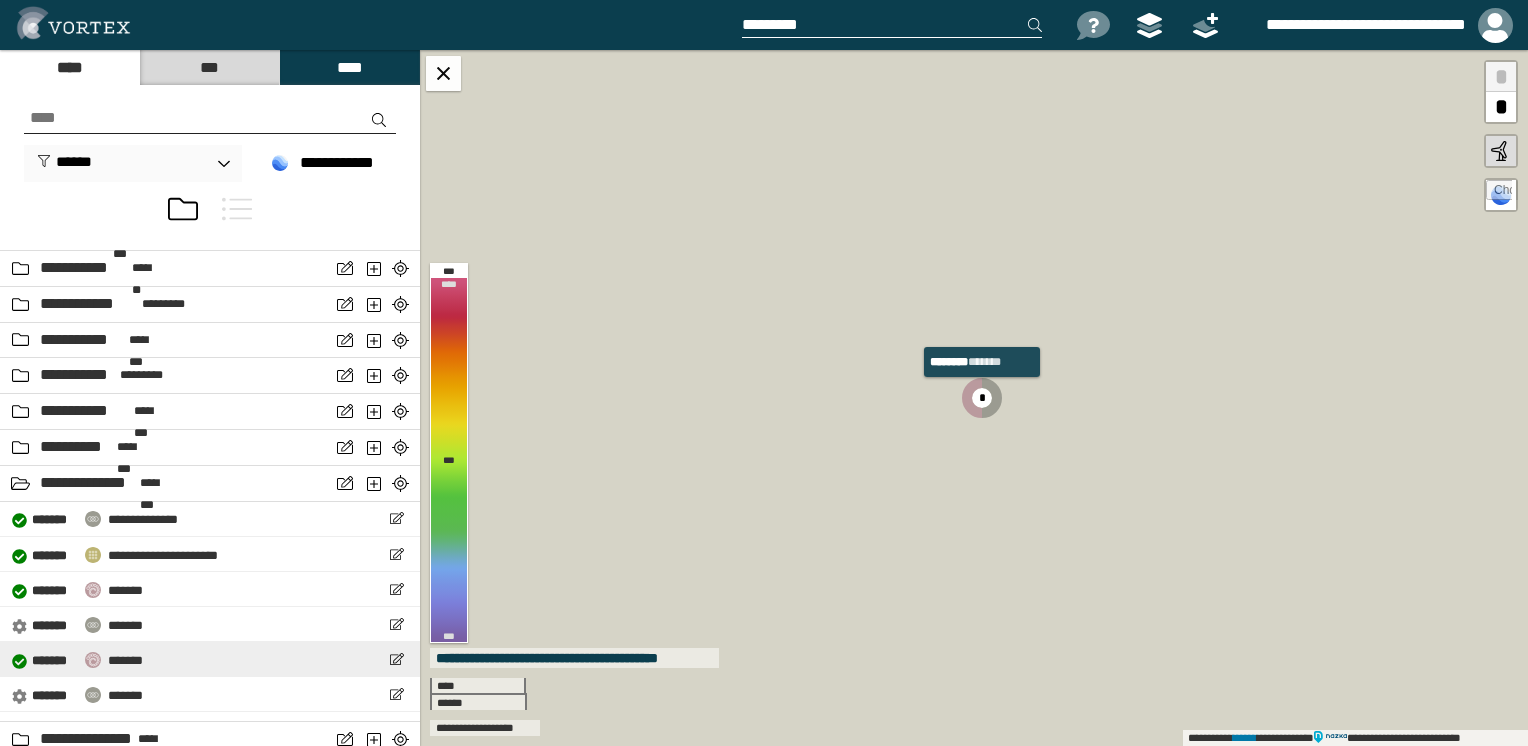 click on "*******" at bounding box center (125, 660) 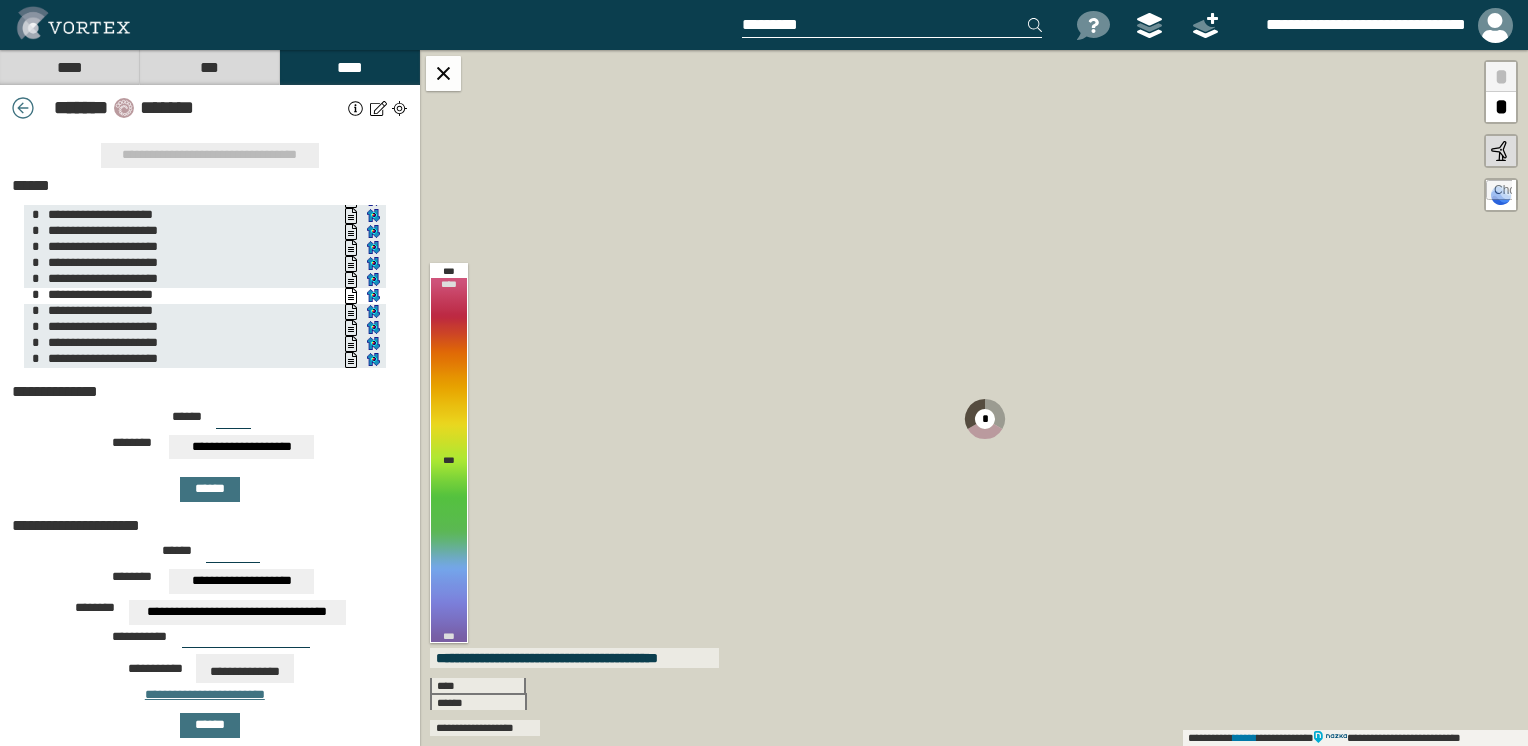 scroll, scrollTop: 50, scrollLeft: 0, axis: vertical 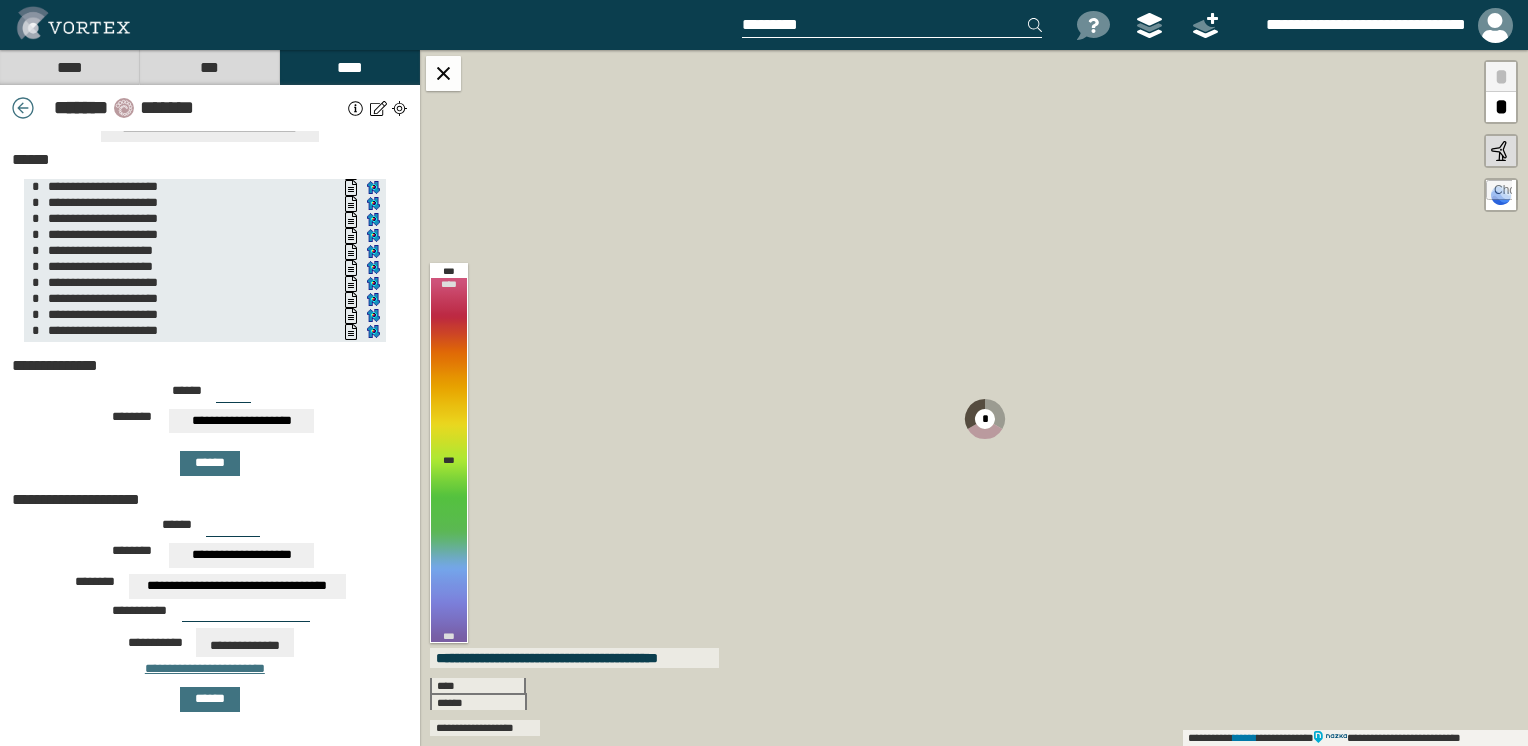 click on "***" at bounding box center (233, 395) 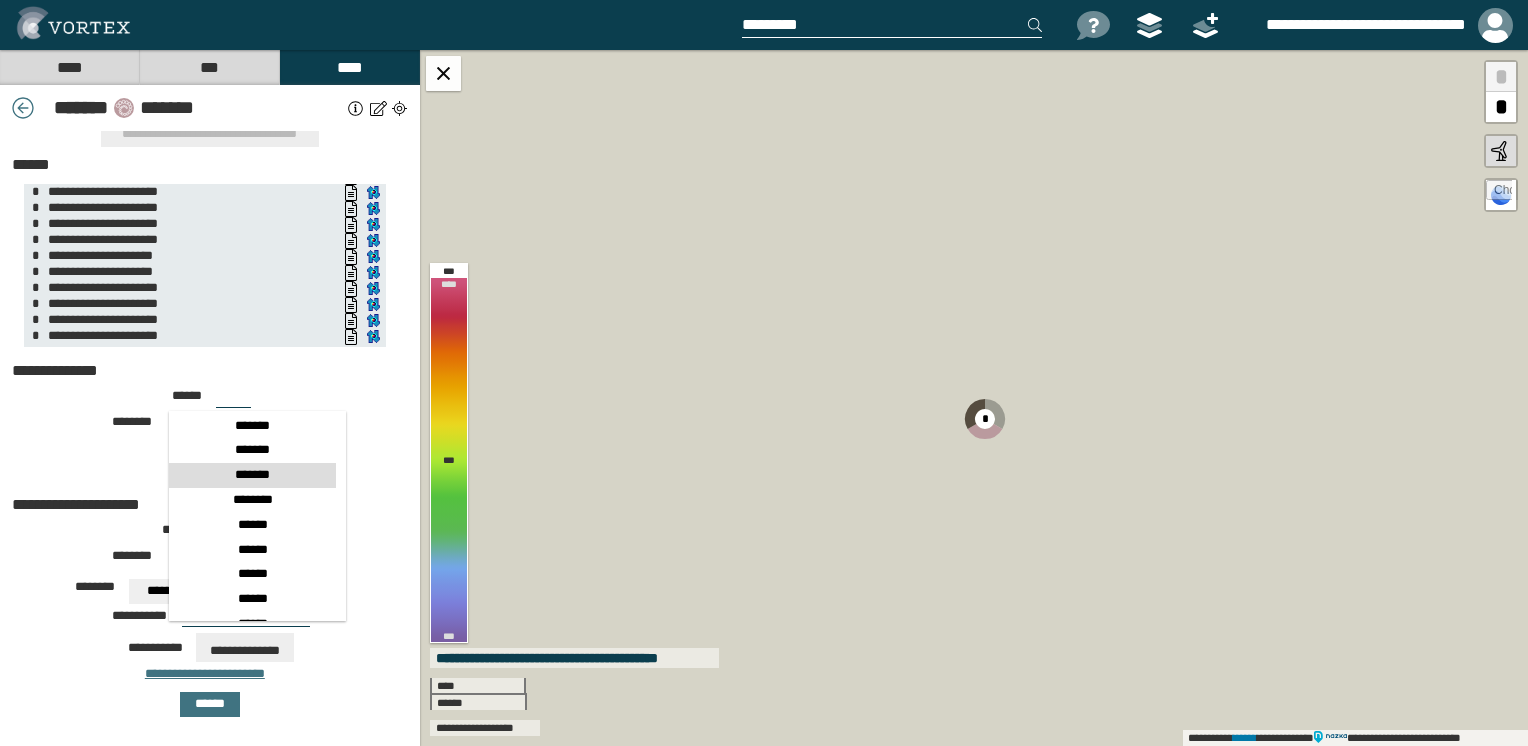 scroll, scrollTop: 26, scrollLeft: 0, axis: vertical 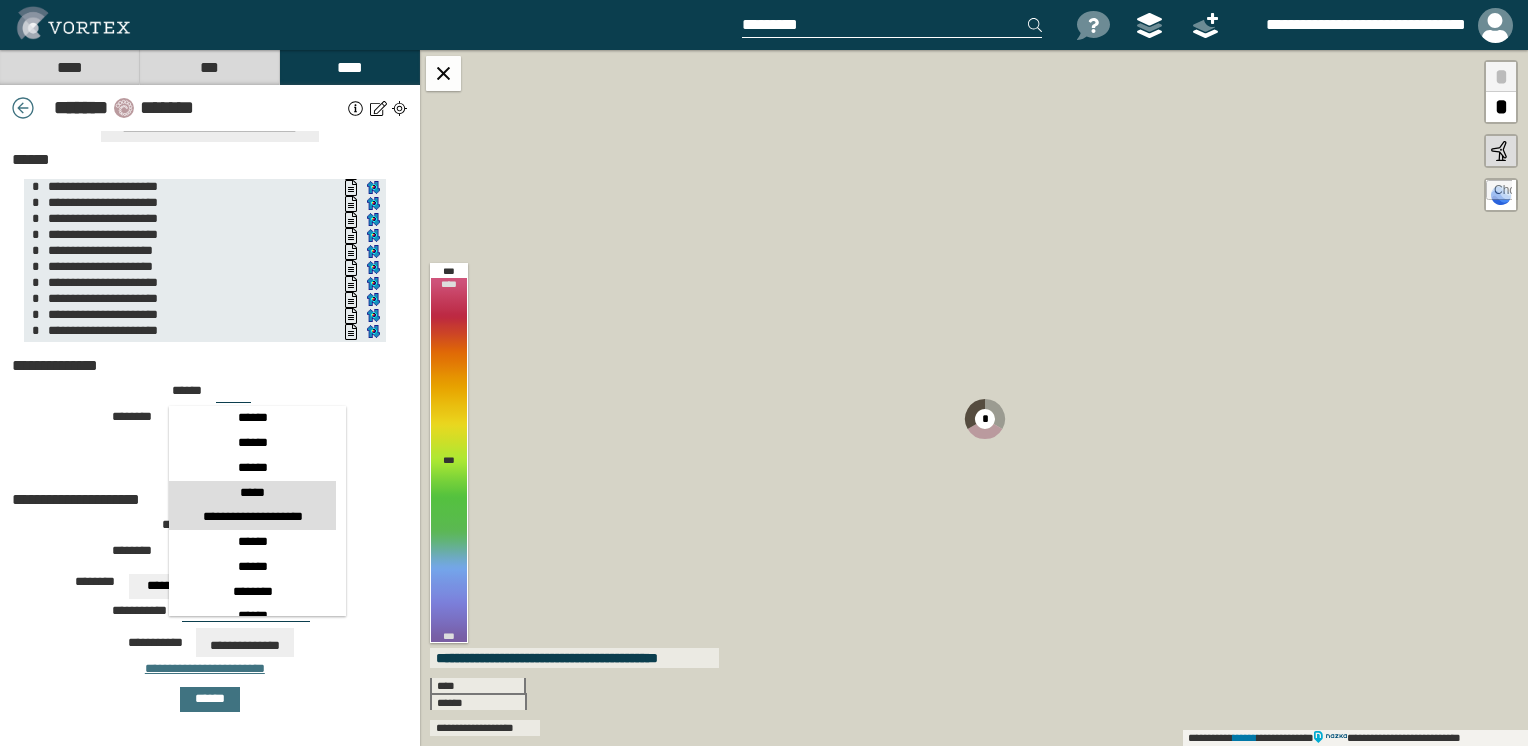 click on "*****" at bounding box center [252, 493] 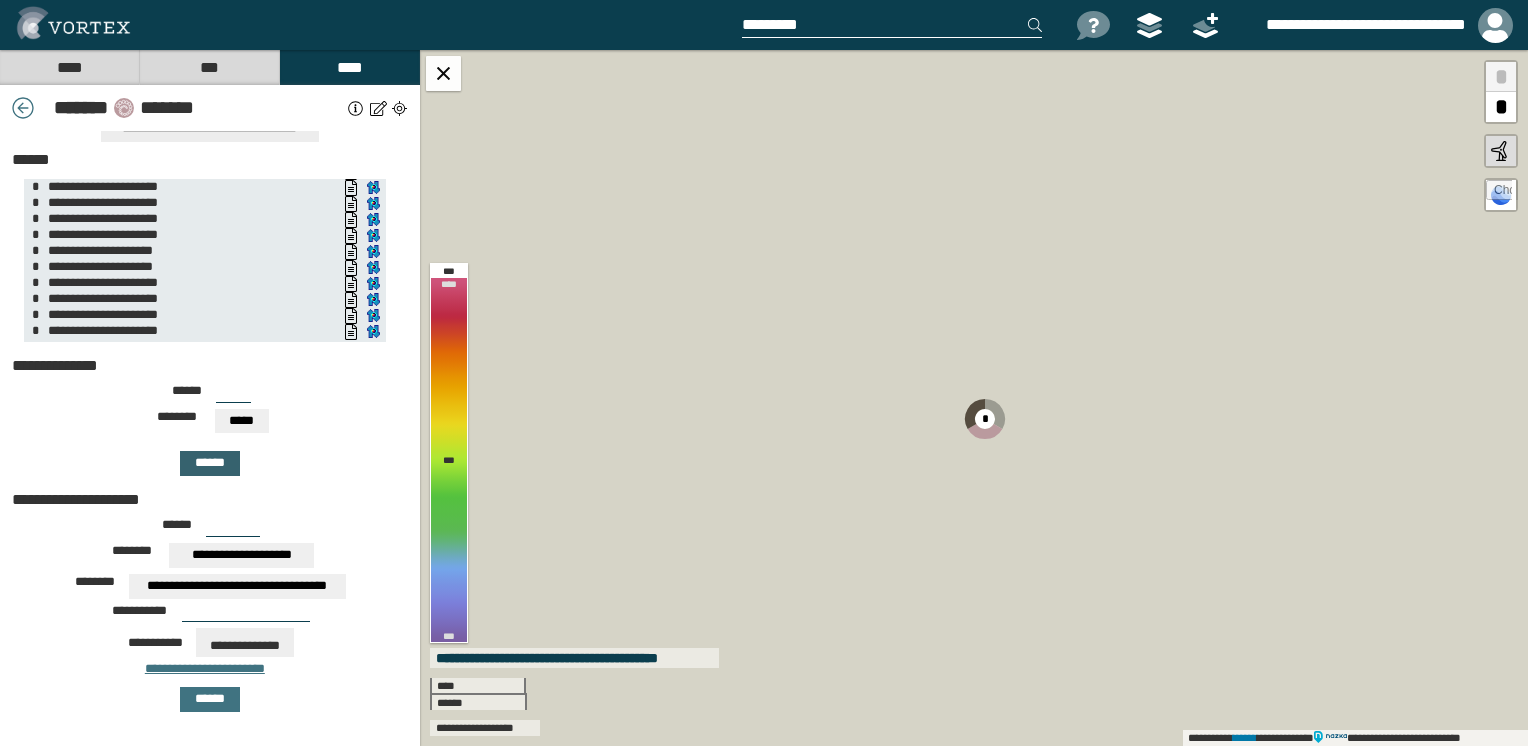 click on "******" at bounding box center [210, 463] 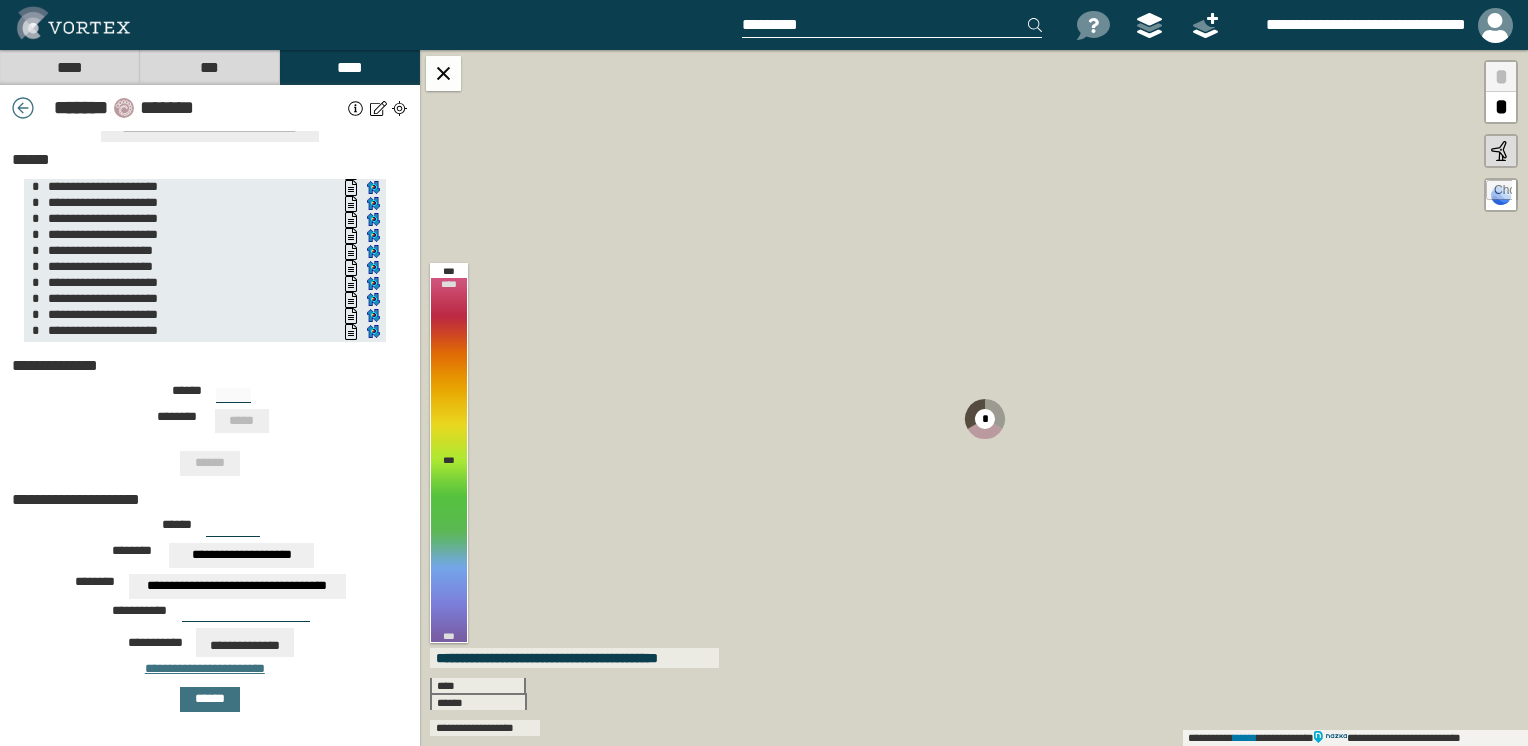 click at bounding box center (356, 108) 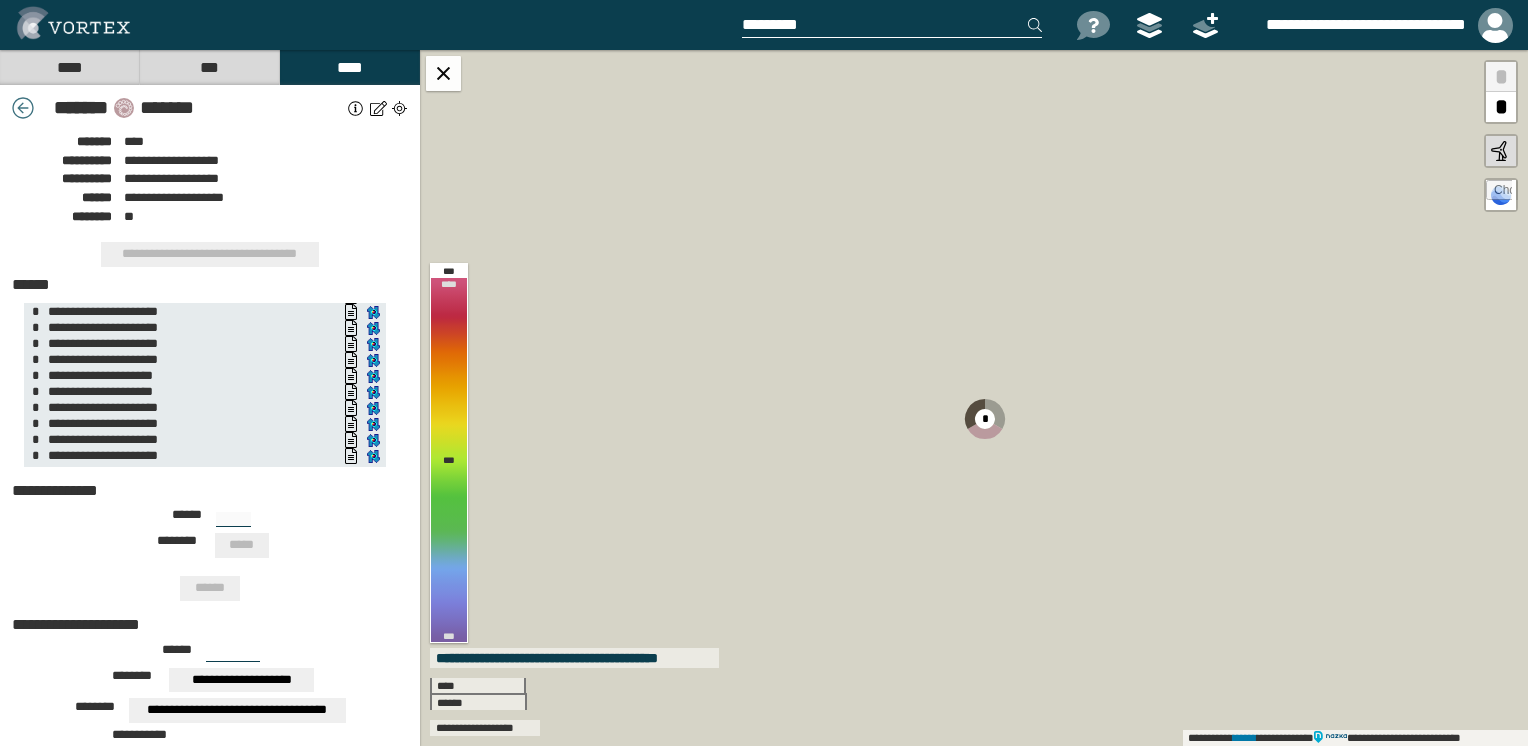 scroll, scrollTop: 151, scrollLeft: 0, axis: vertical 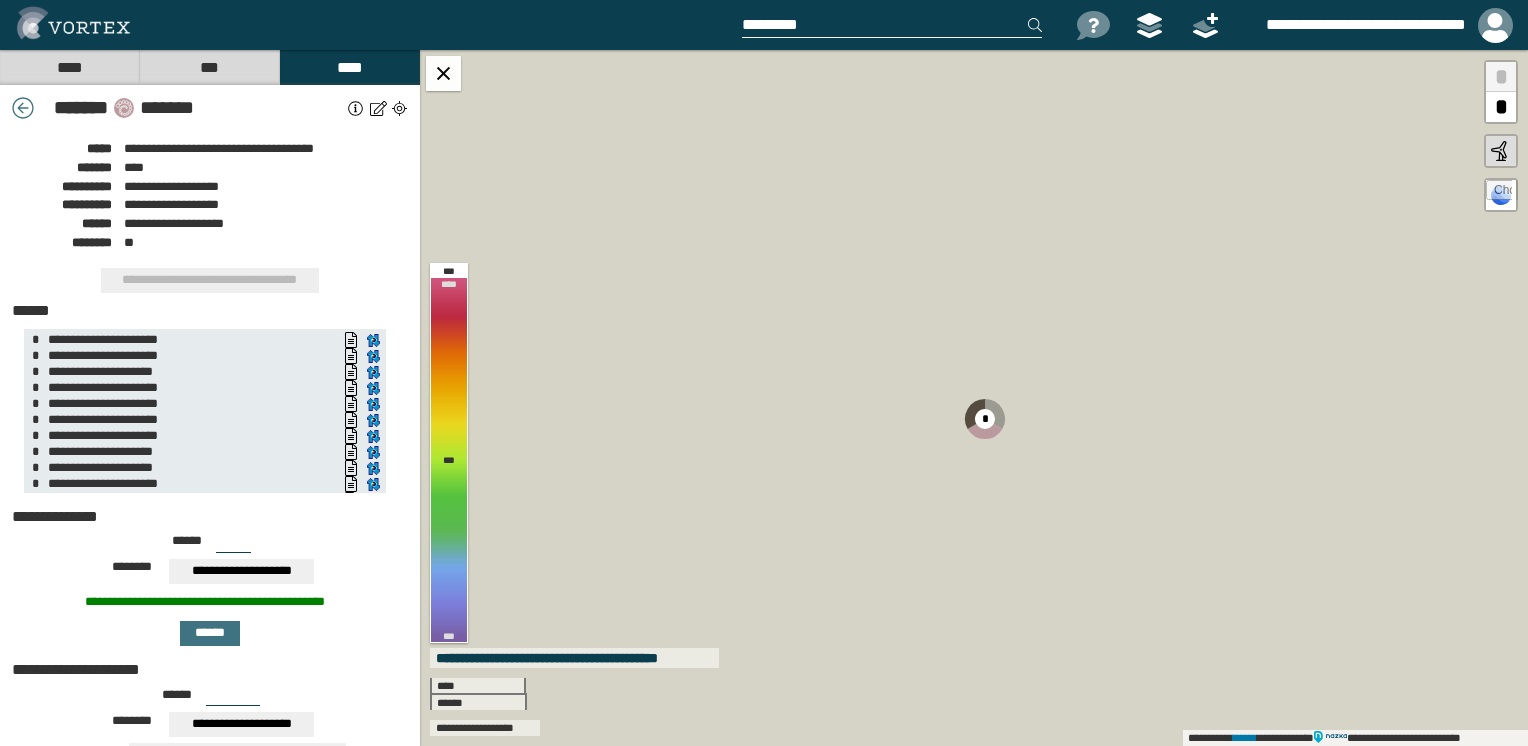 click at bounding box center [356, 108] 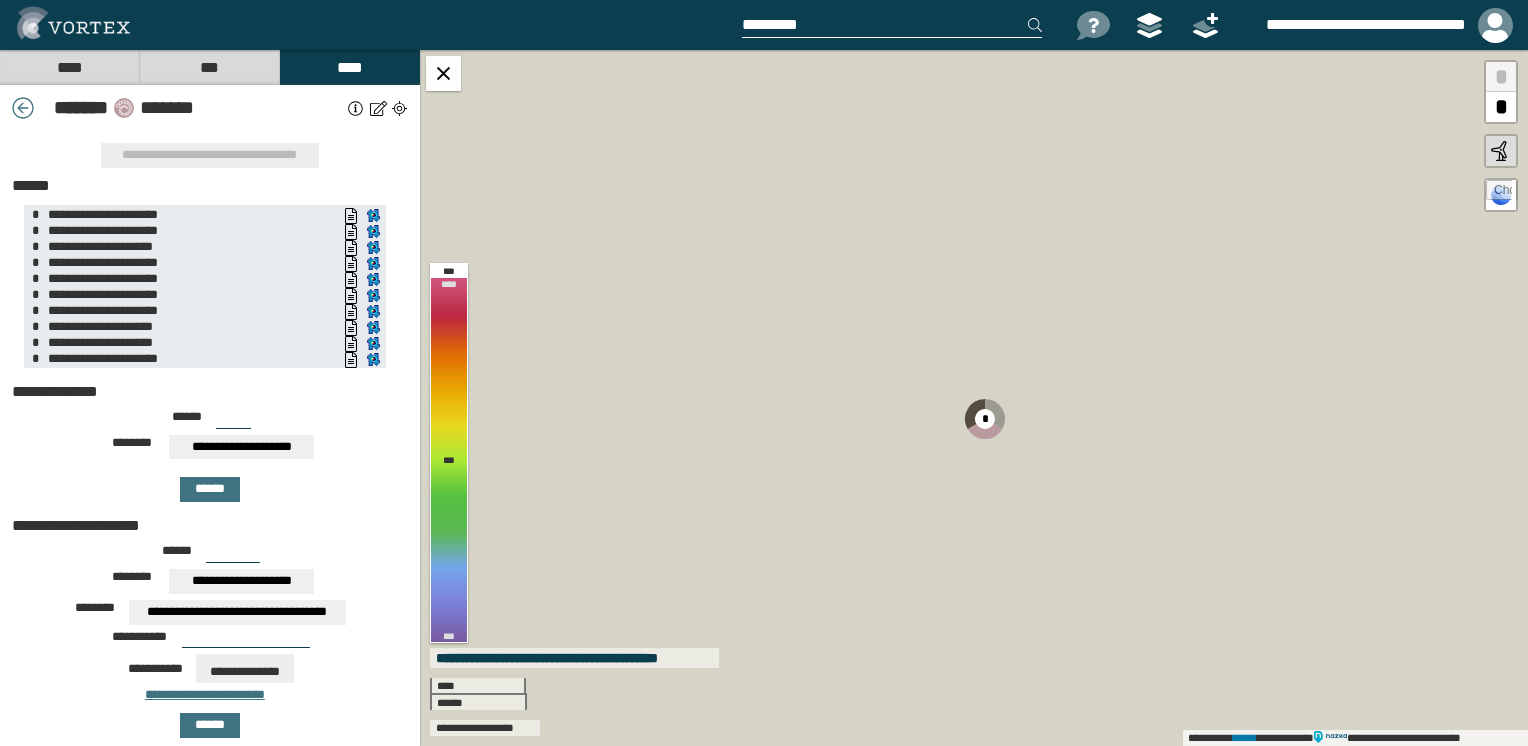 drag, startPoint x: 234, startPoint y: 418, endPoint x: 198, endPoint y: 410, distance: 36.878178 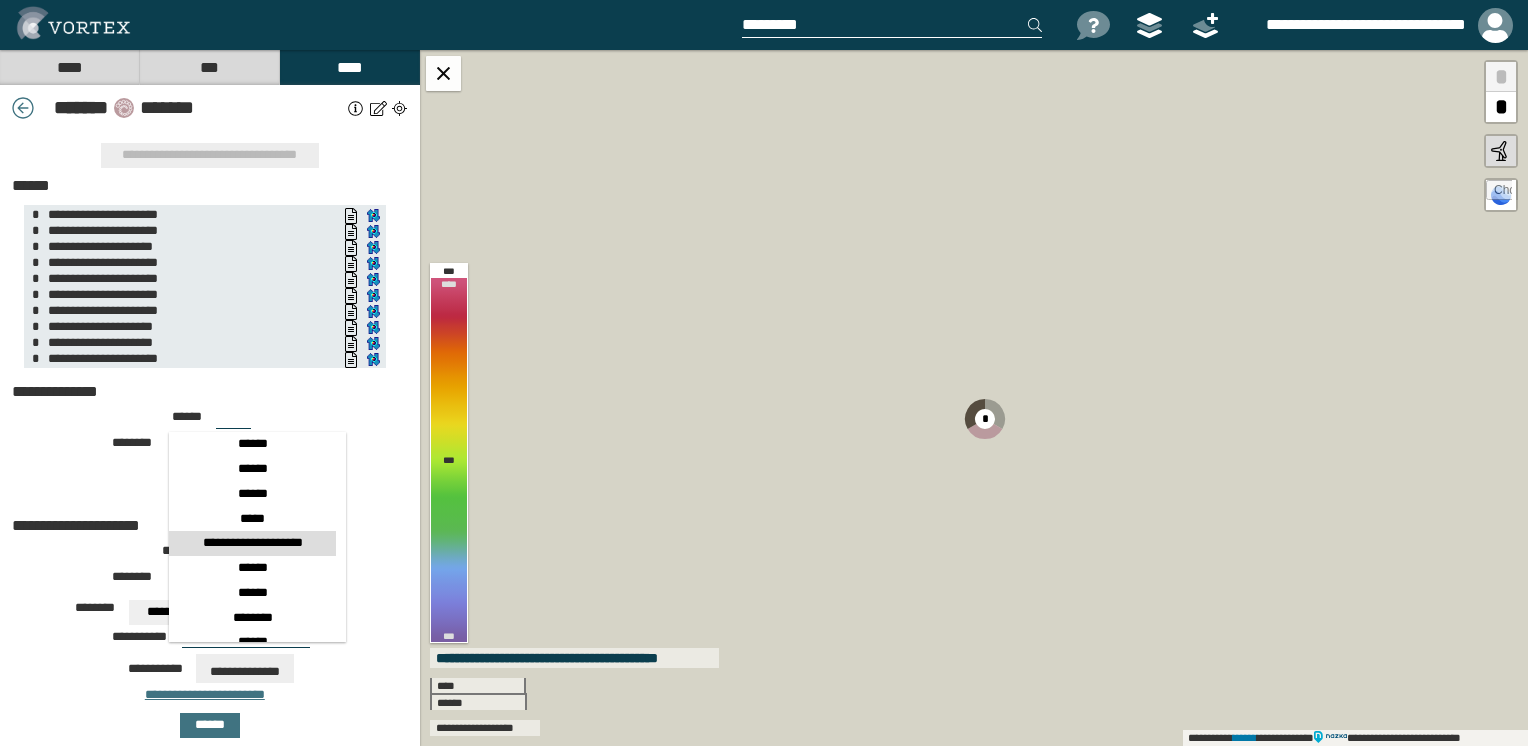 click on "*****" at bounding box center (252, 519) 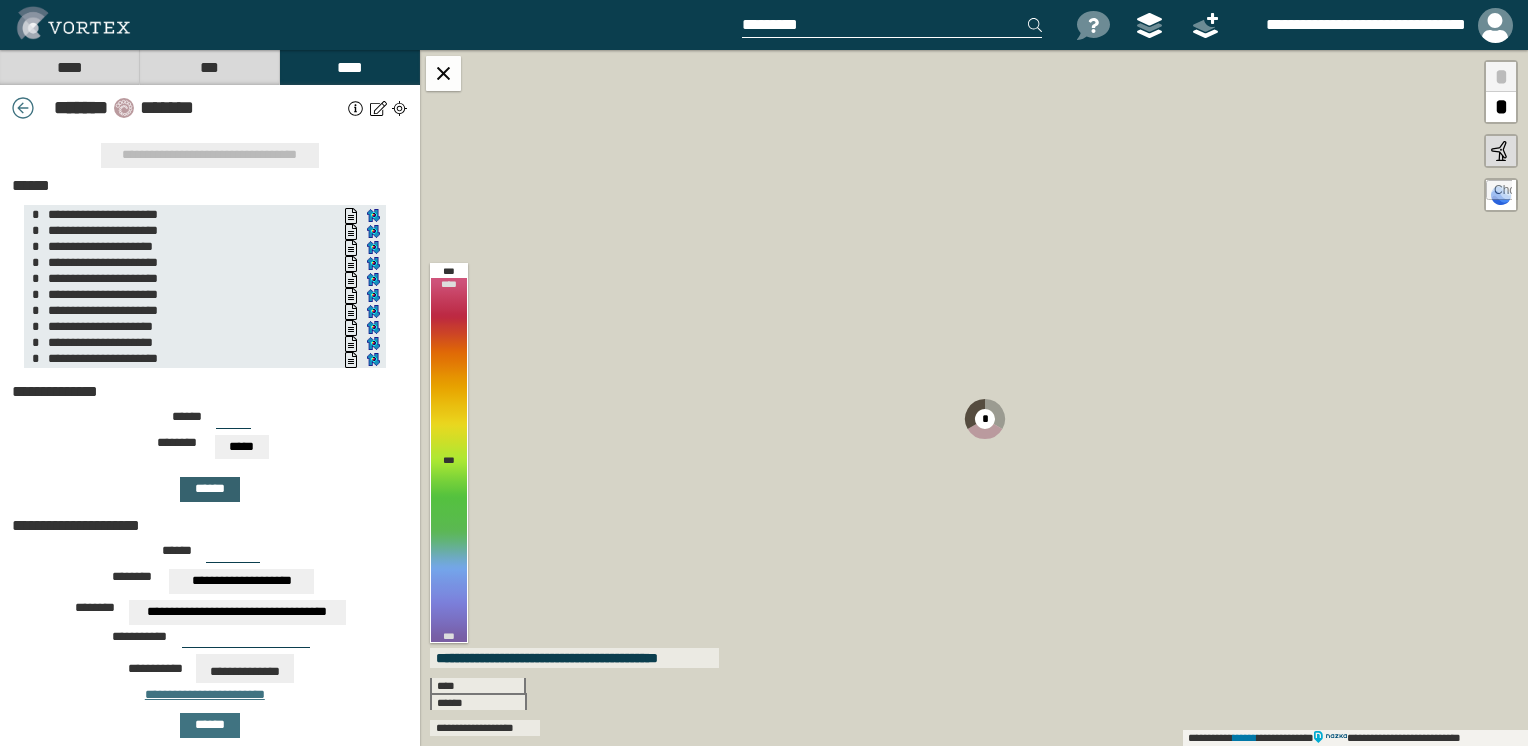 click on "******" at bounding box center (210, 489) 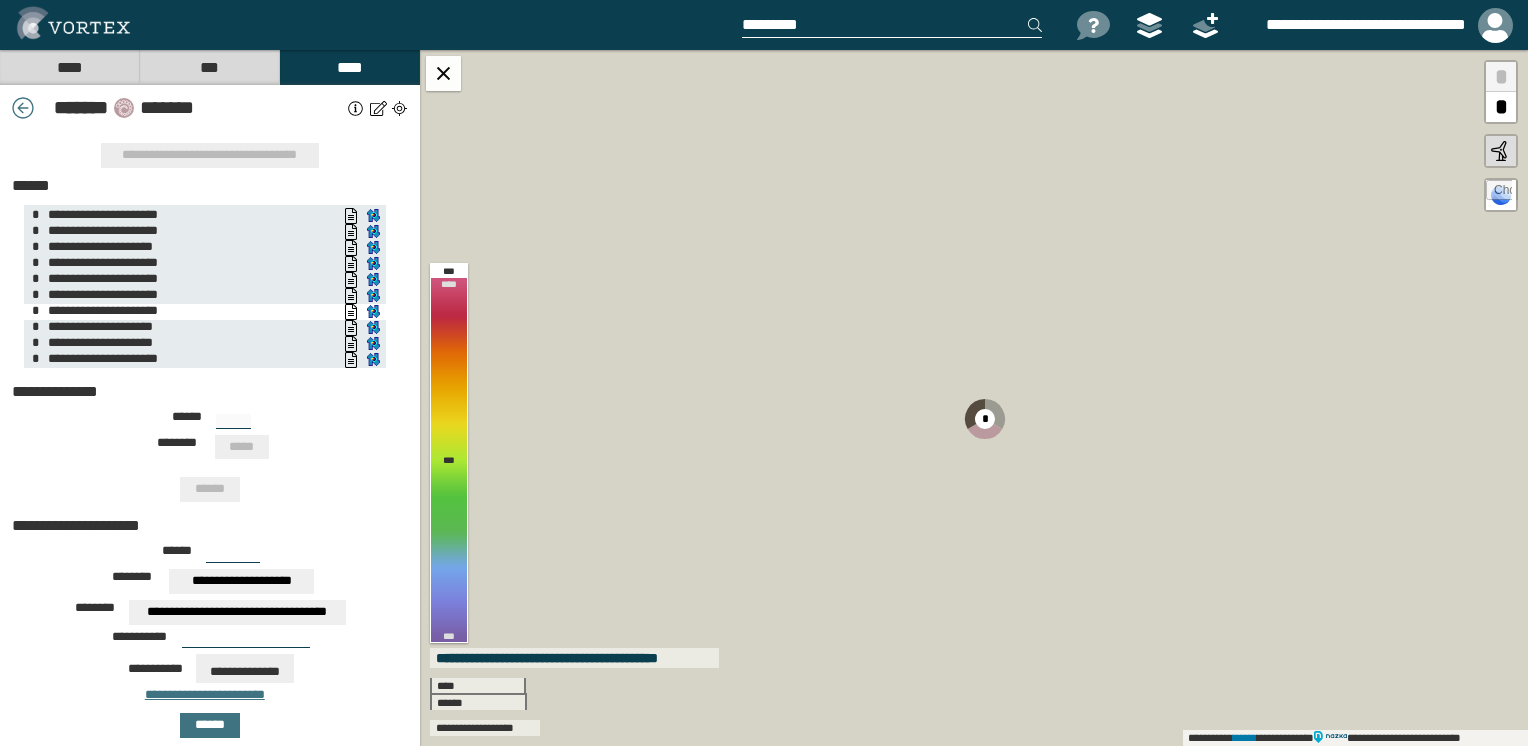 type on "***" 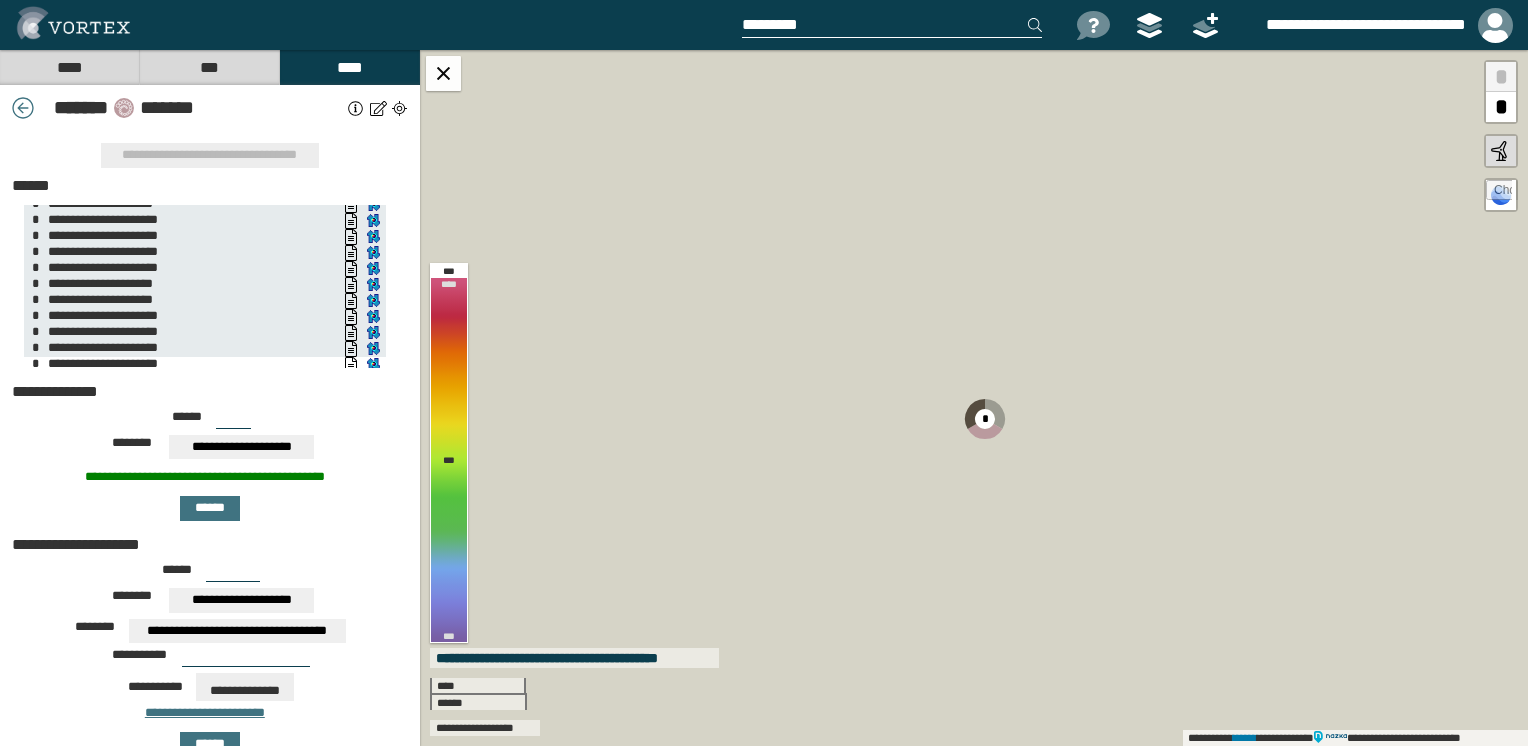 scroll, scrollTop: 82, scrollLeft: 0, axis: vertical 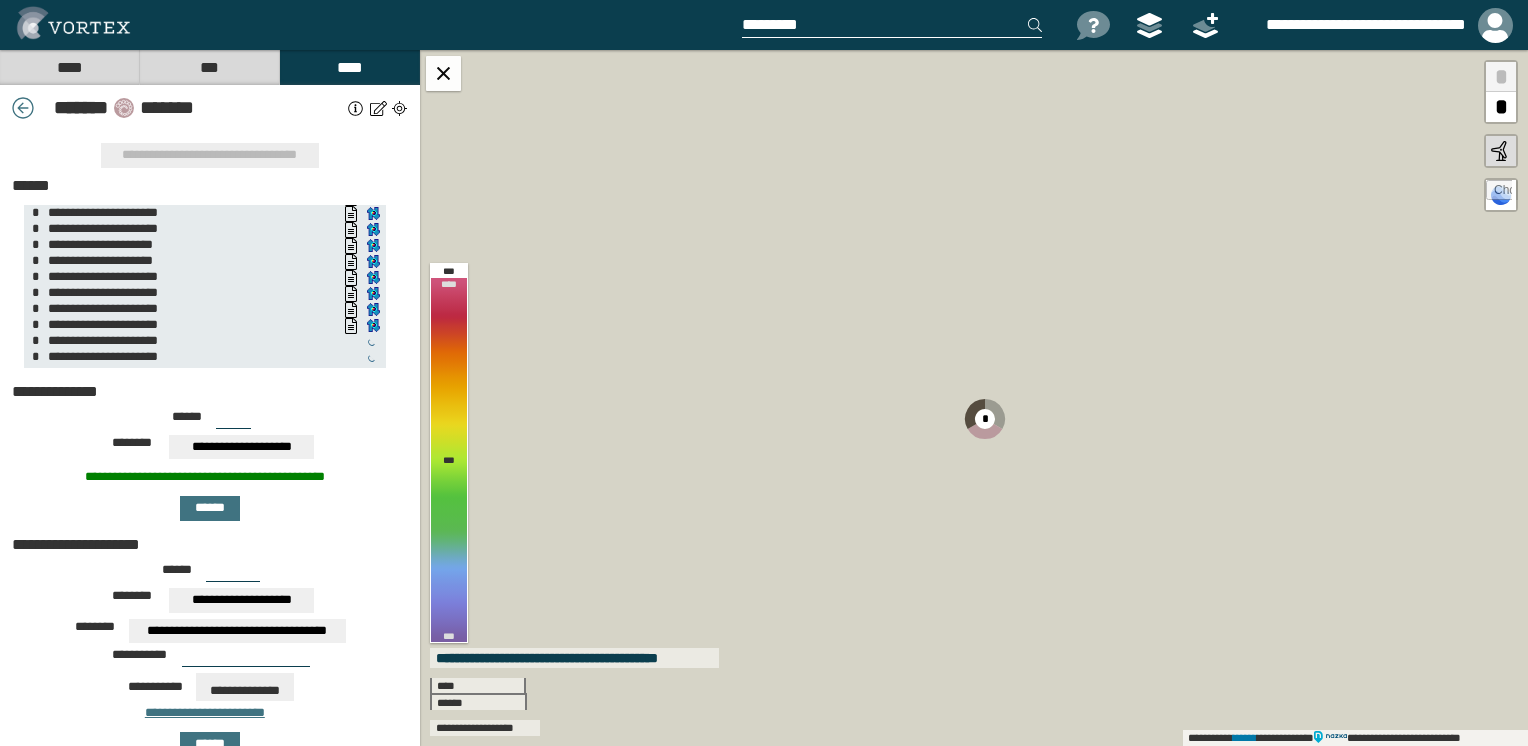 click on "****" at bounding box center [69, 67] 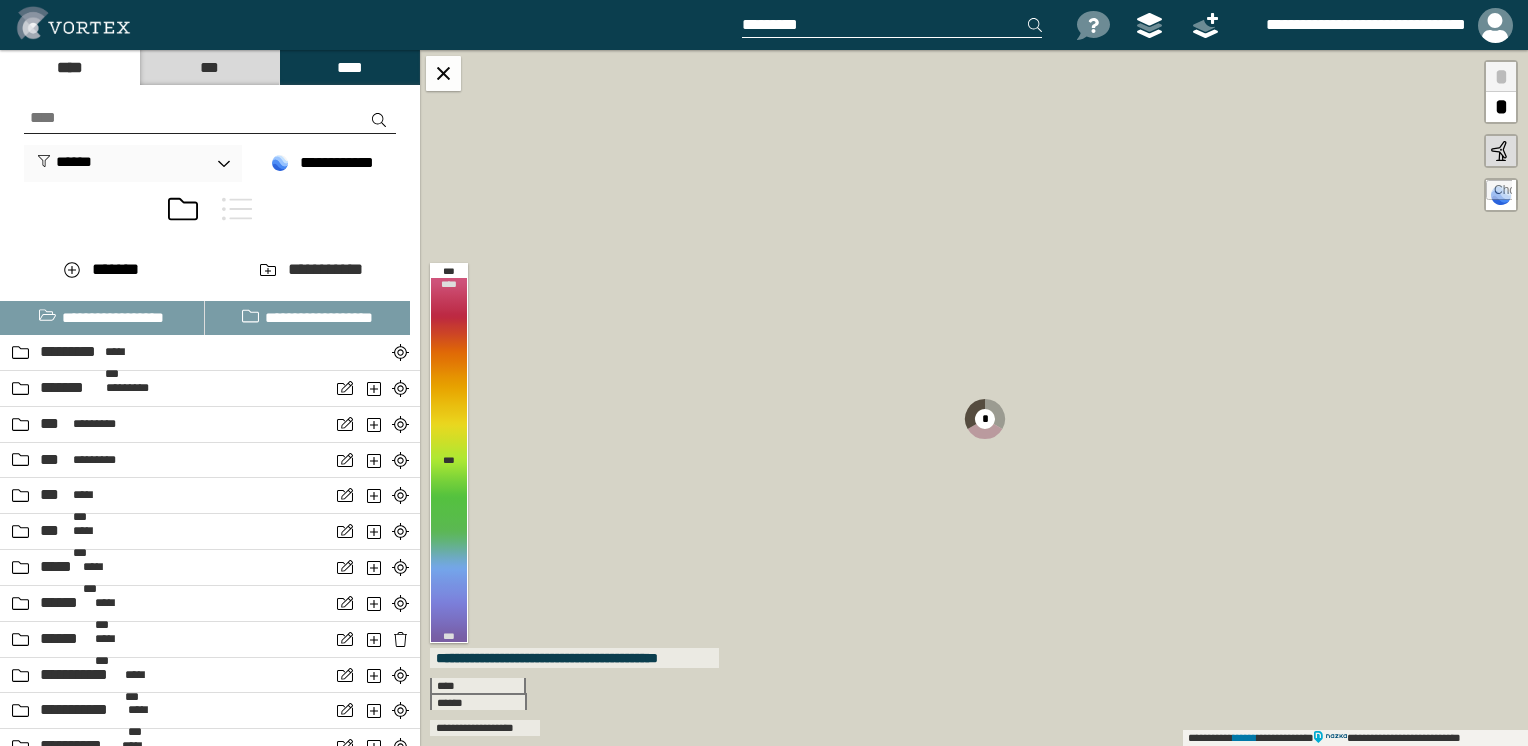 click at bounding box center [210, 213] 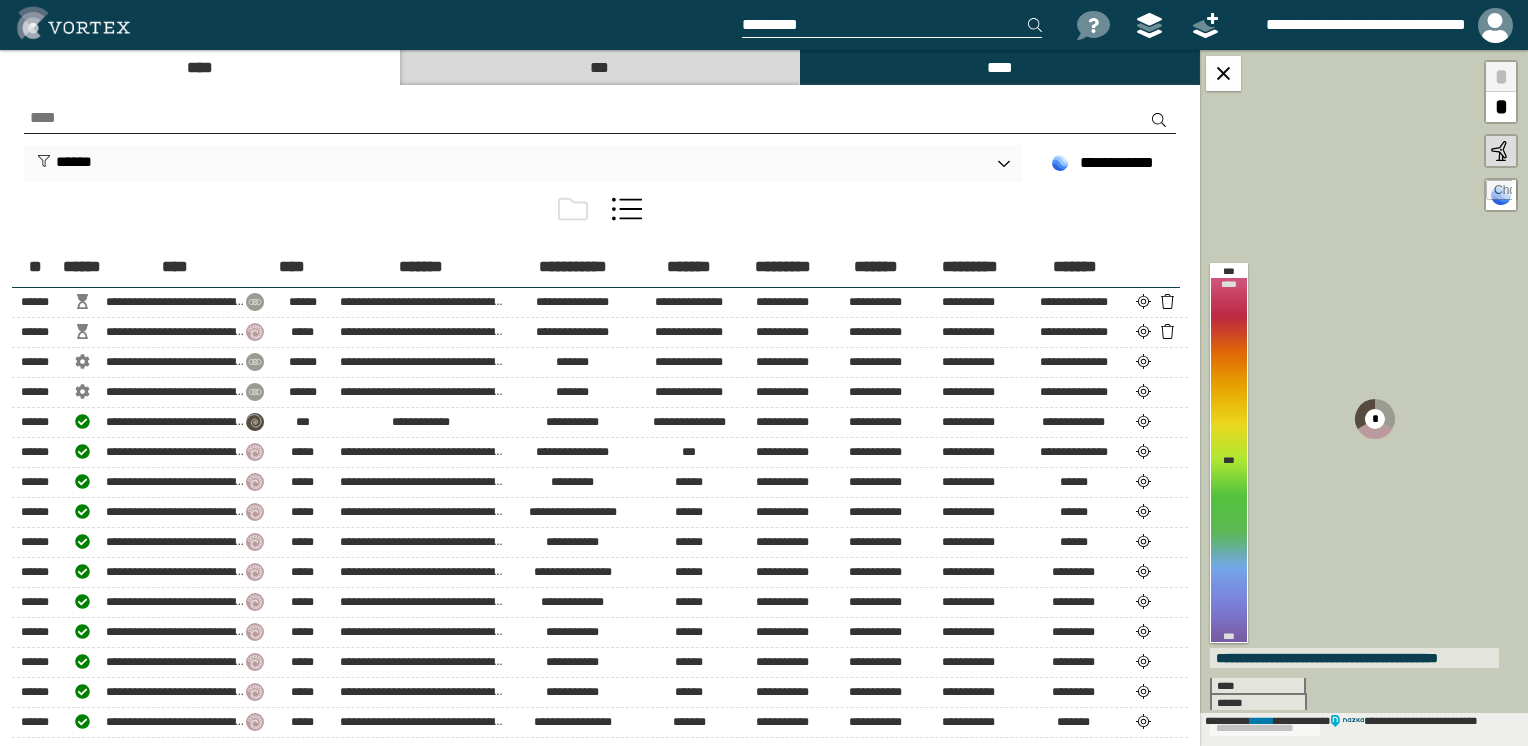 drag, startPoint x: 572, startPoint y: 206, endPoint x: 564, endPoint y: 217, distance: 13.601471 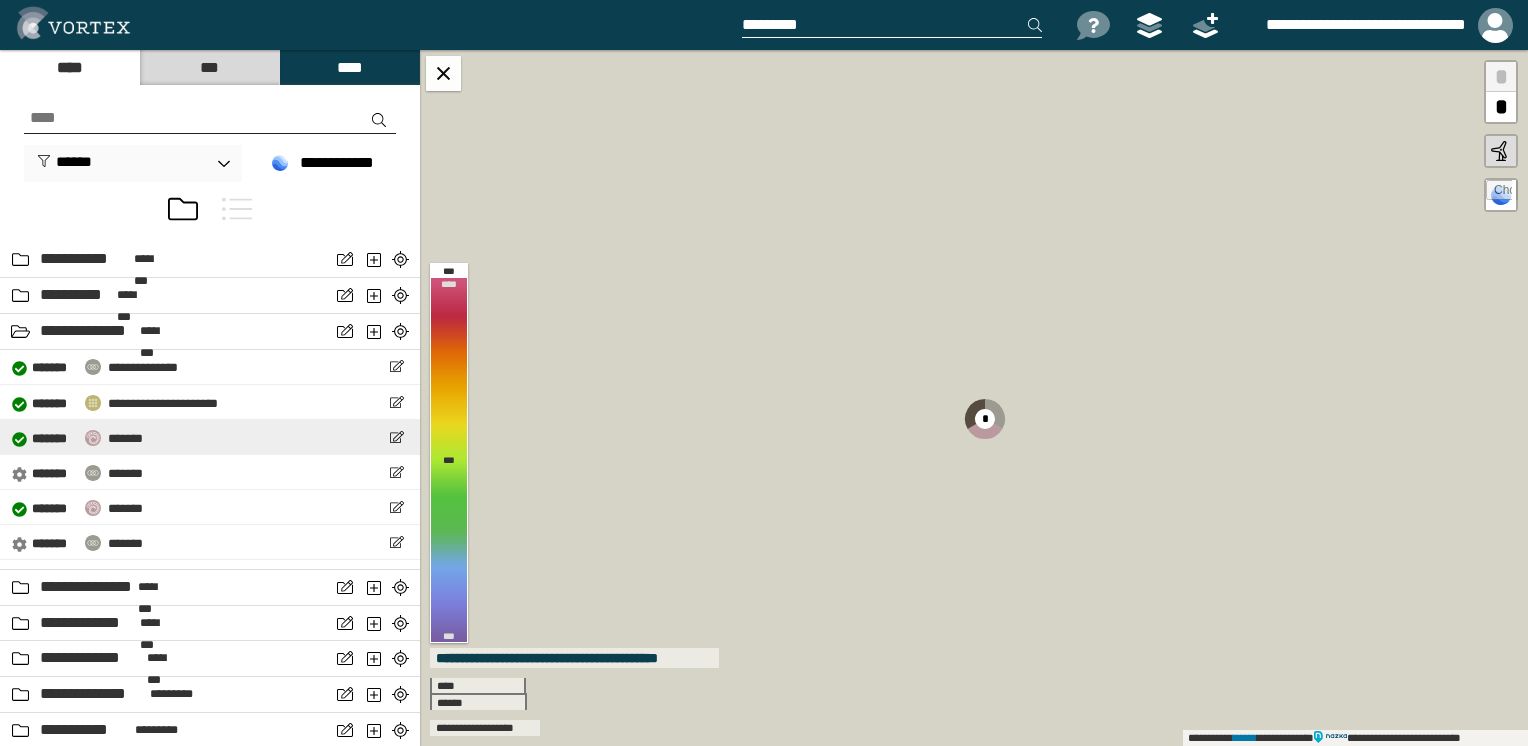 scroll, scrollTop: 2000, scrollLeft: 0, axis: vertical 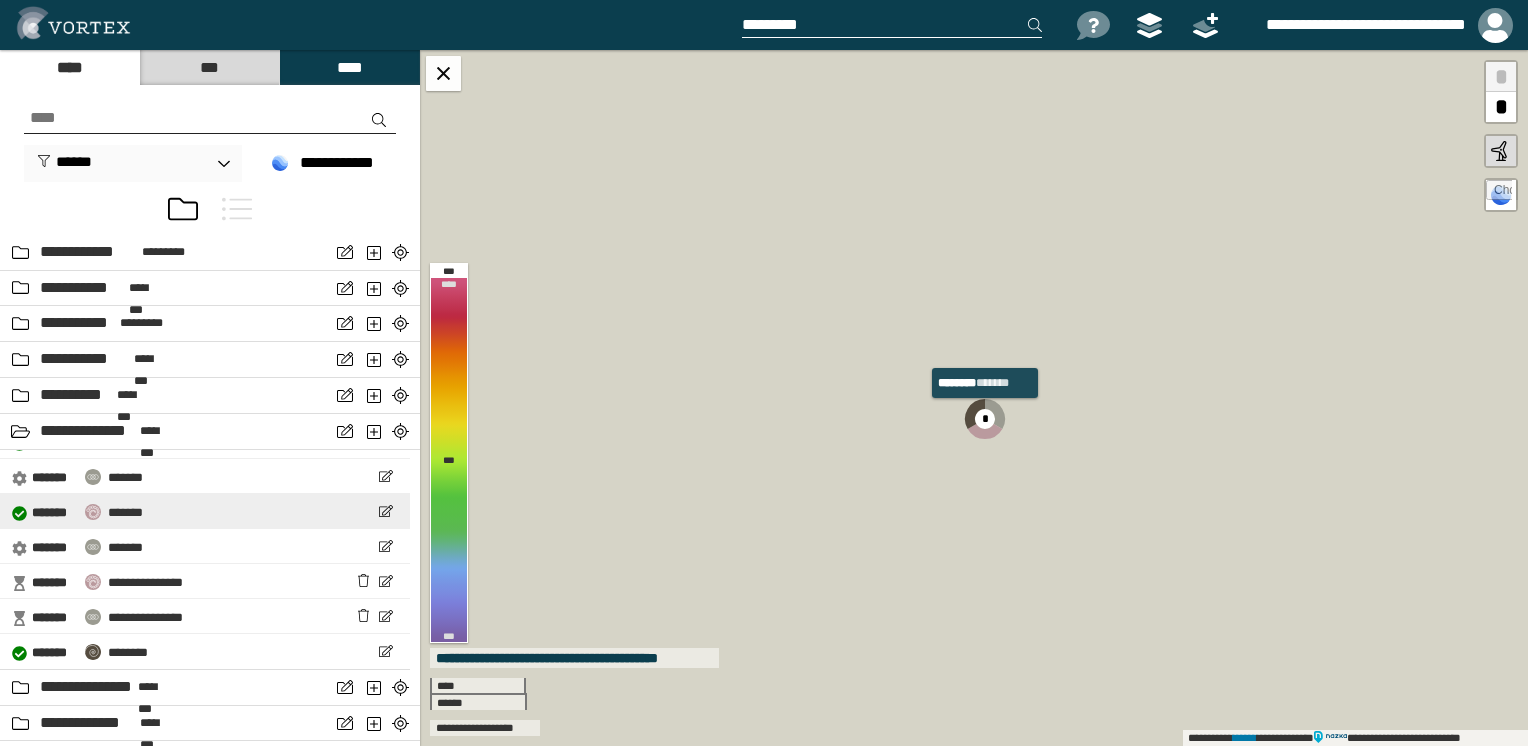 click on "*******" at bounding box center (125, 512) 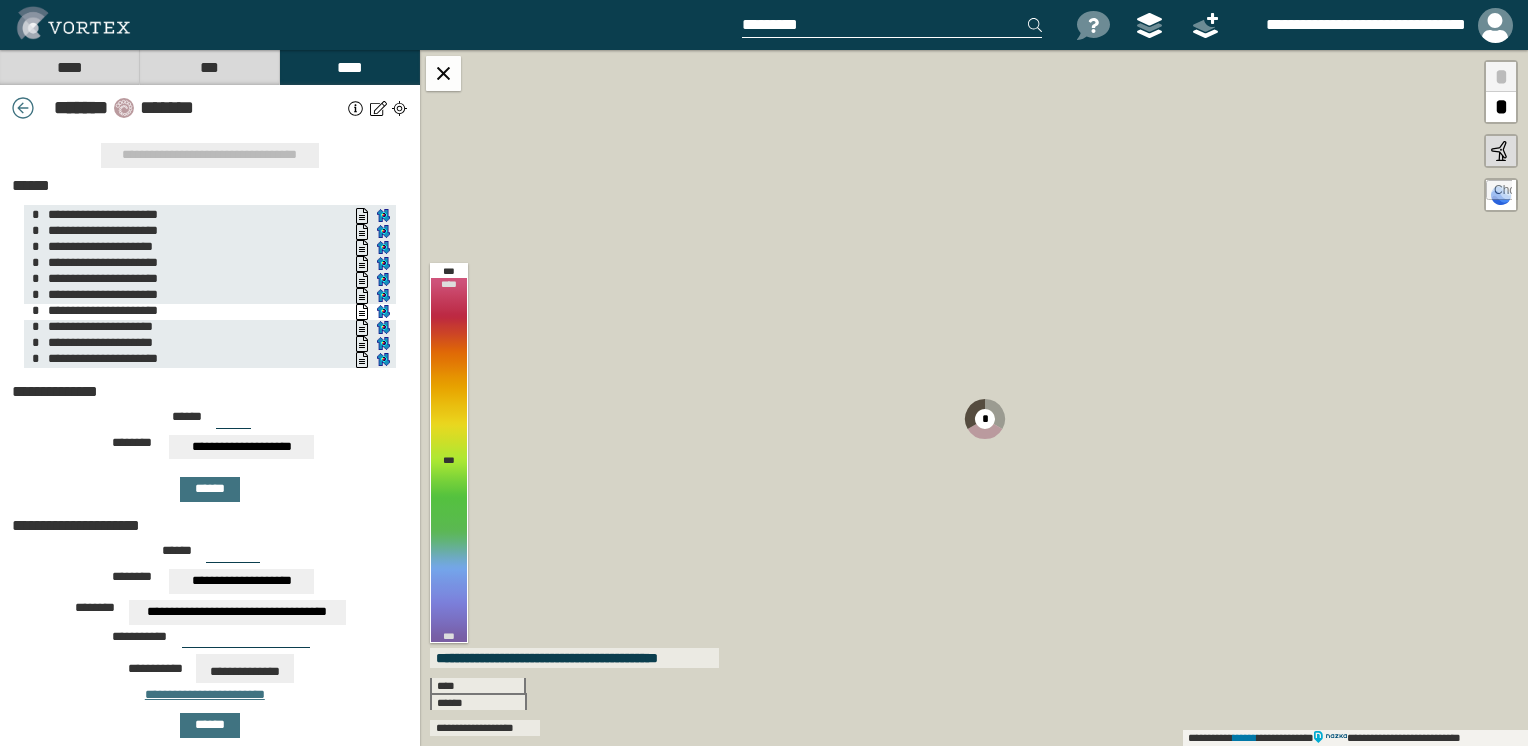 scroll, scrollTop: 82, scrollLeft: 0, axis: vertical 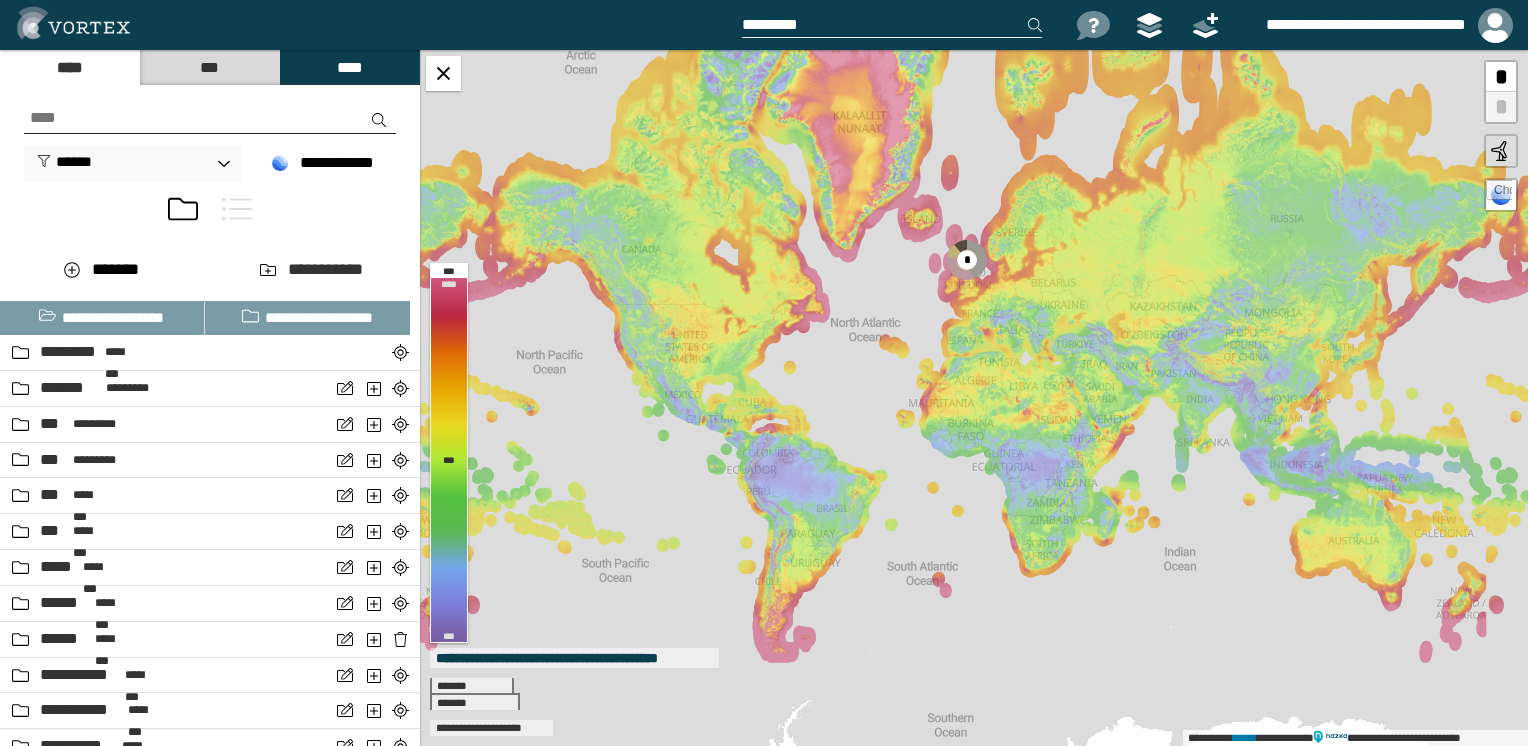 click at bounding box center [237, 209] 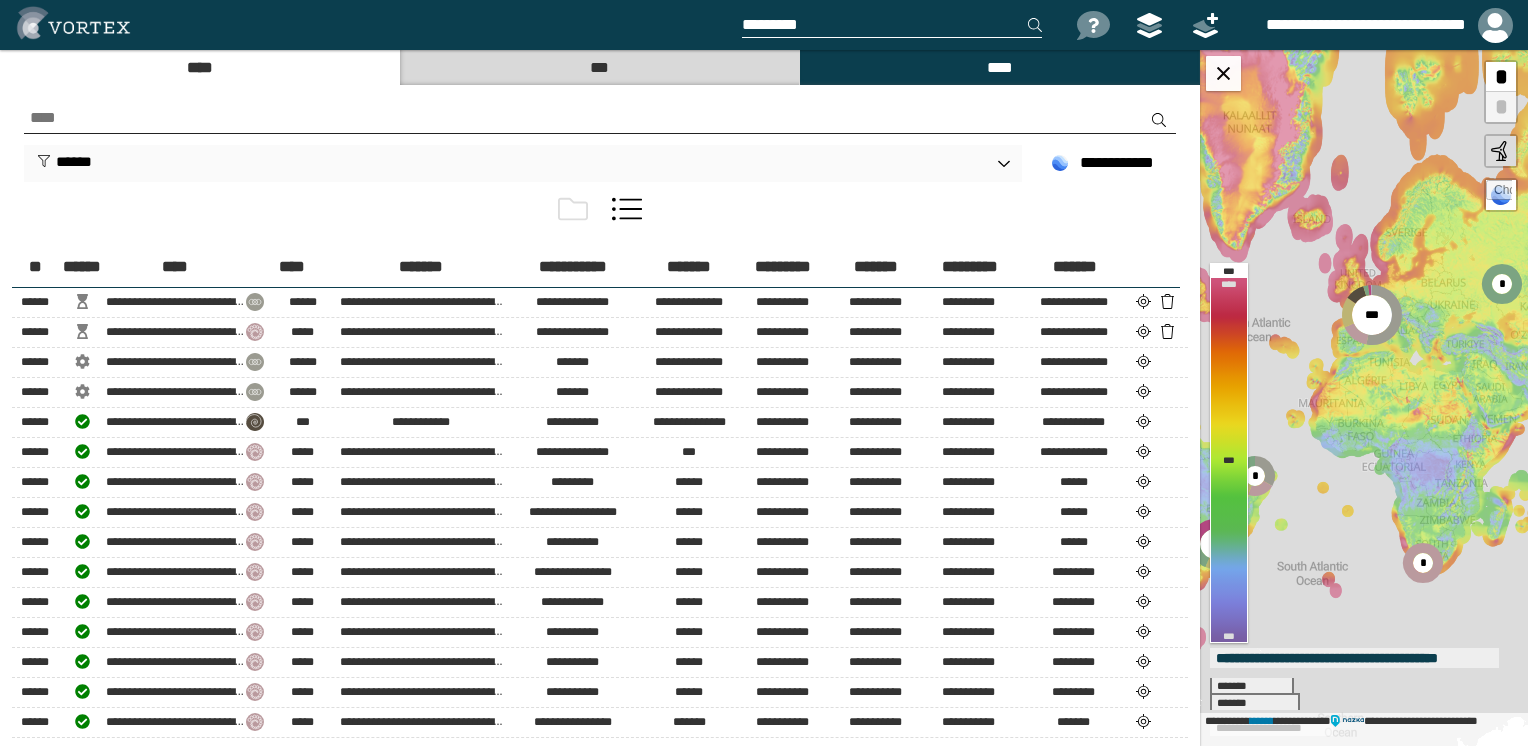 click at bounding box center (573, 209) 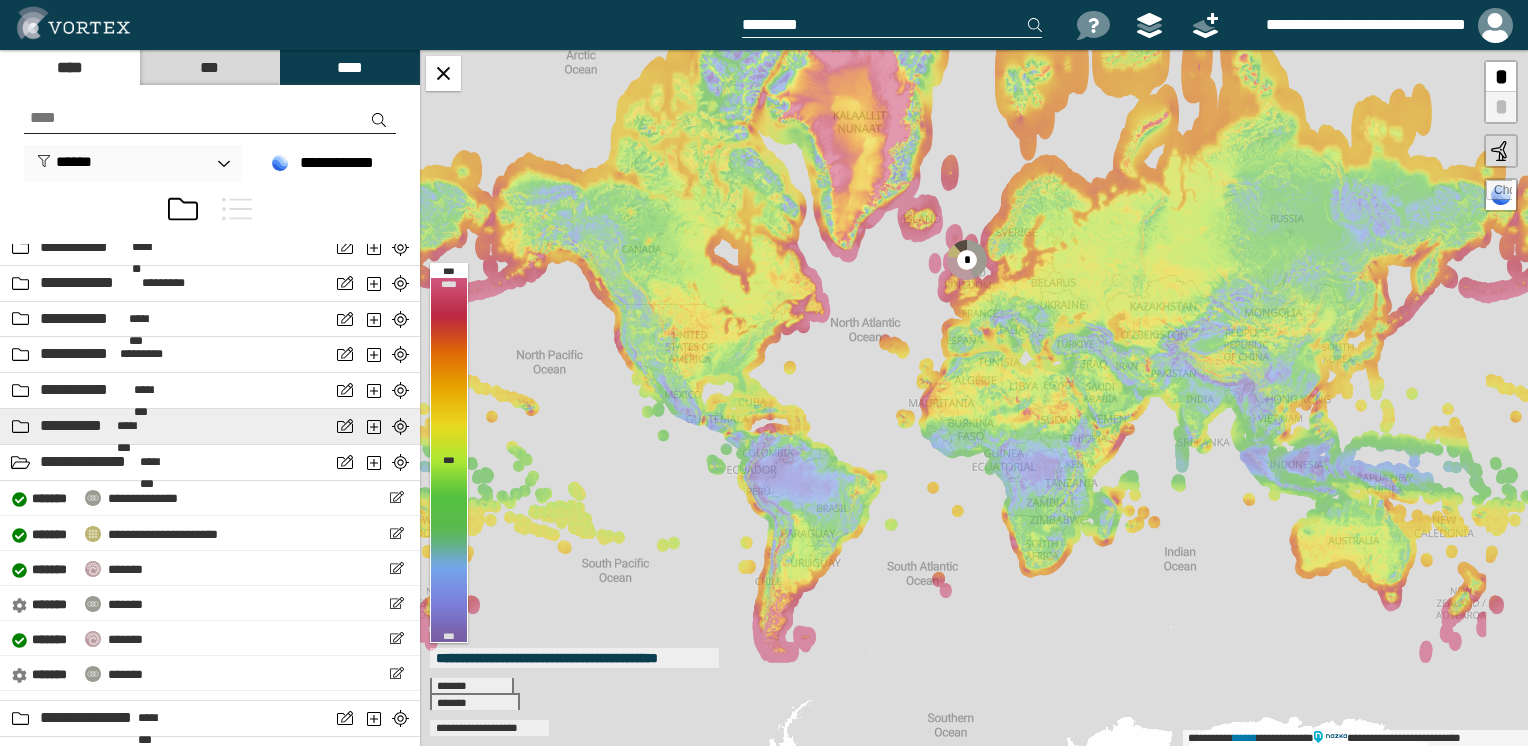 scroll, scrollTop: 2000, scrollLeft: 0, axis: vertical 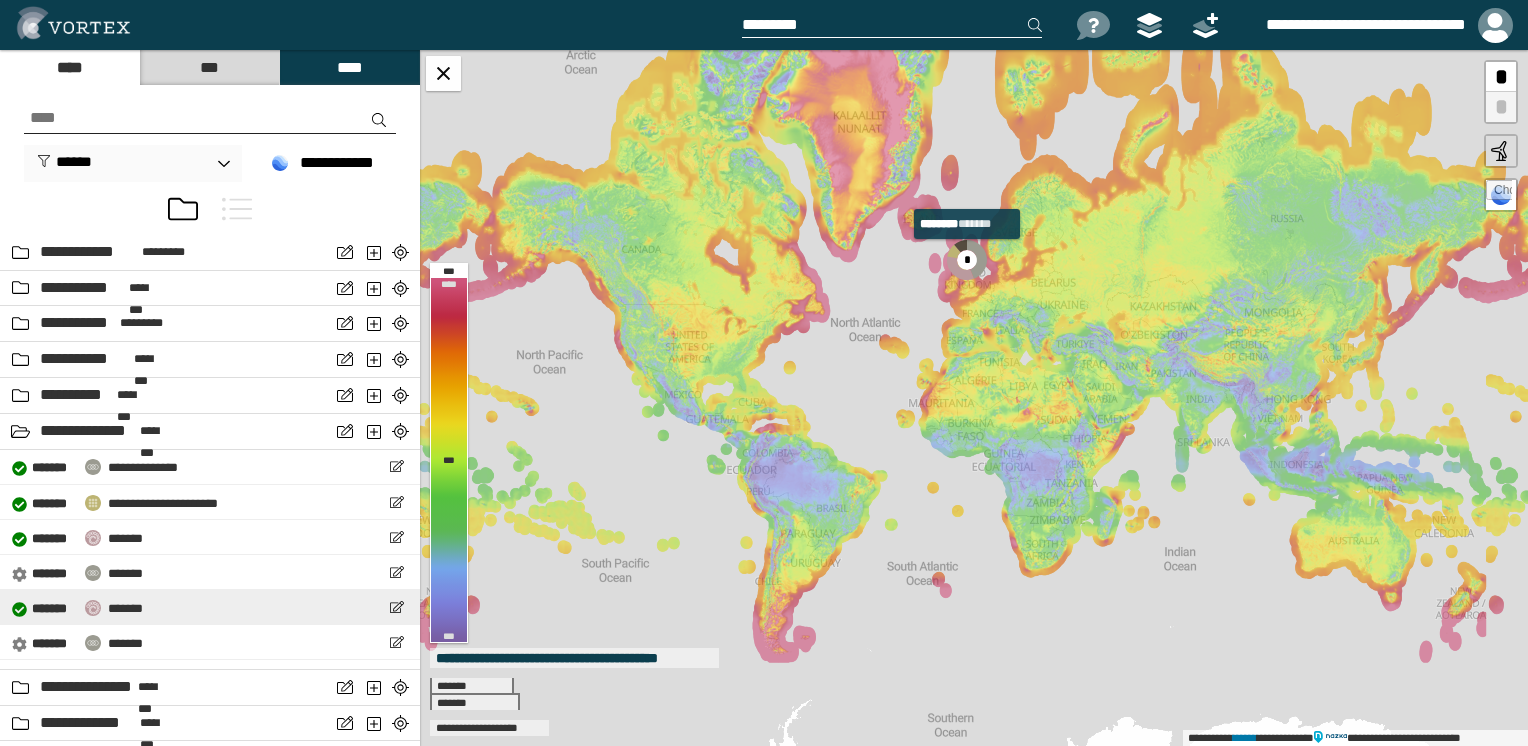 click on "*******" at bounding box center [125, 608] 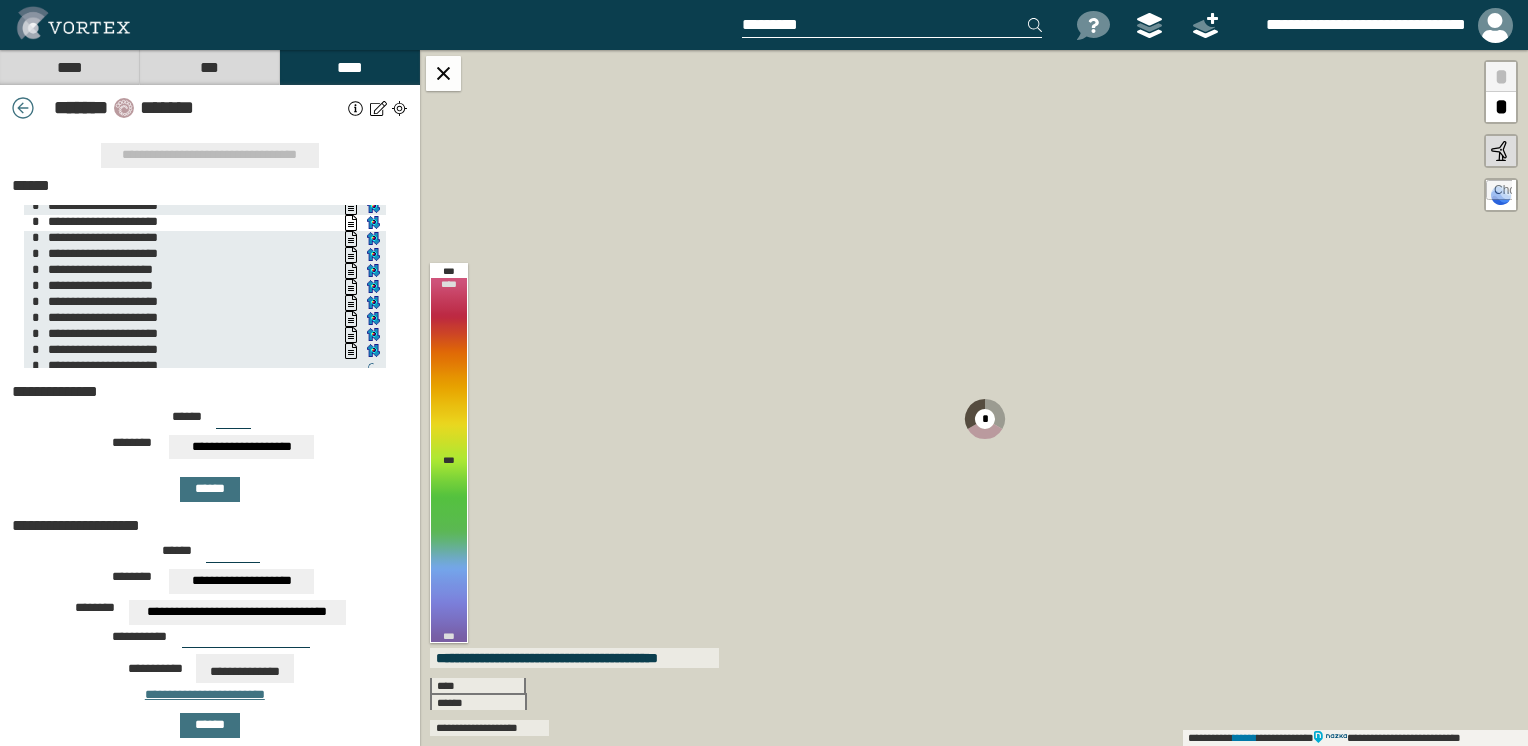scroll, scrollTop: 82, scrollLeft: 0, axis: vertical 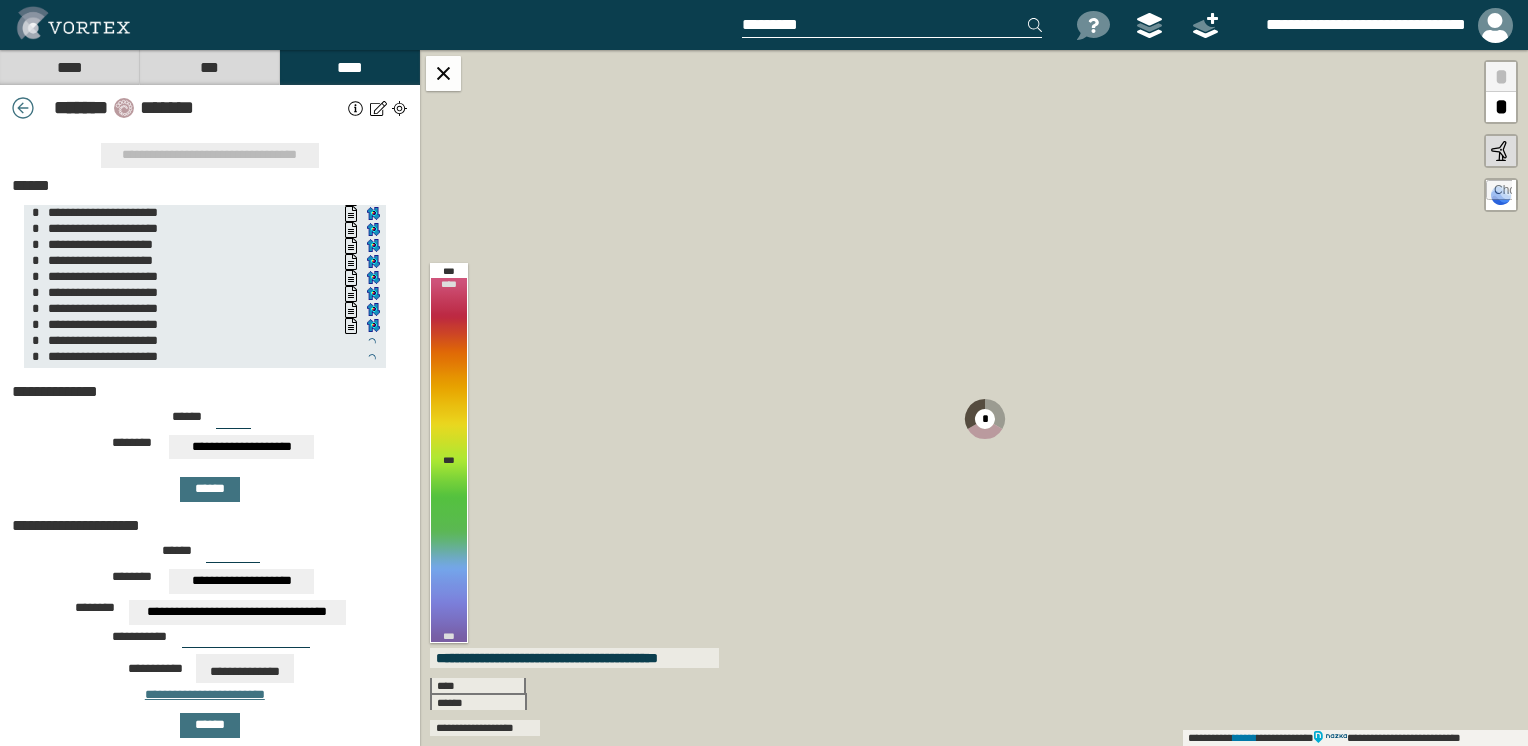 click on "****" at bounding box center [69, 67] 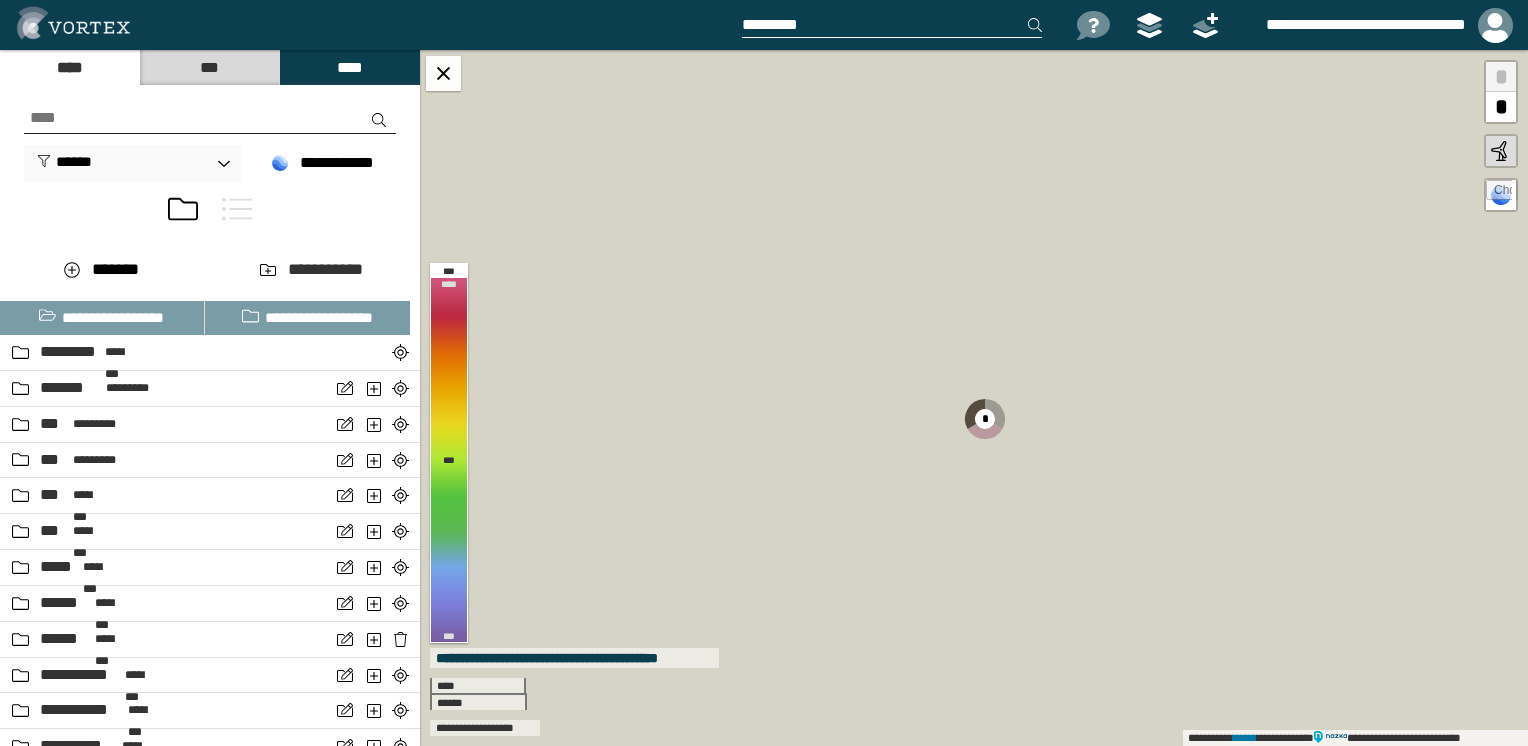 click at bounding box center (237, 209) 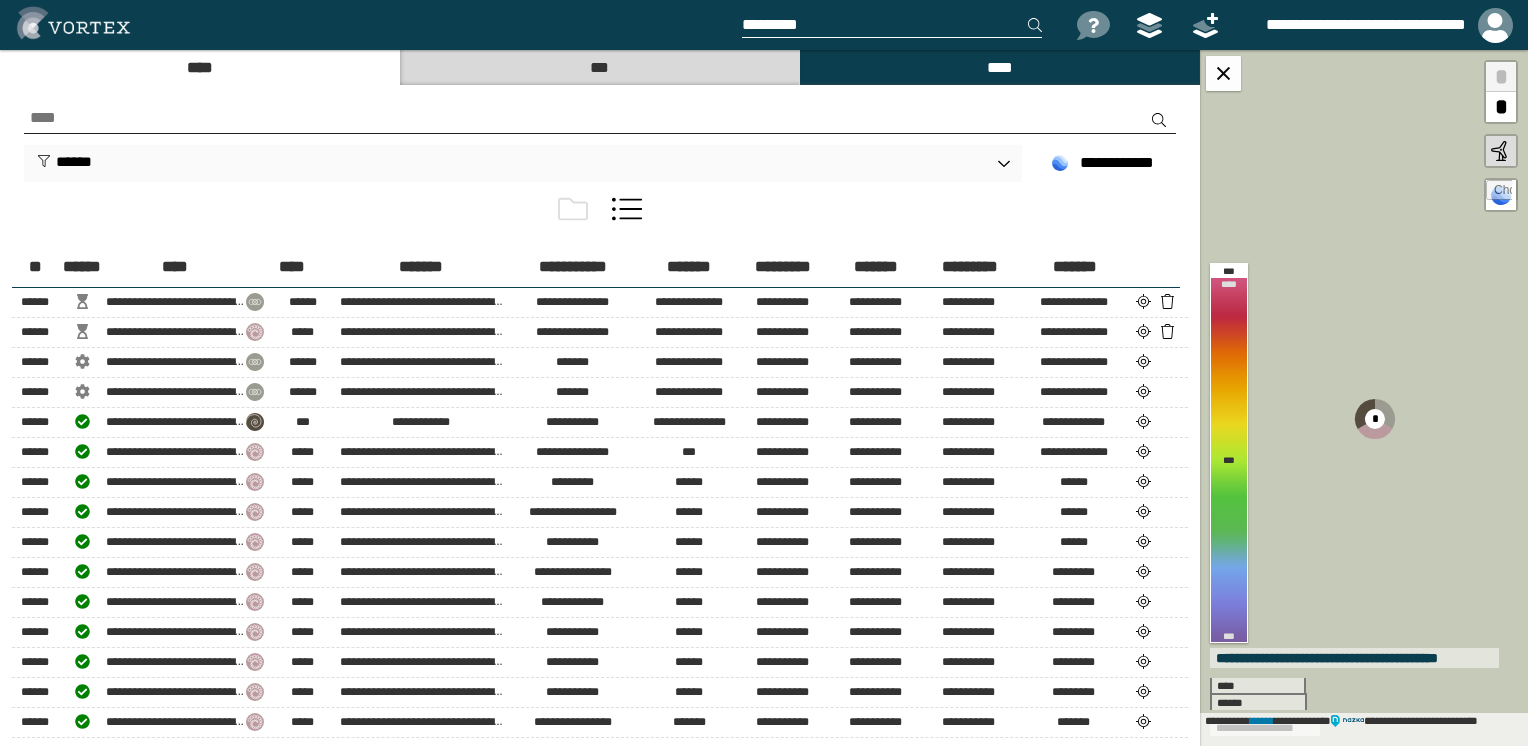click at bounding box center (573, 209) 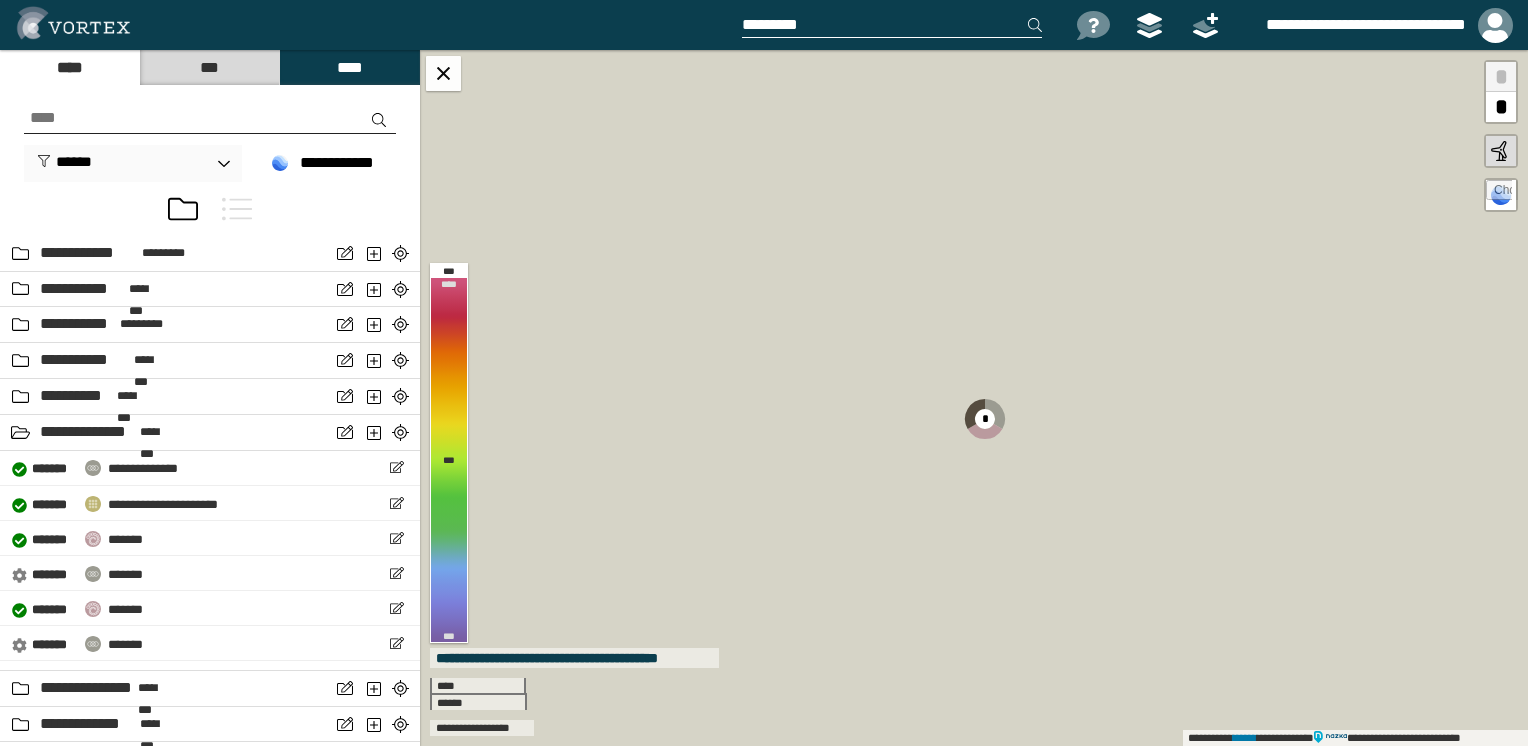 scroll, scrollTop: 2000, scrollLeft: 0, axis: vertical 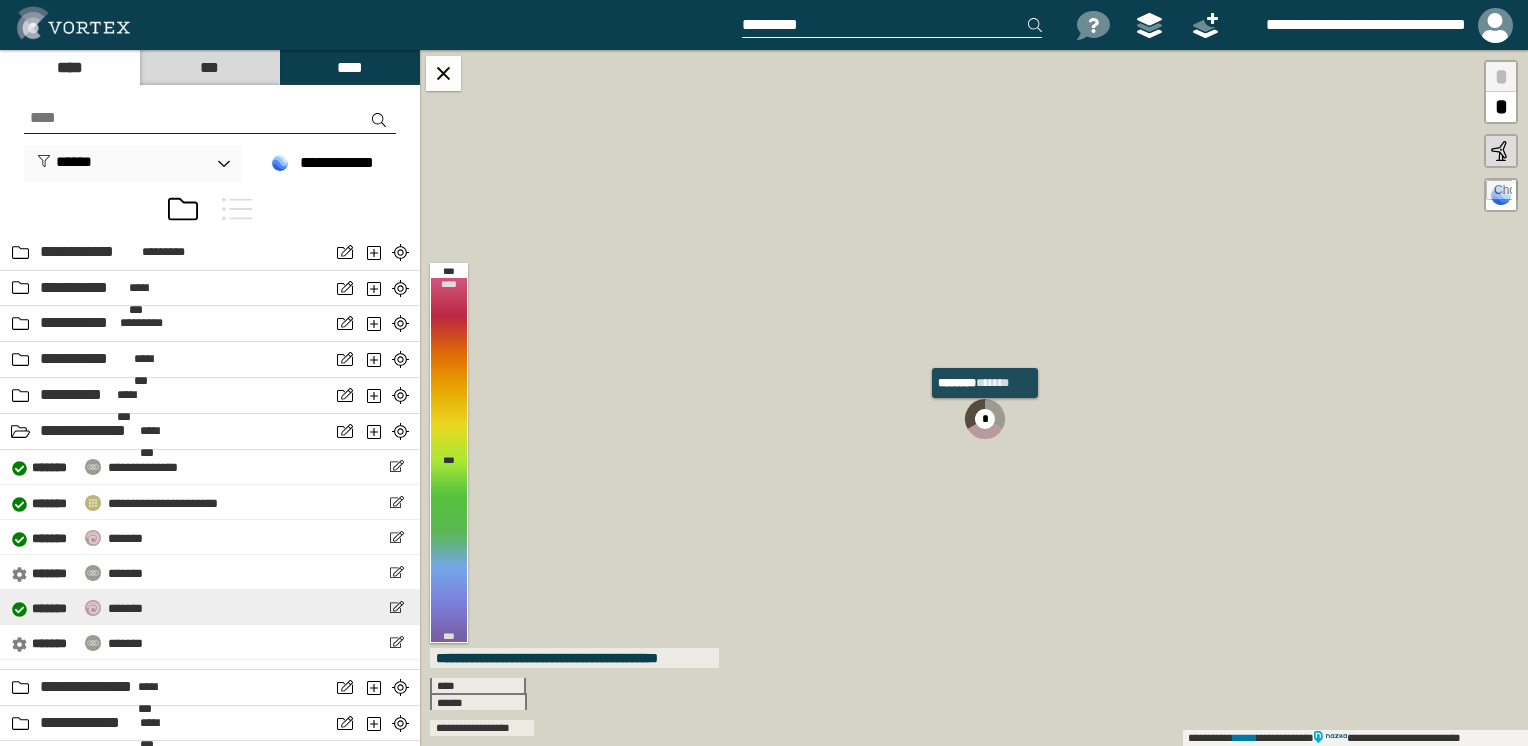 click on "**********" at bounding box center [210, 607] 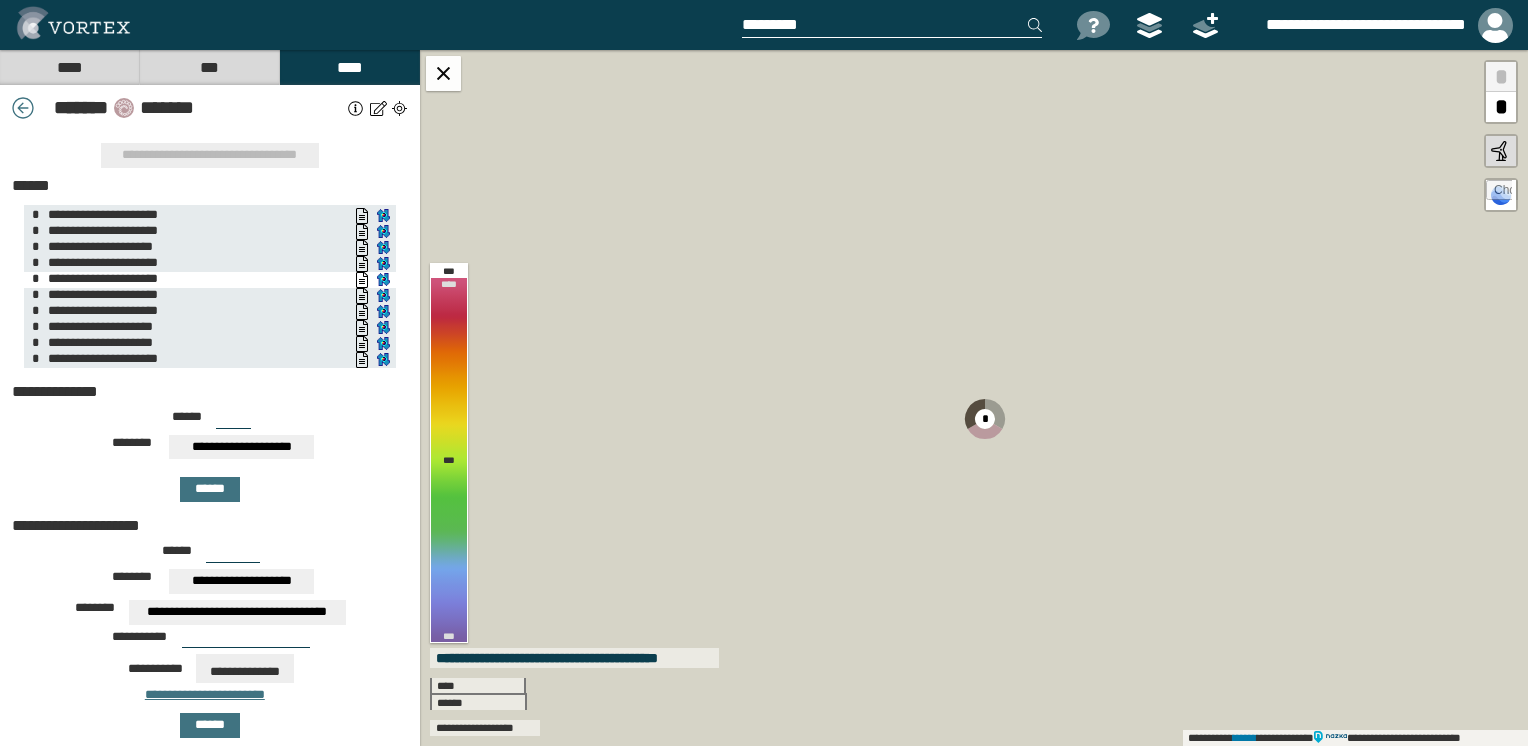 scroll, scrollTop: 82, scrollLeft: 0, axis: vertical 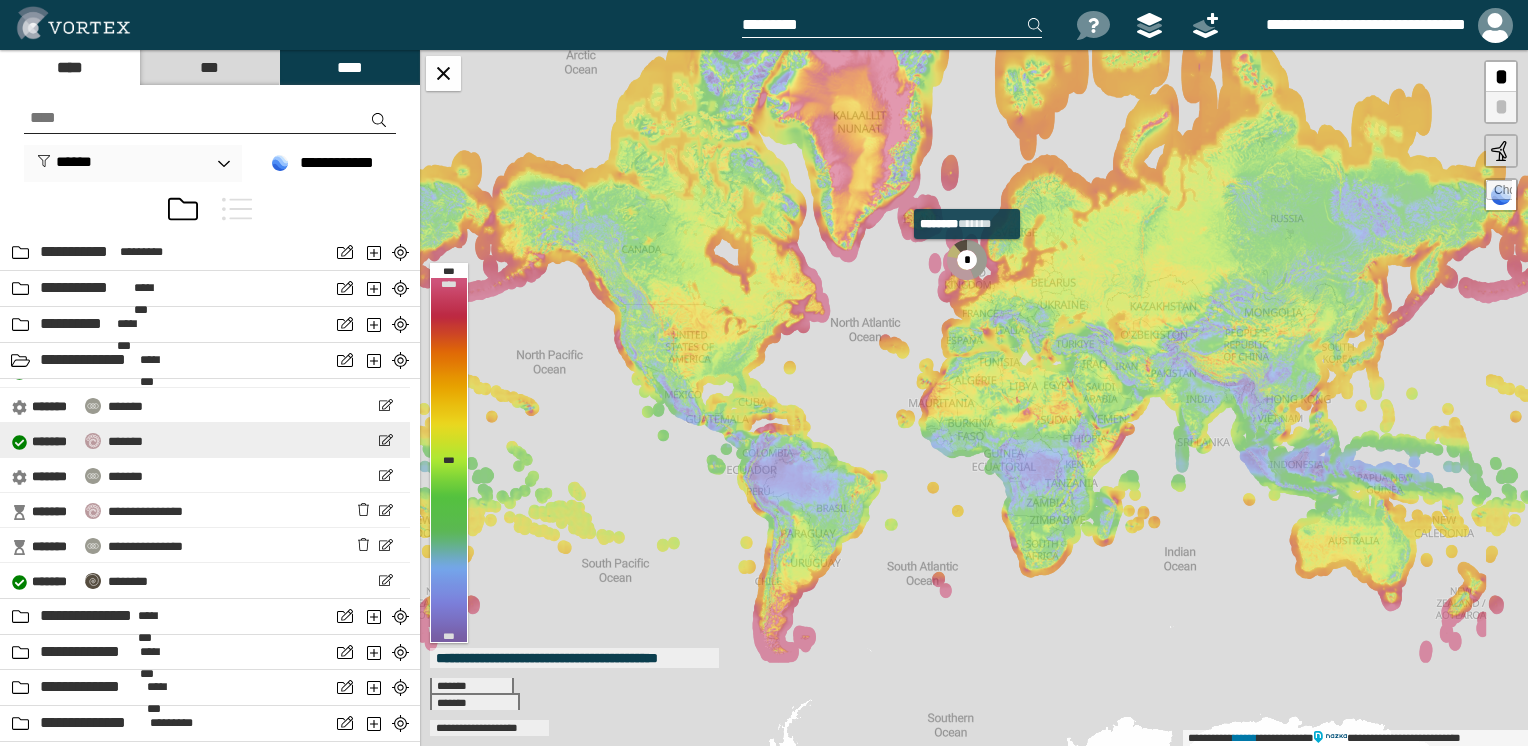 click on "*******" at bounding box center (125, 441) 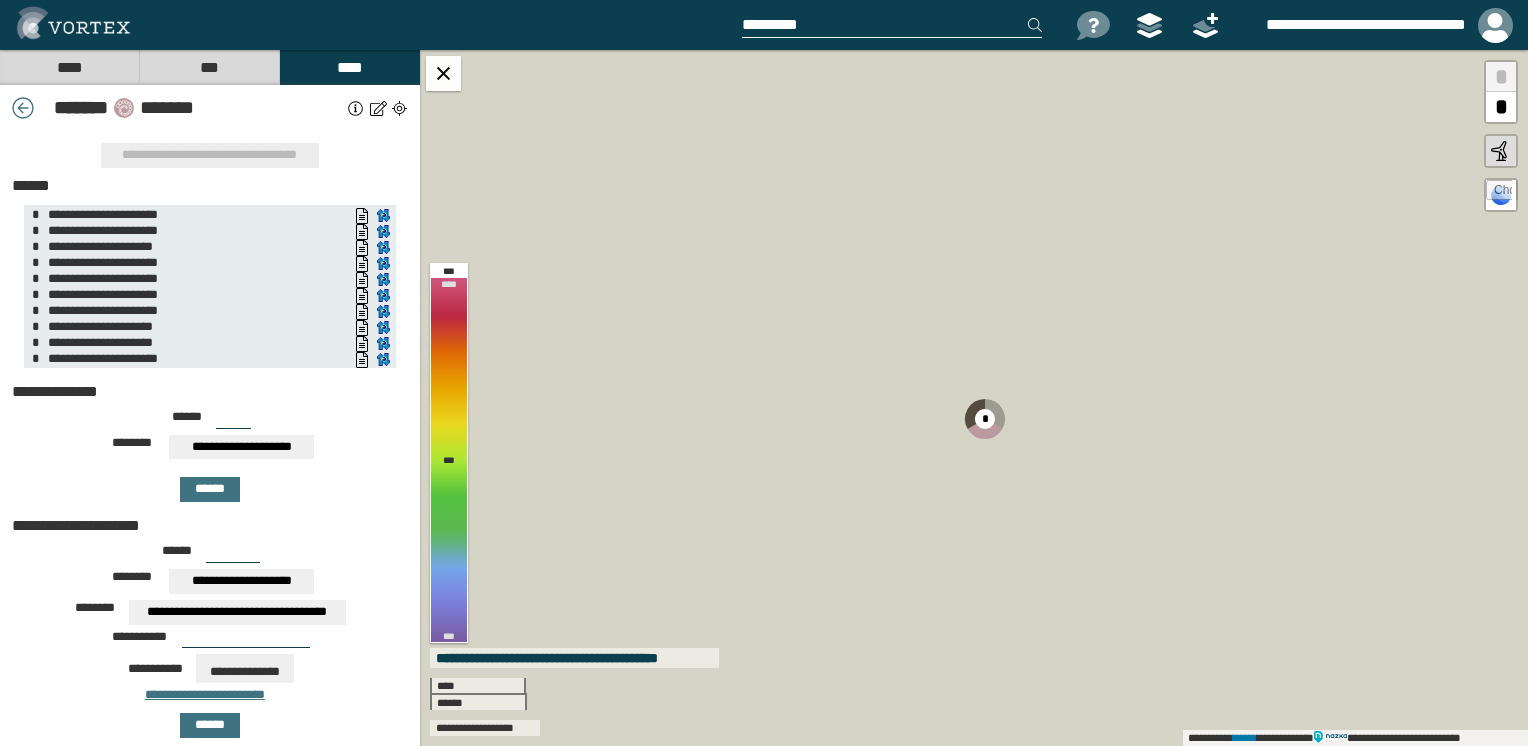 scroll, scrollTop: 82, scrollLeft: 0, axis: vertical 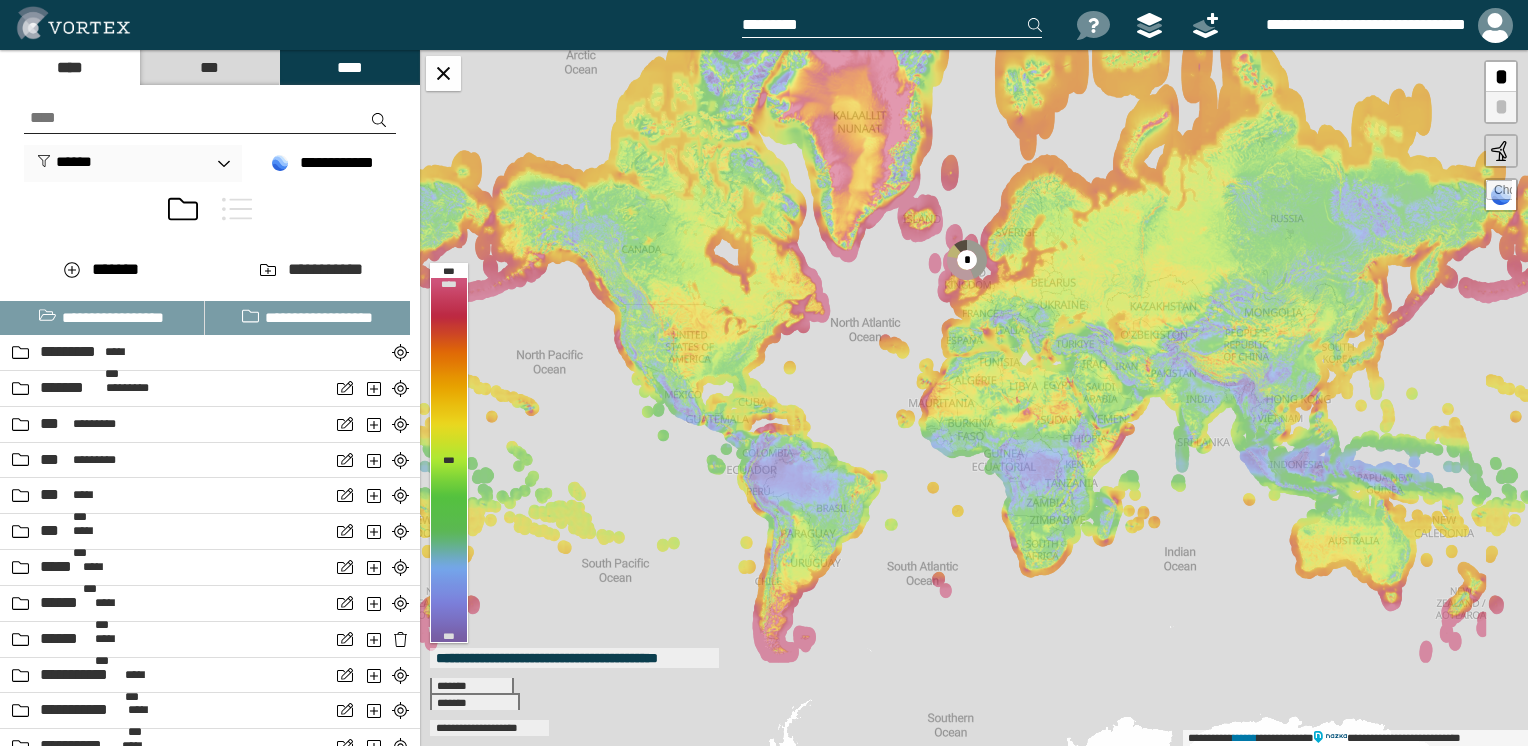 click at bounding box center [237, 209] 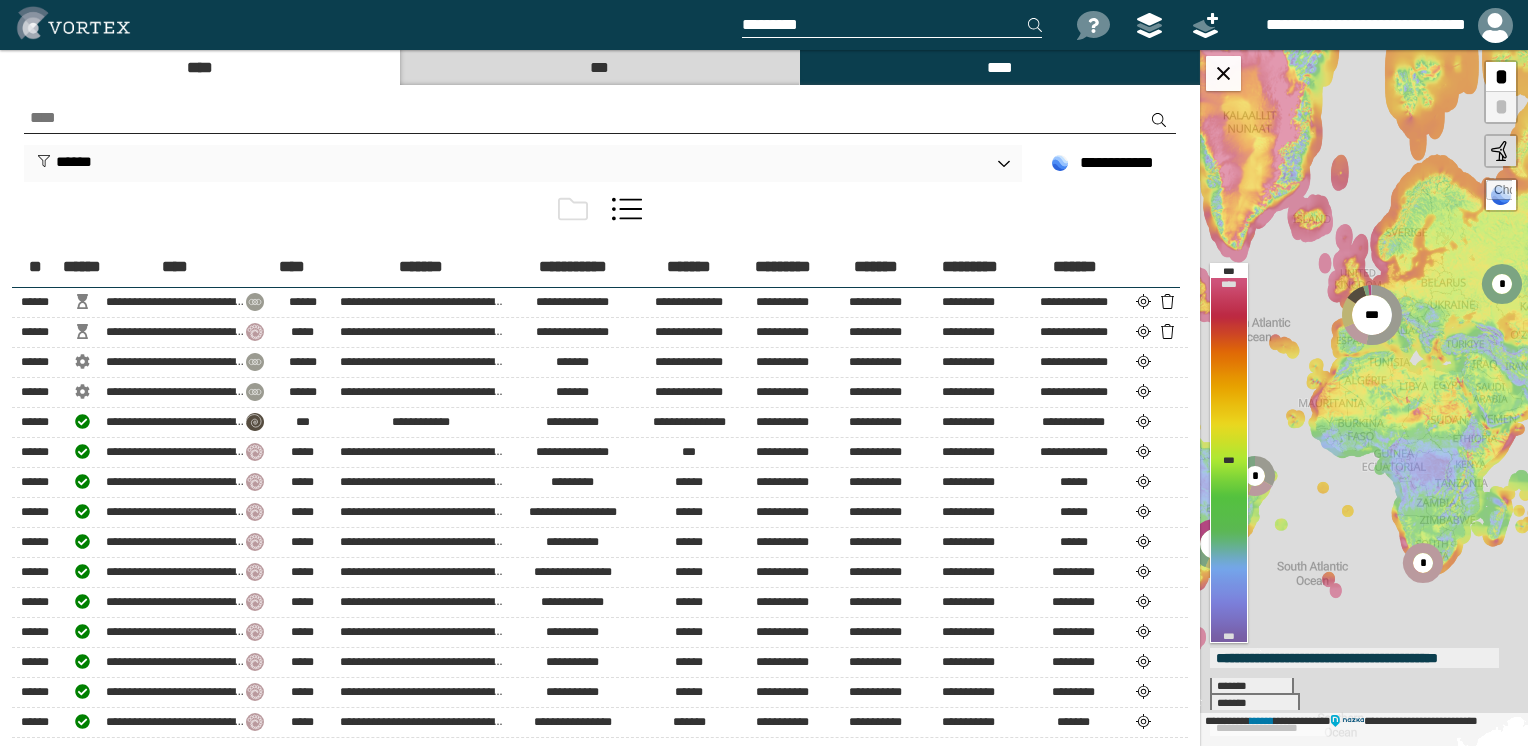 click at bounding box center (600, 213) 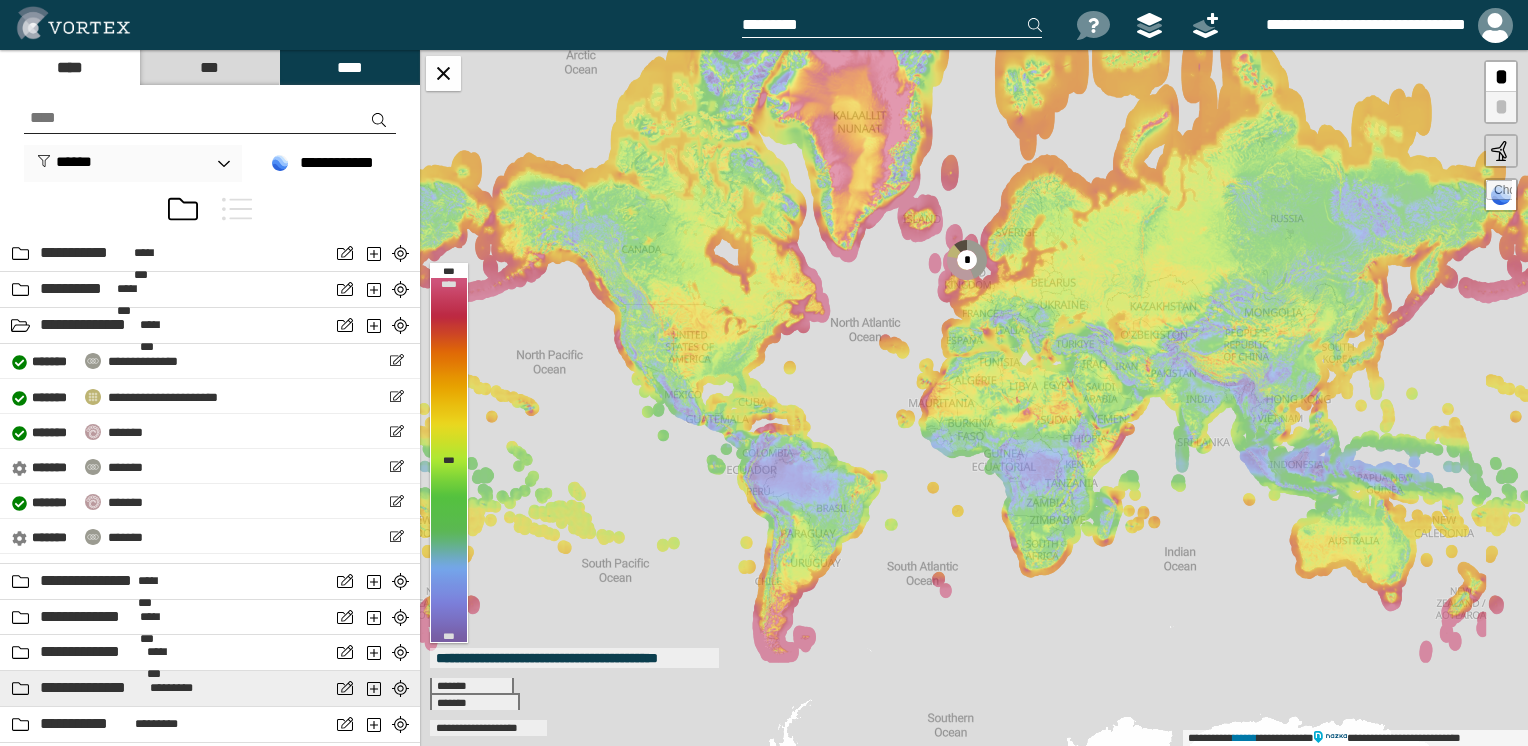 scroll, scrollTop: 2100, scrollLeft: 0, axis: vertical 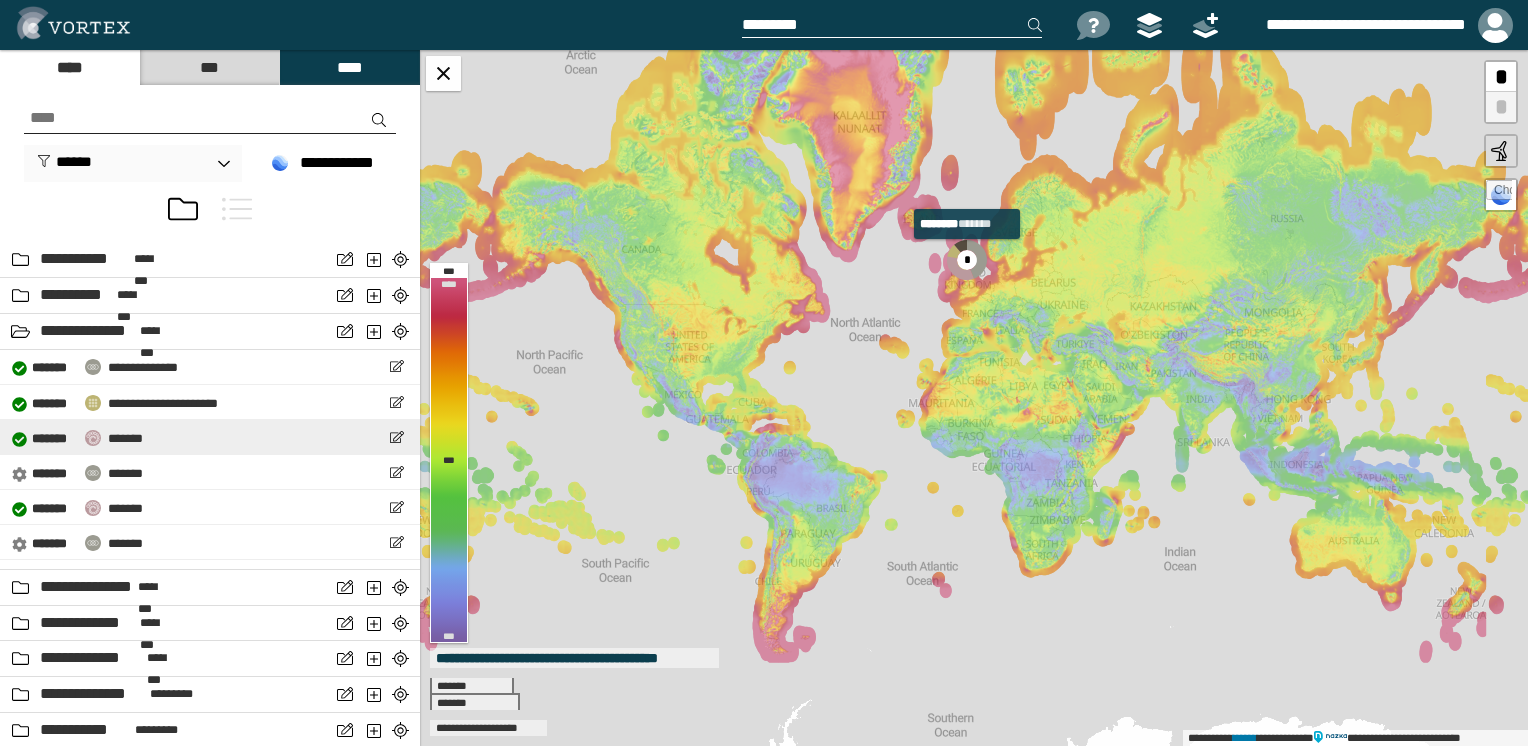 click on "*******" at bounding box center (125, 438) 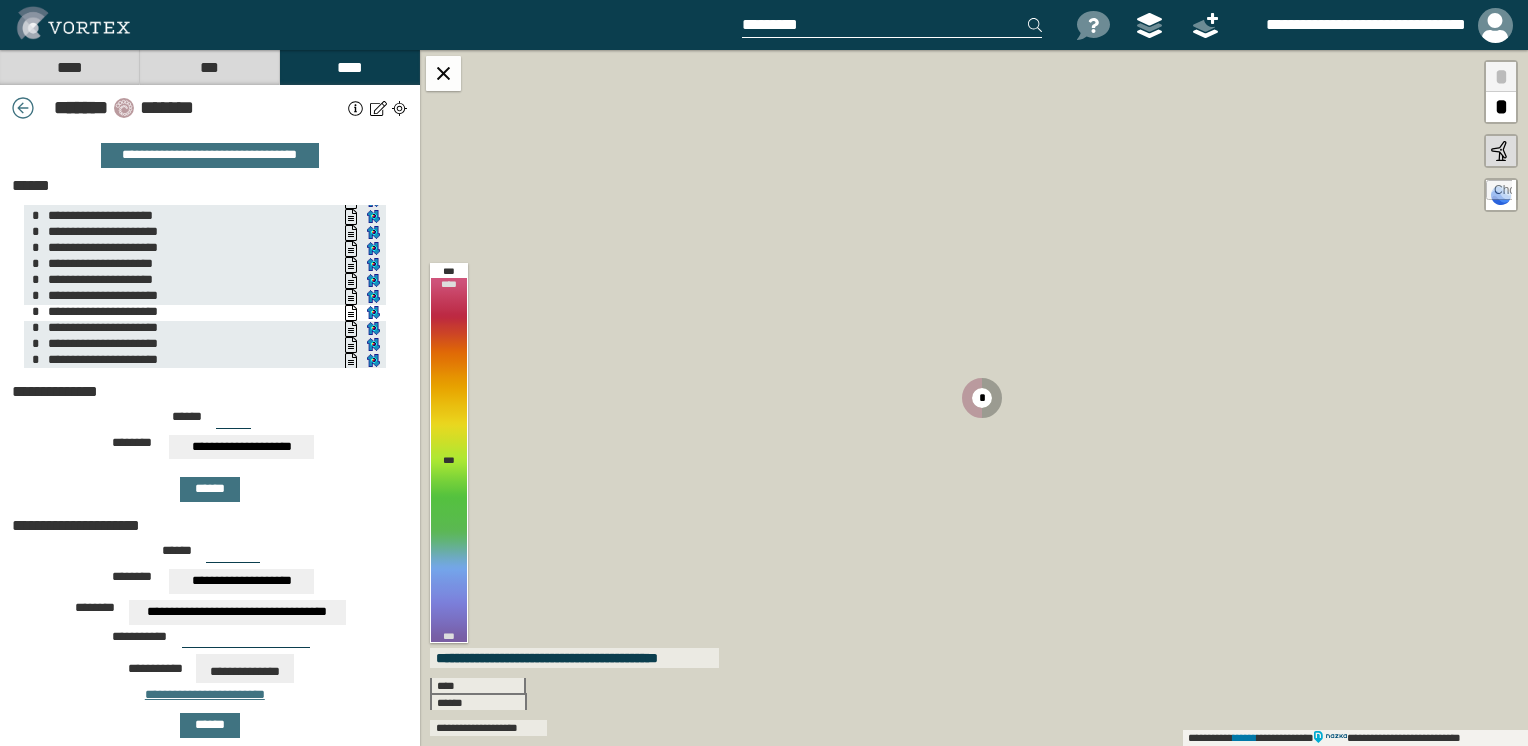scroll, scrollTop: 82, scrollLeft: 0, axis: vertical 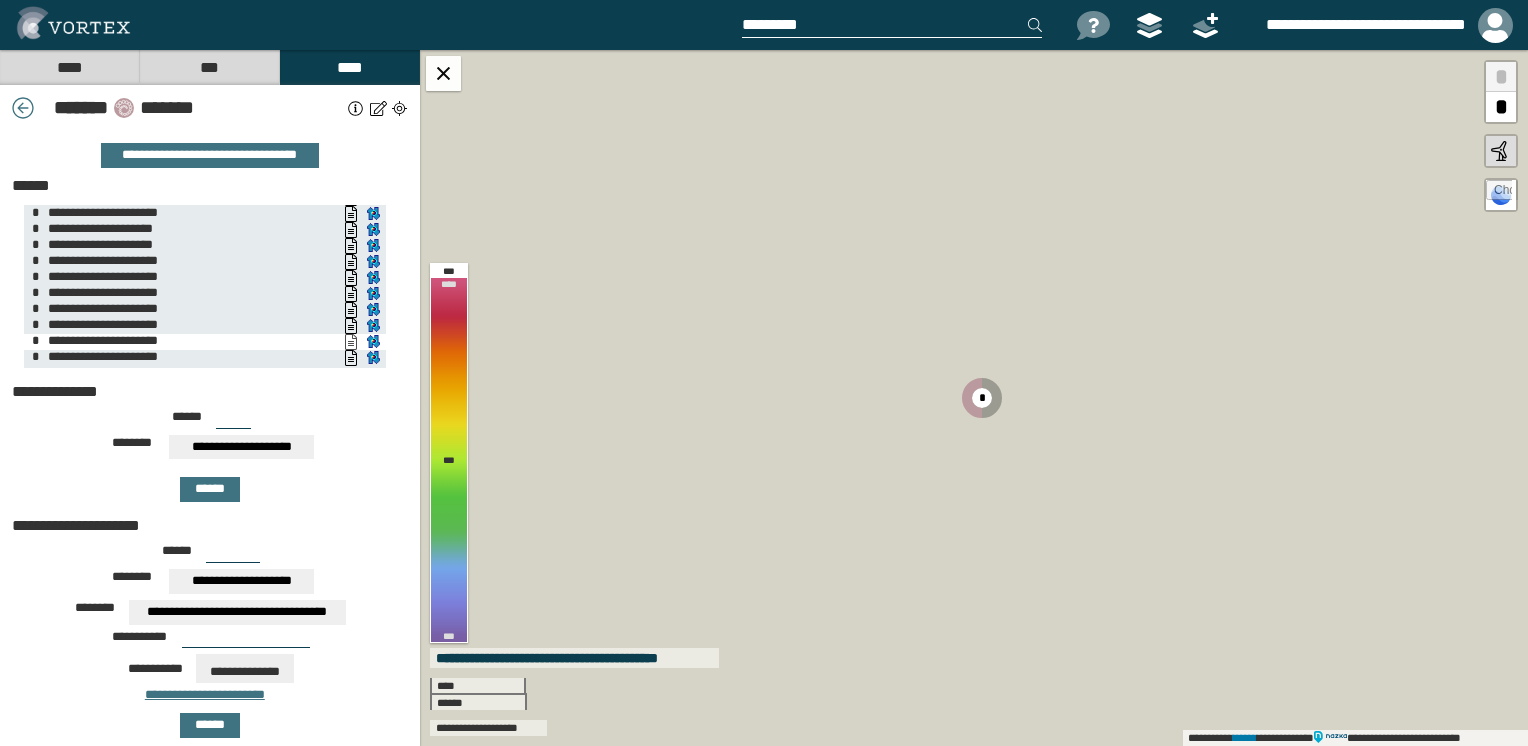 click on "**********" at bounding box center [351, 342] 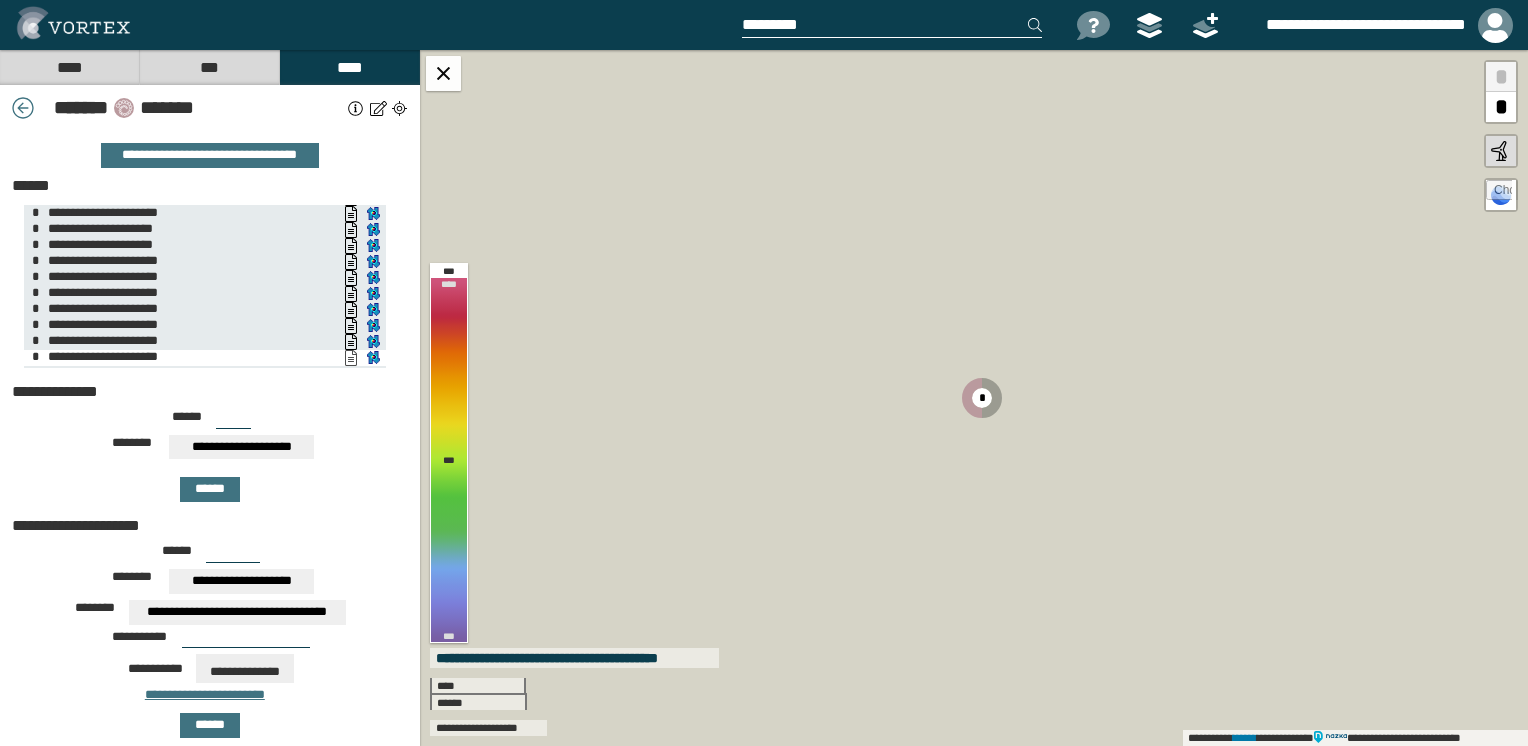 click on "**********" at bounding box center [351, 358] 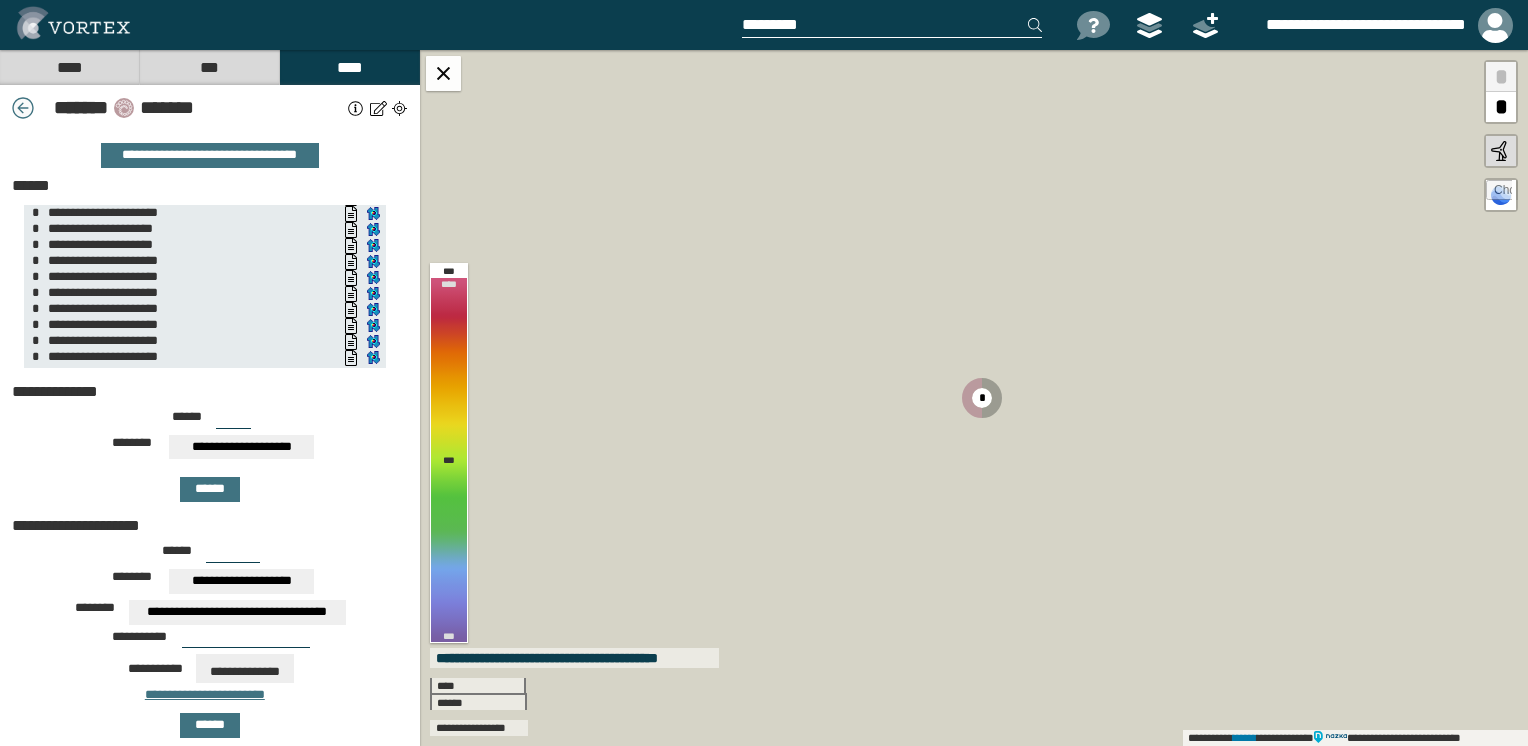 click at bounding box center (23, 108) 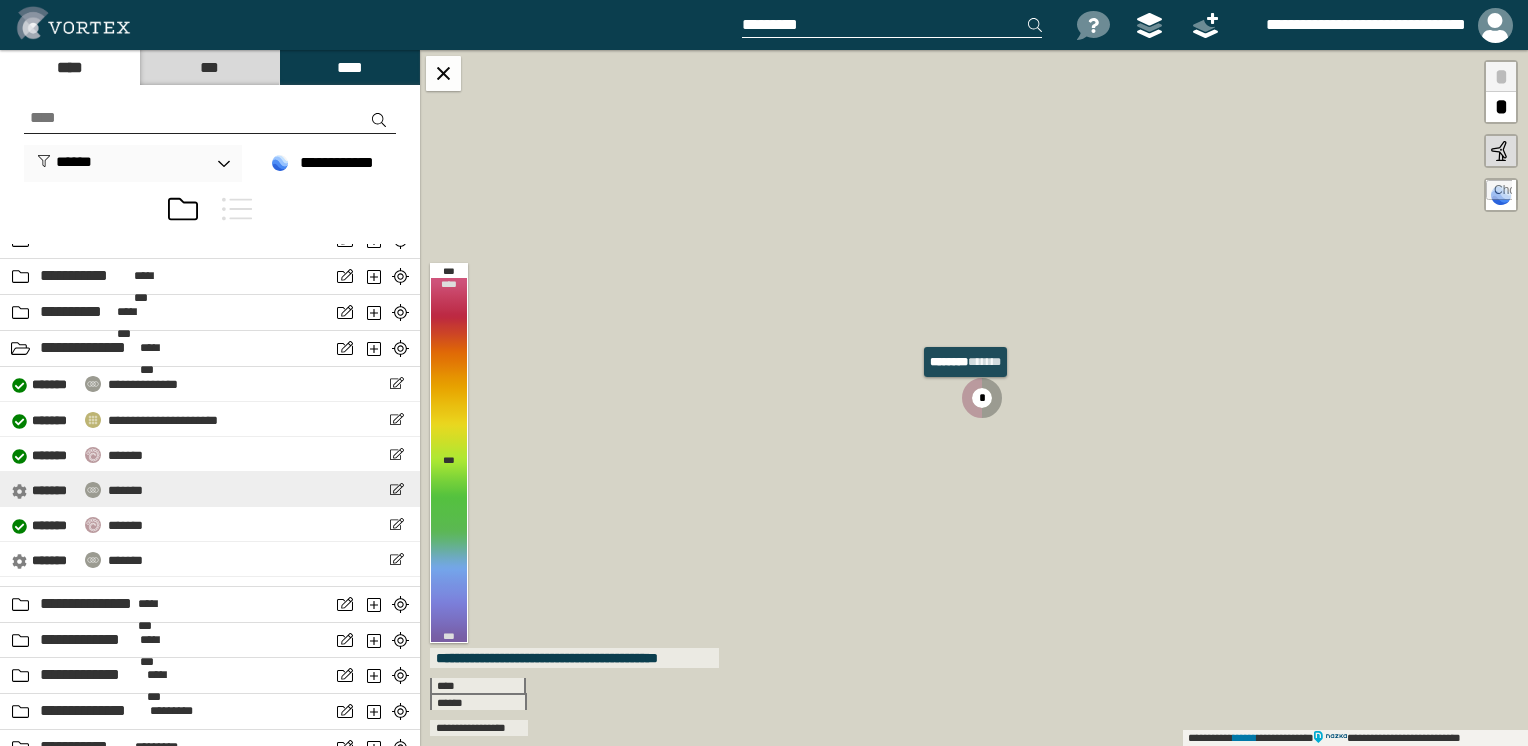 scroll, scrollTop: 2048, scrollLeft: 0, axis: vertical 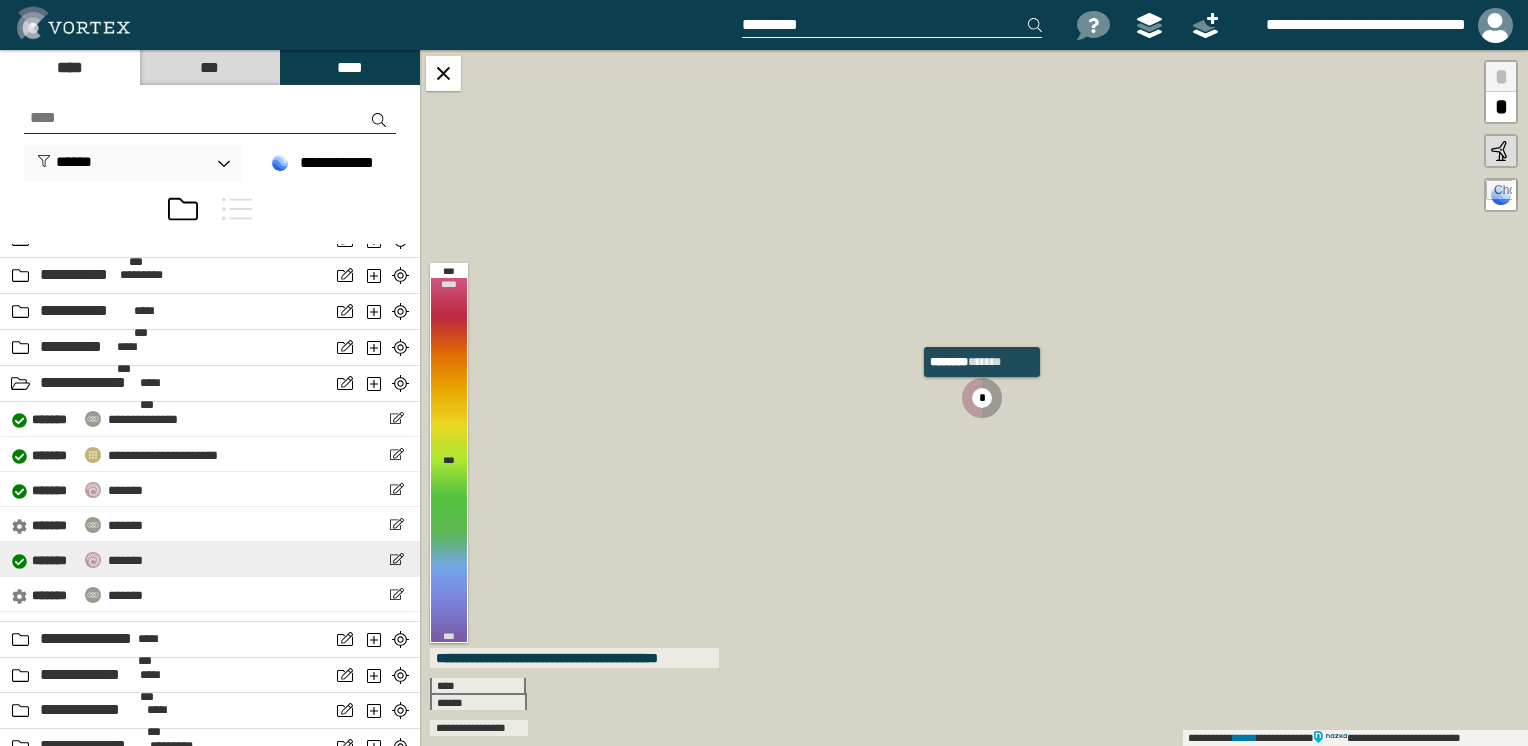 click on "*******" at bounding box center (125, 560) 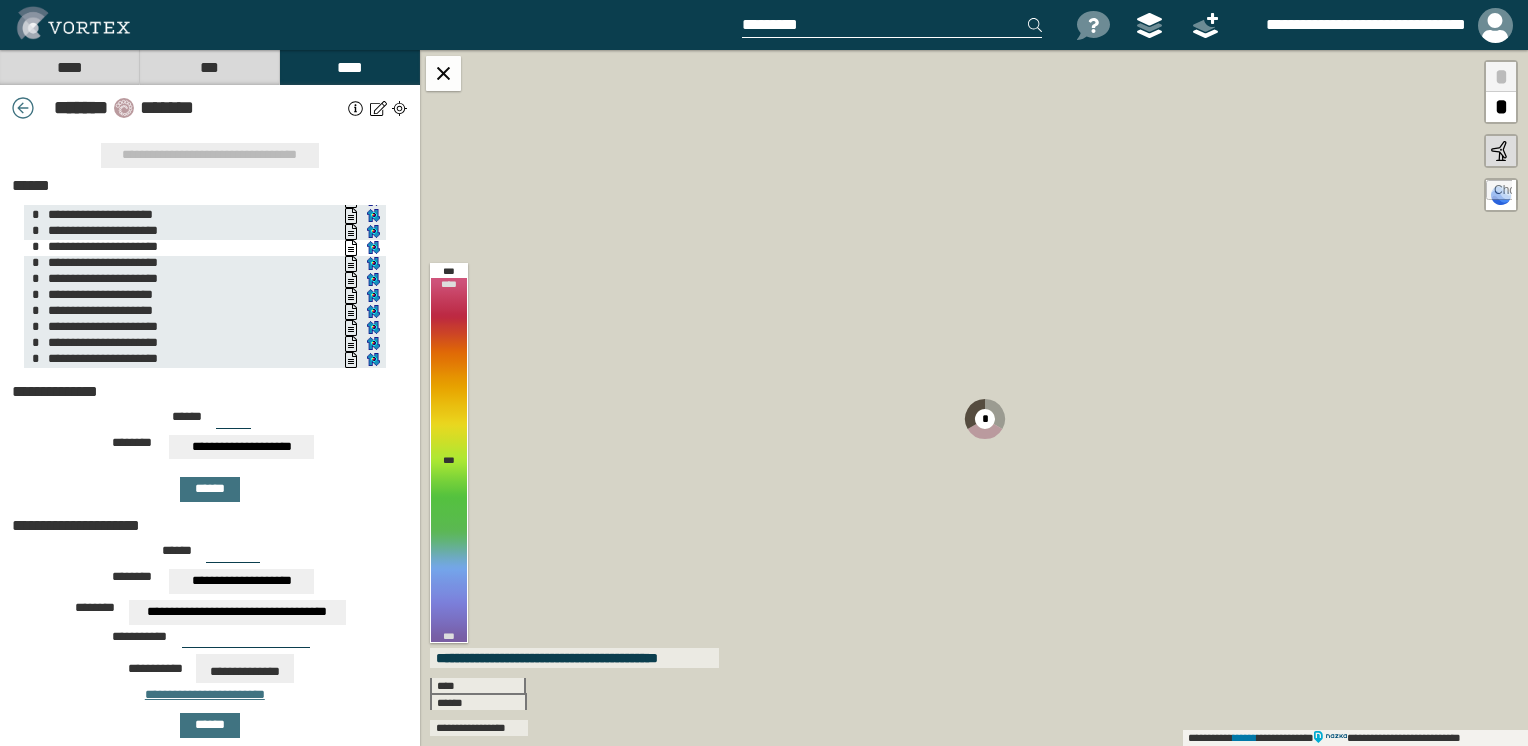 scroll, scrollTop: 82, scrollLeft: 0, axis: vertical 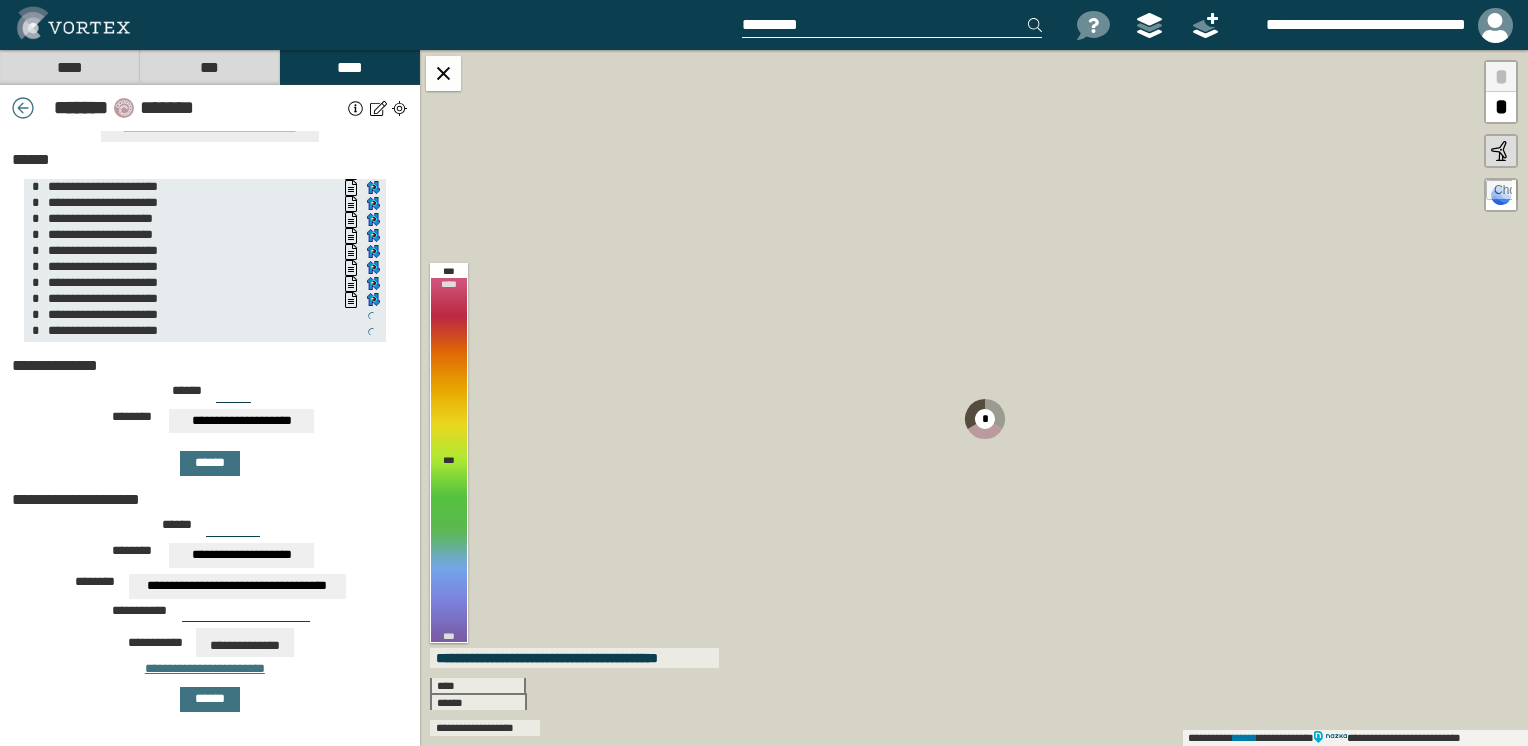 click on "****" at bounding box center (69, 67) 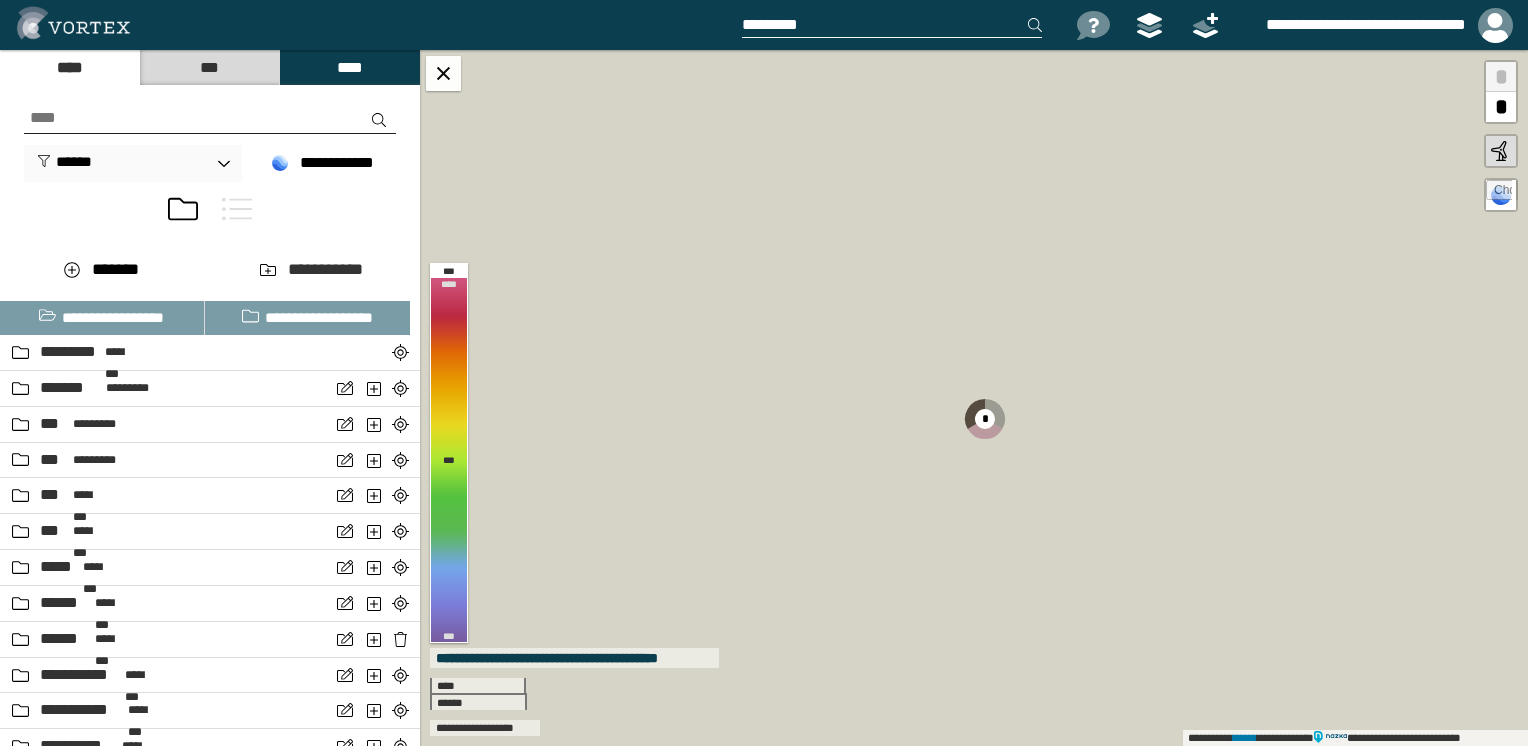 click at bounding box center (237, 209) 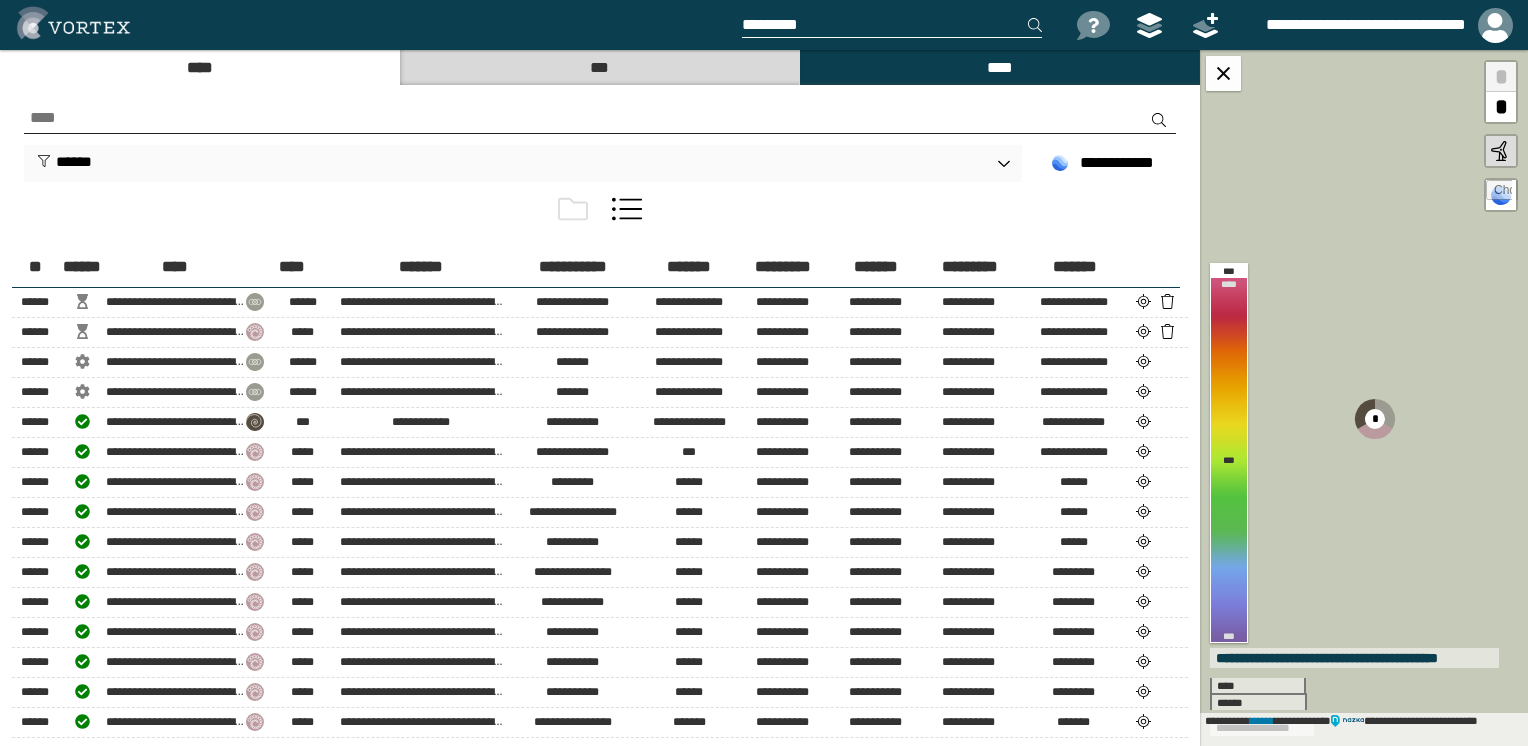 click at bounding box center [573, 209] 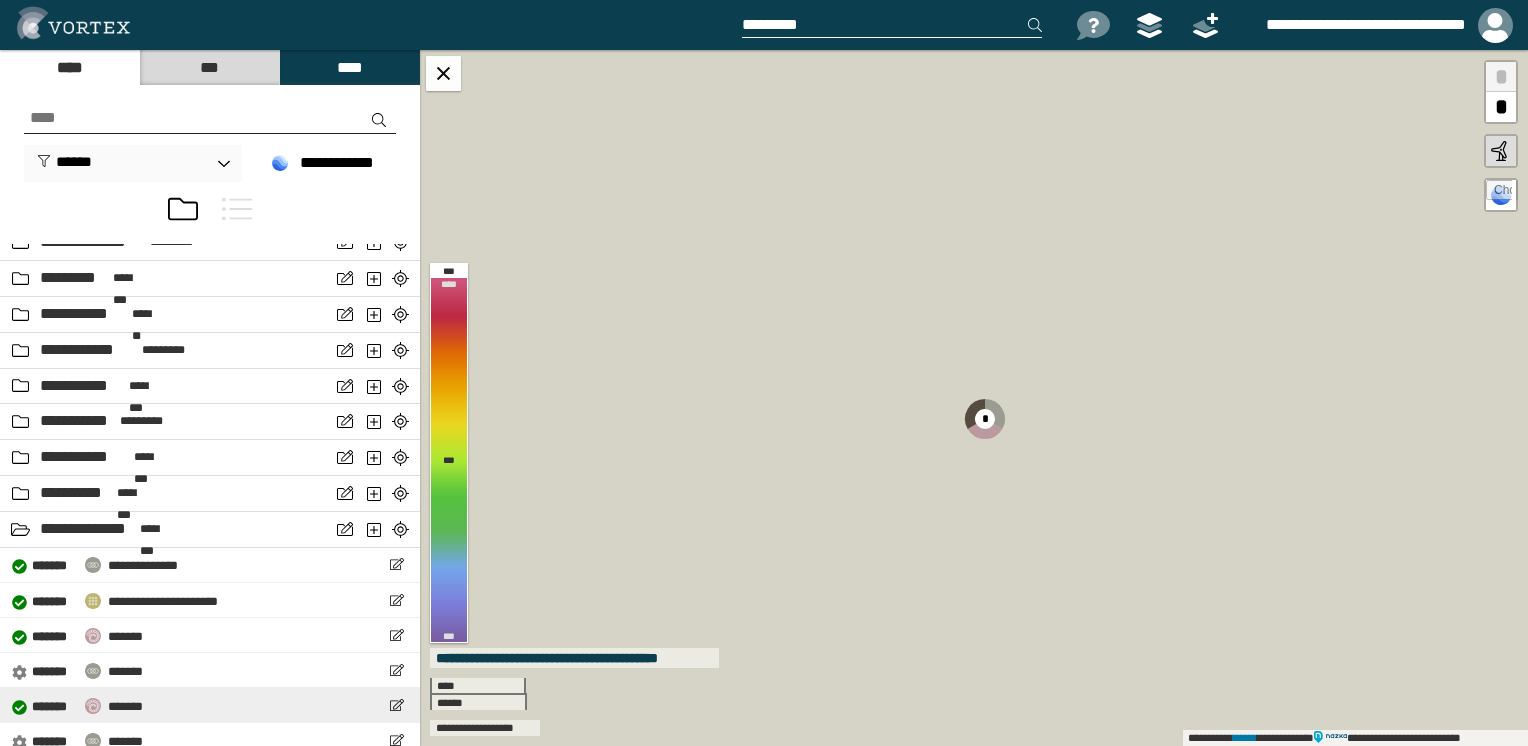 scroll, scrollTop: 2200, scrollLeft: 0, axis: vertical 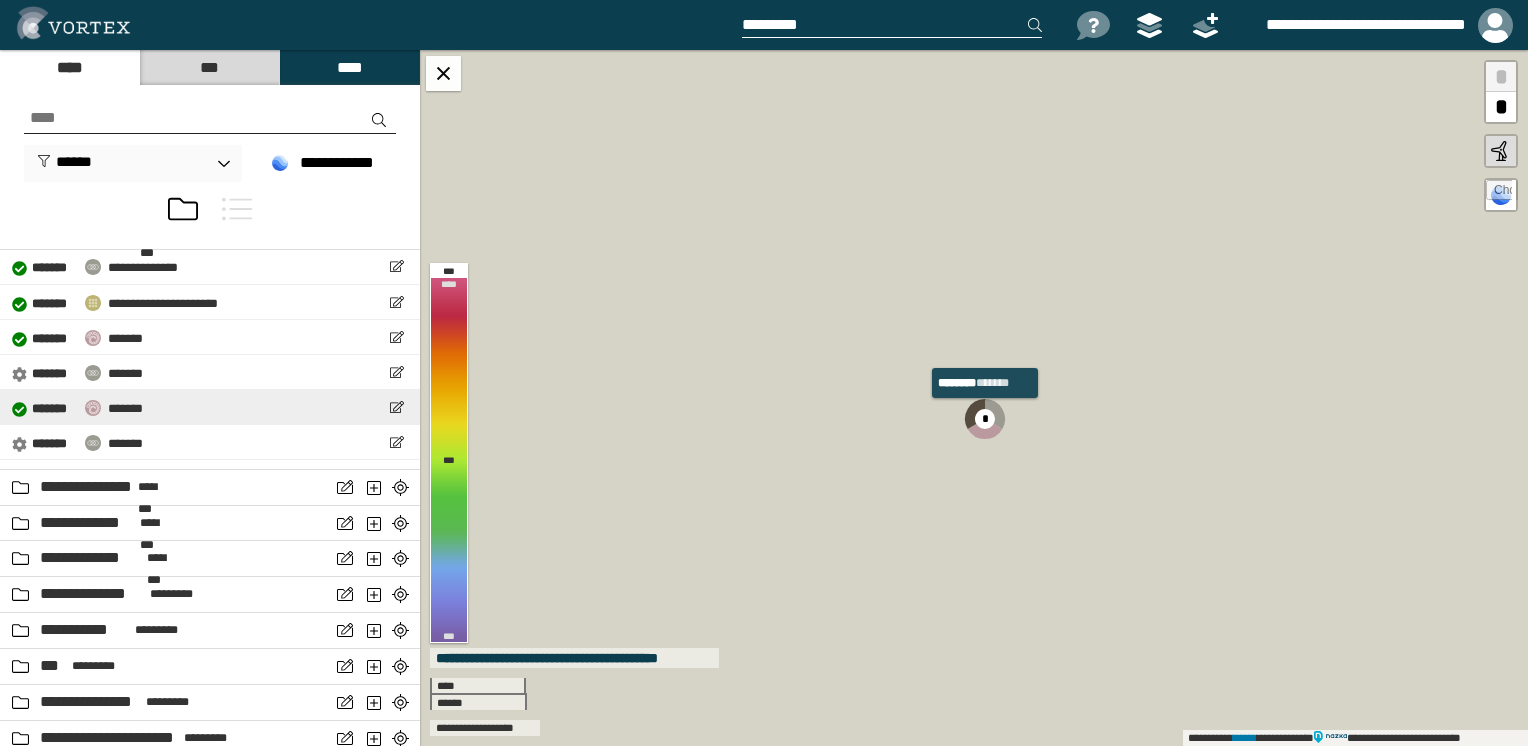 click on "*******" at bounding box center (125, 408) 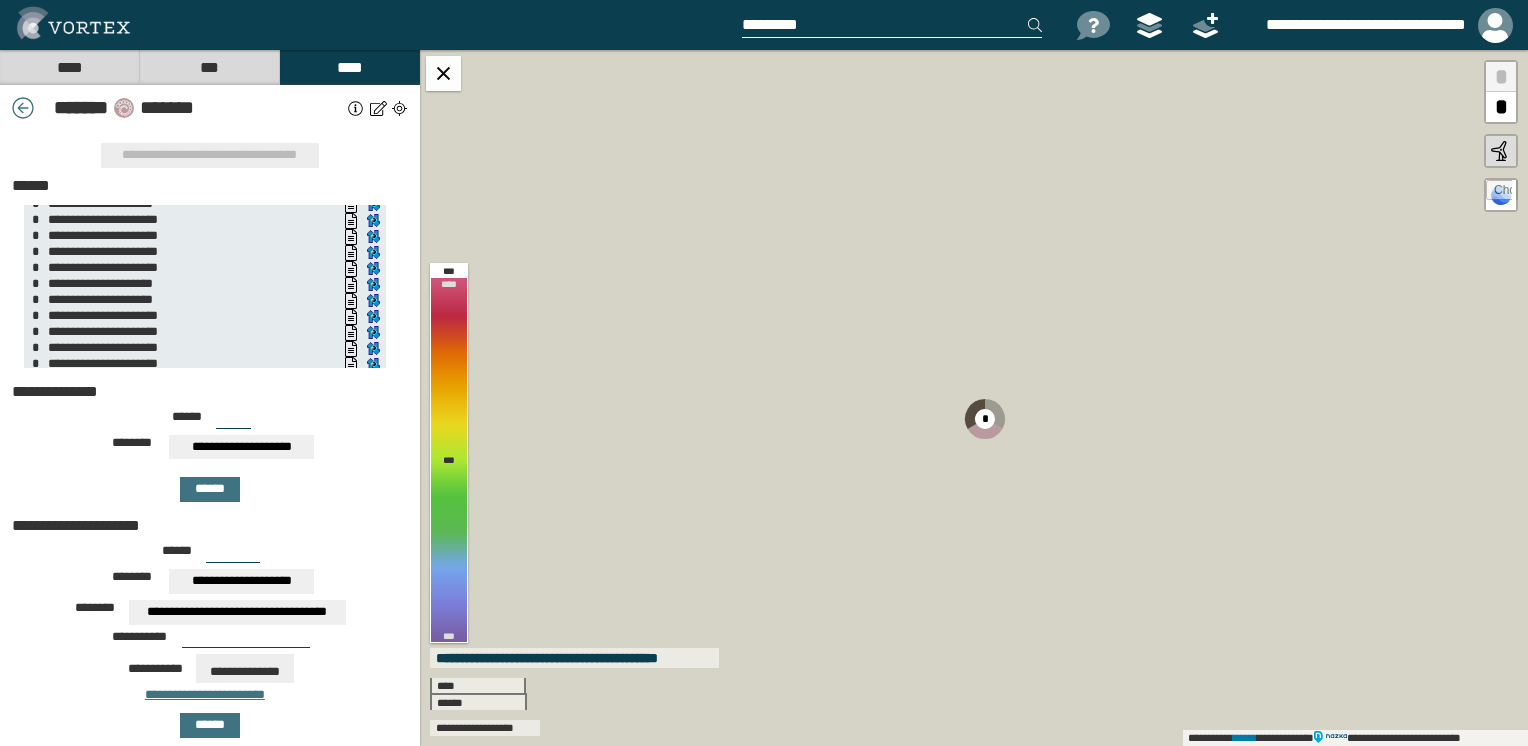 scroll, scrollTop: 82, scrollLeft: 0, axis: vertical 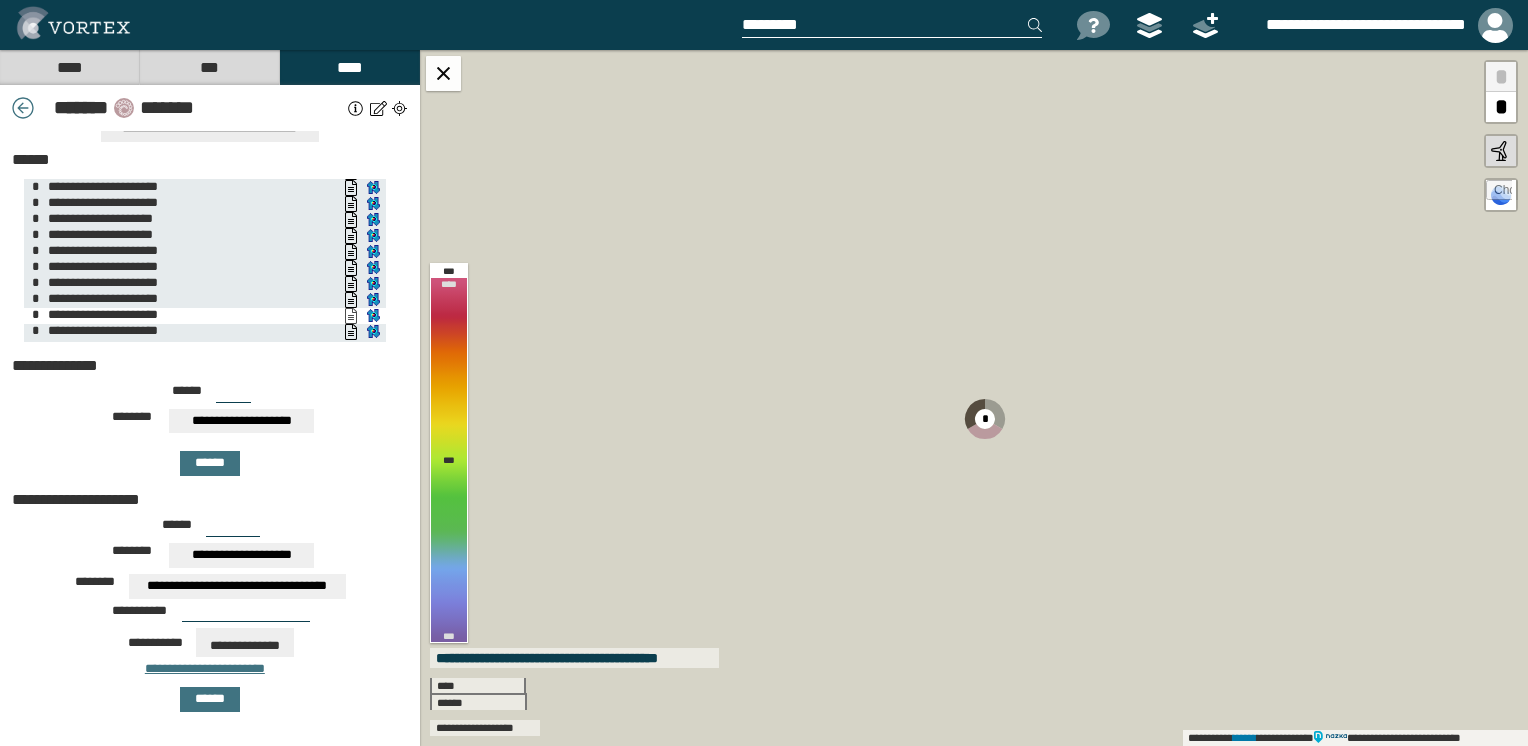 click on "**********" at bounding box center (351, 316) 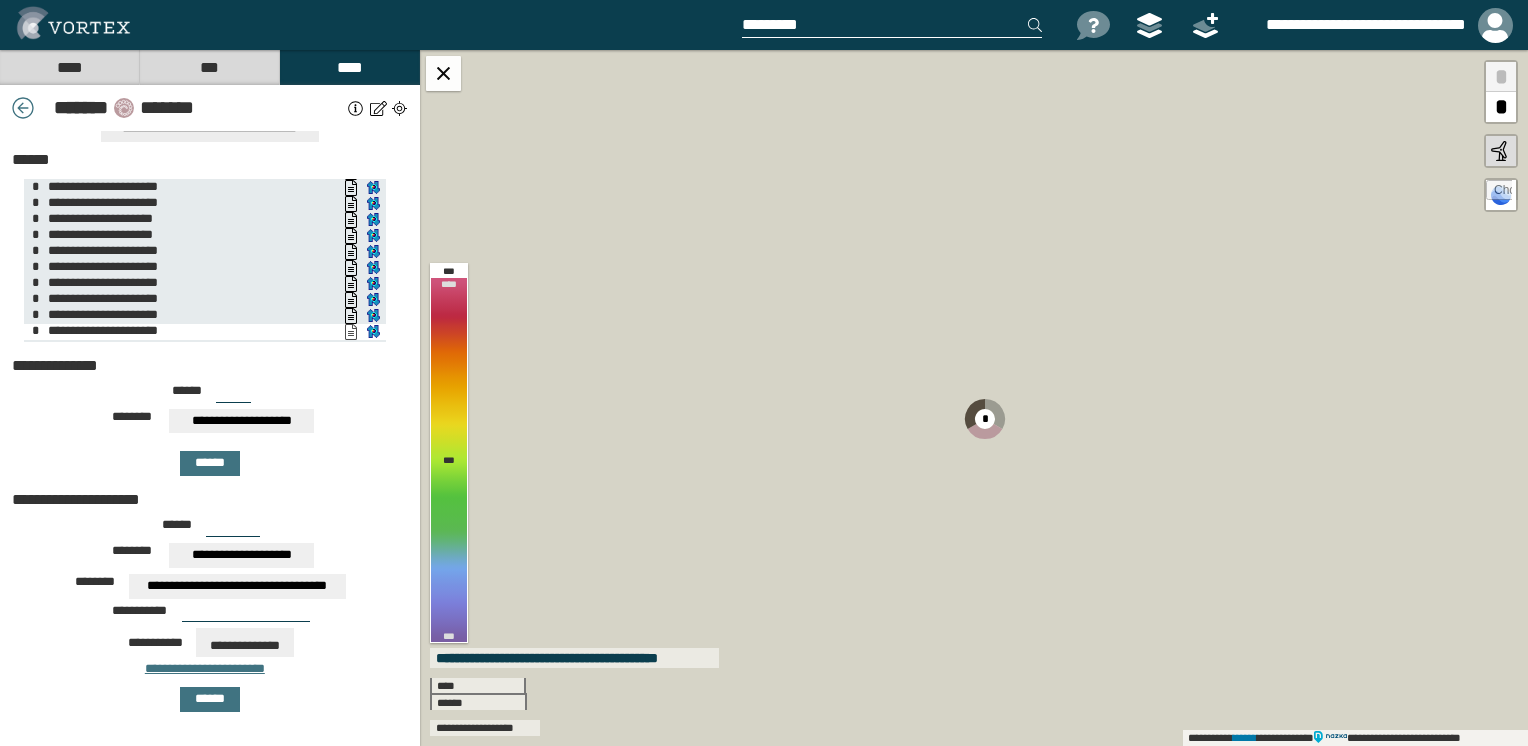 click on "**********" at bounding box center (351, 332) 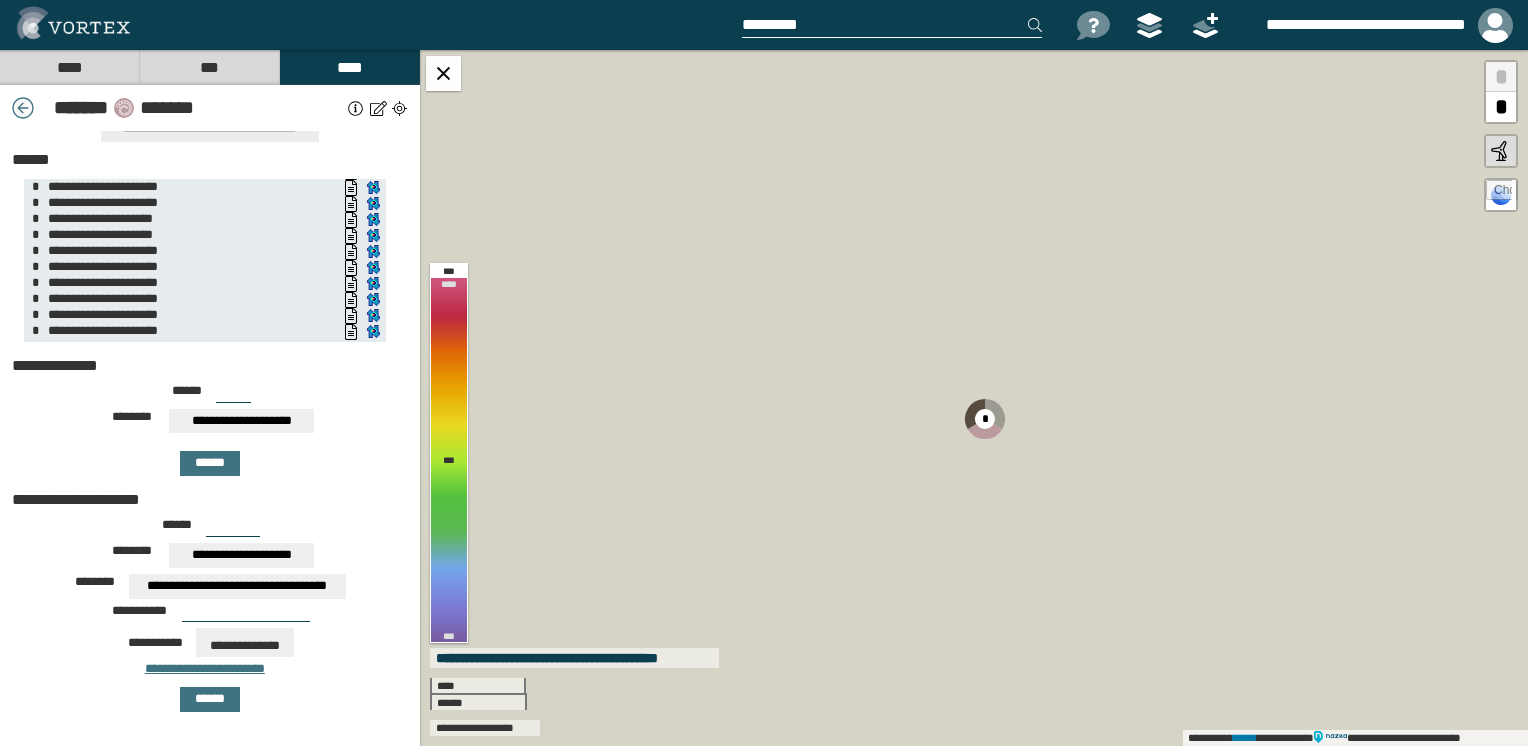 click at bounding box center [23, 108] 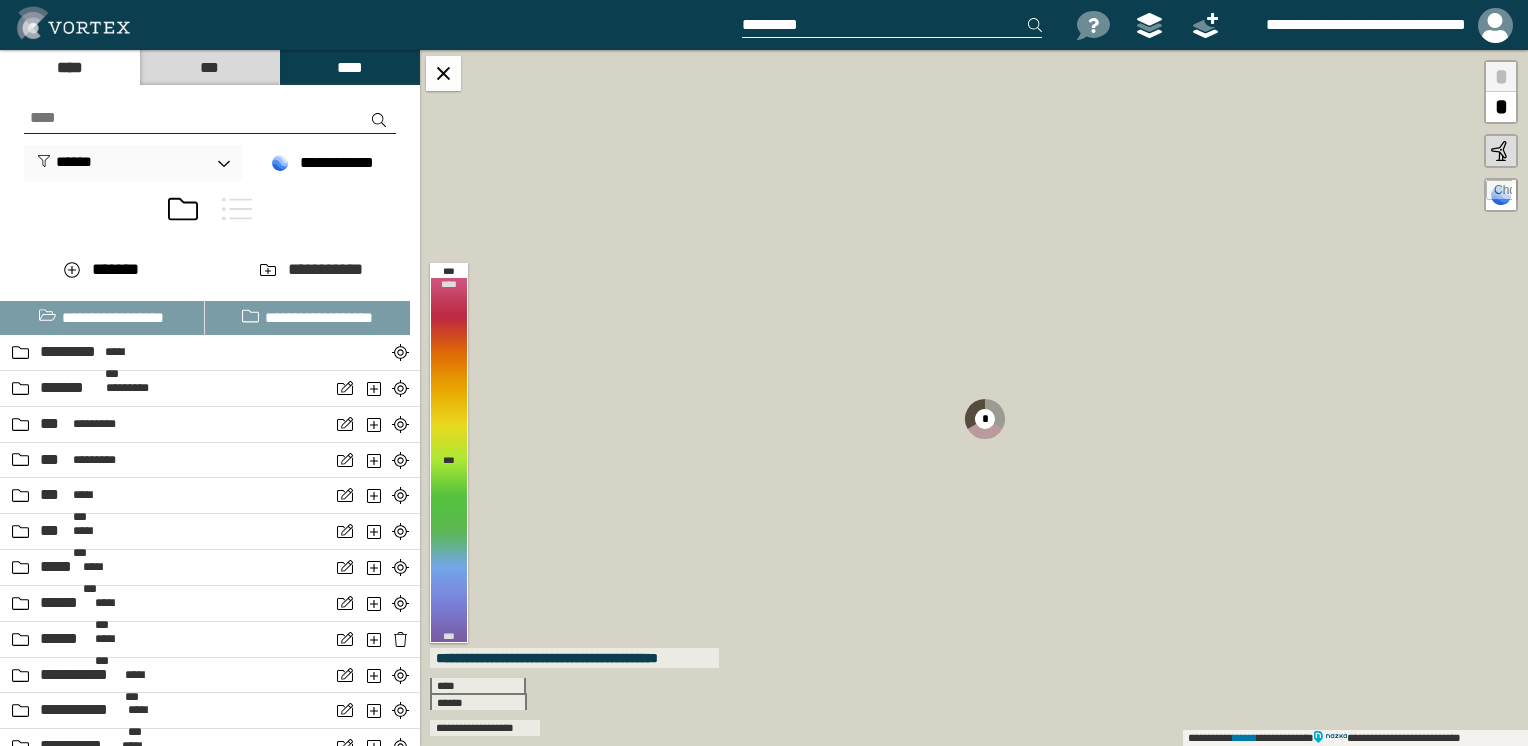 click at bounding box center [237, 209] 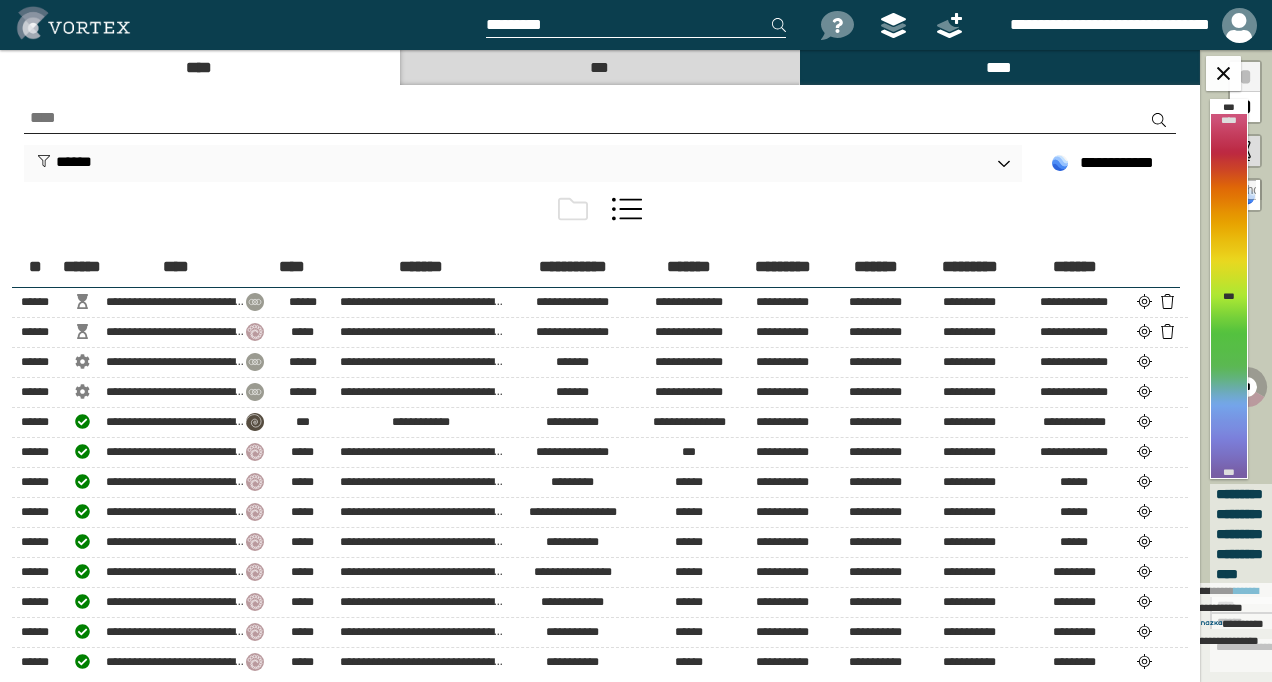 click at bounding box center [573, 209] 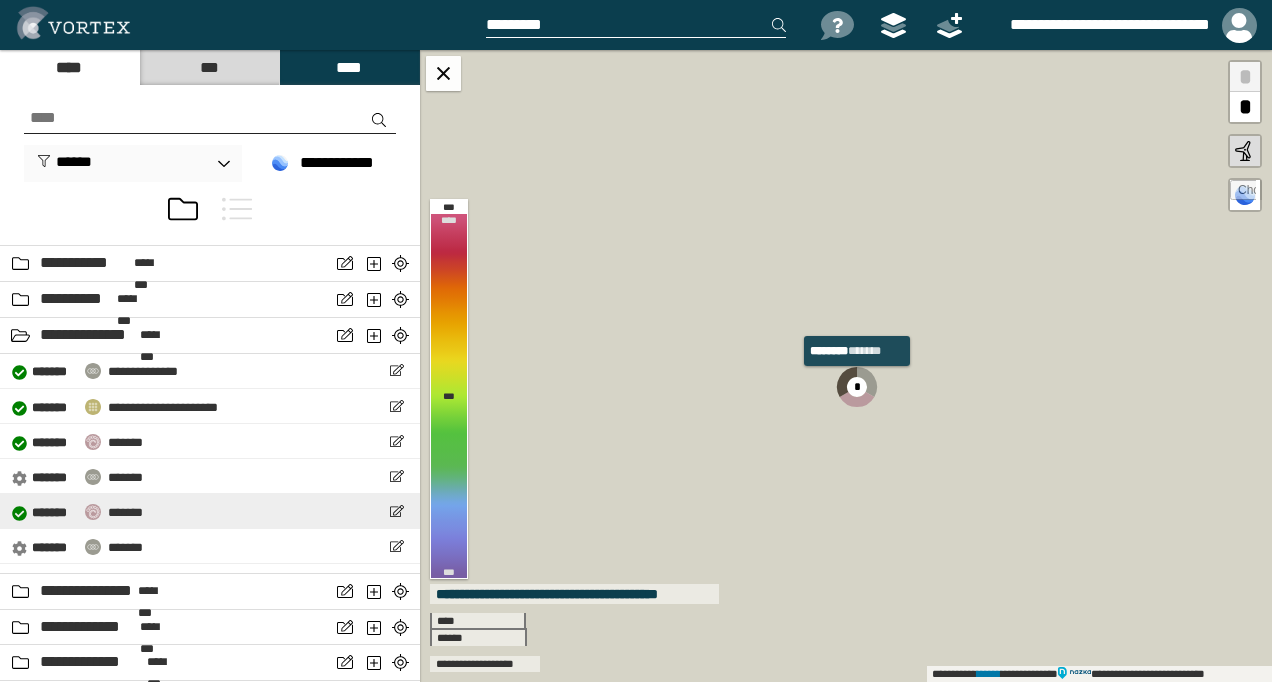 scroll, scrollTop: 2100, scrollLeft: 0, axis: vertical 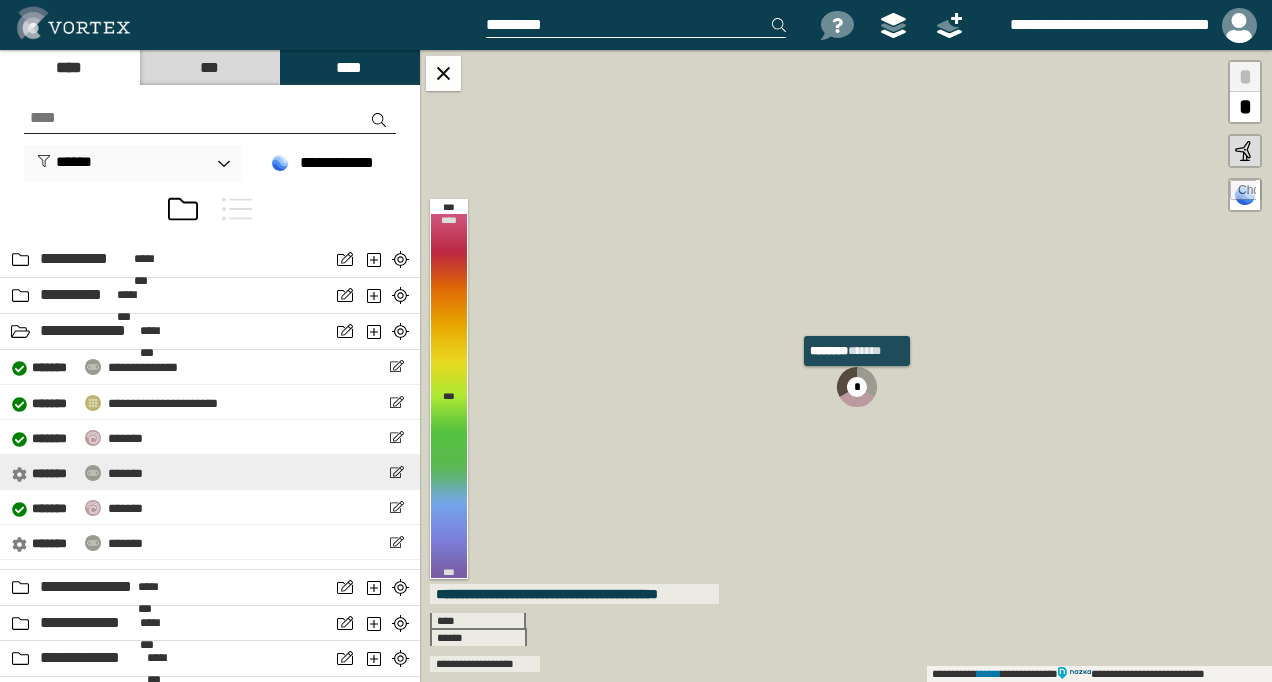 click on "*******" at bounding box center (125, 473) 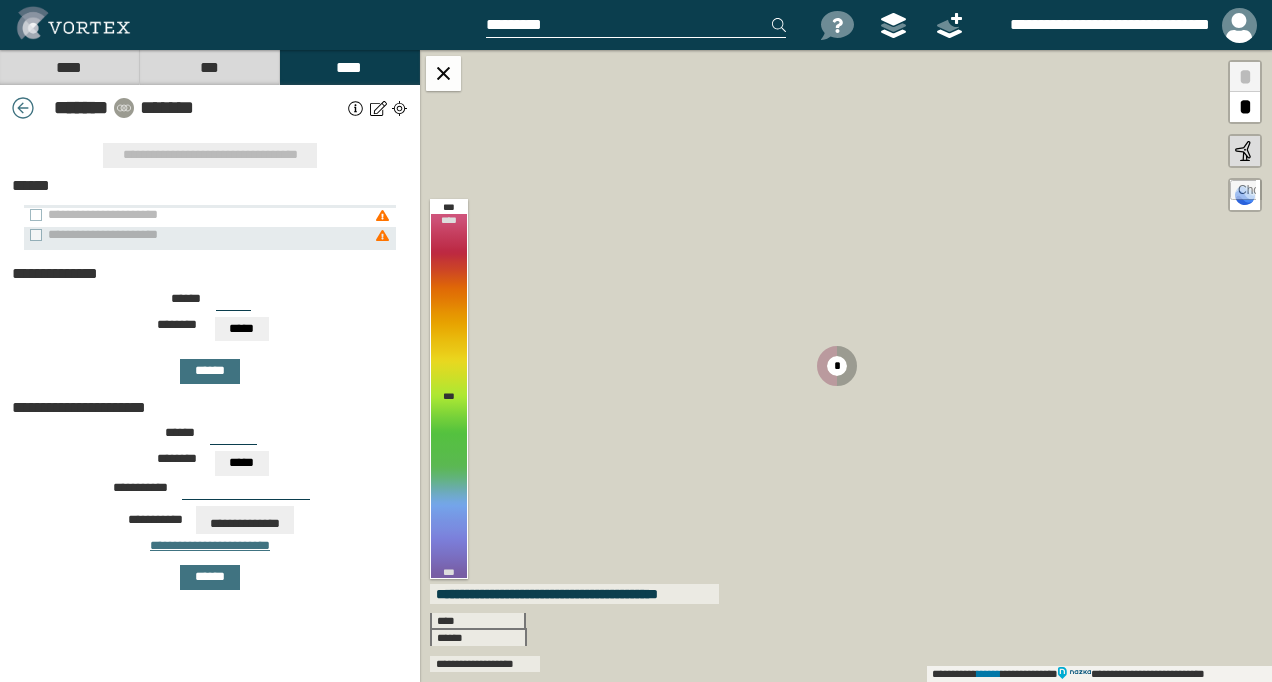 click at bounding box center (382, 216) 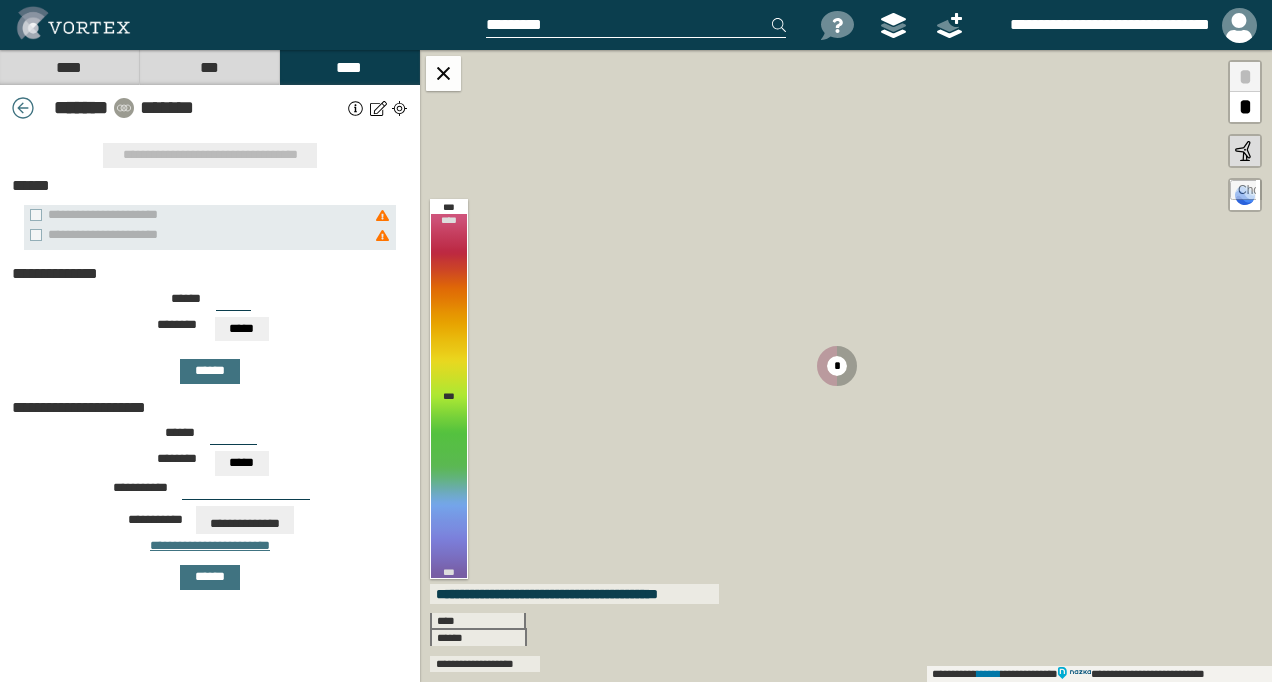 click at bounding box center [356, 108] 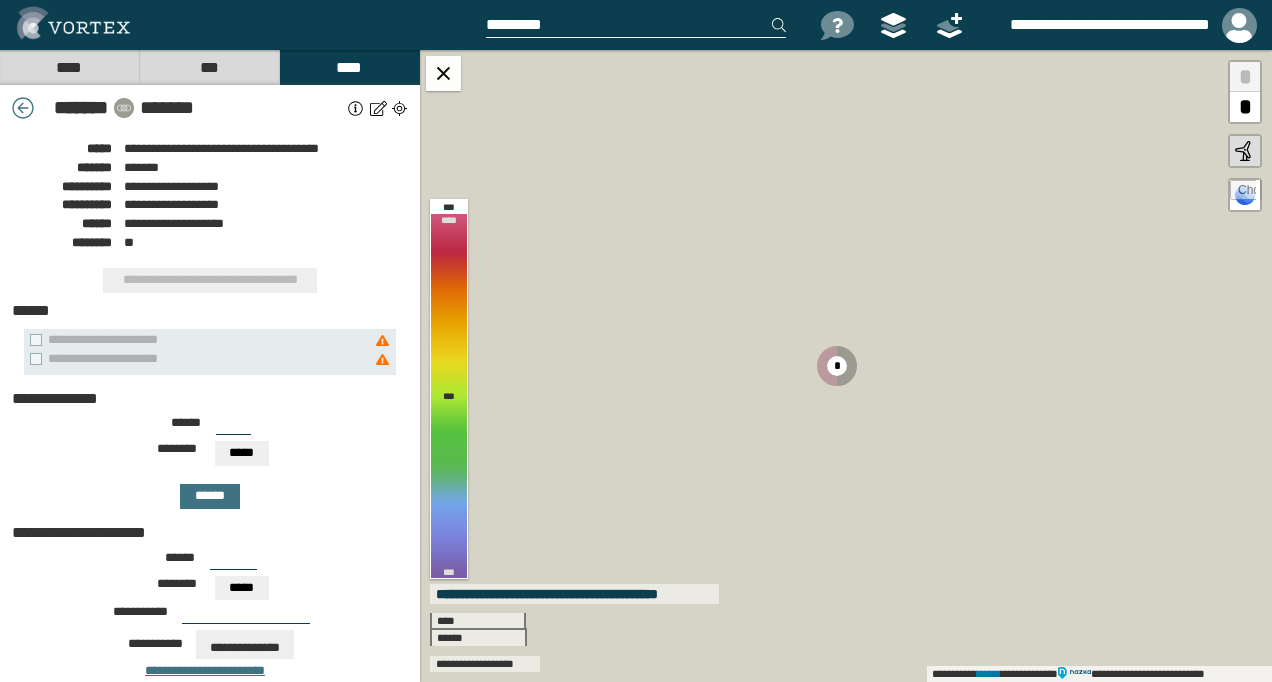 click at bounding box center (356, 108) 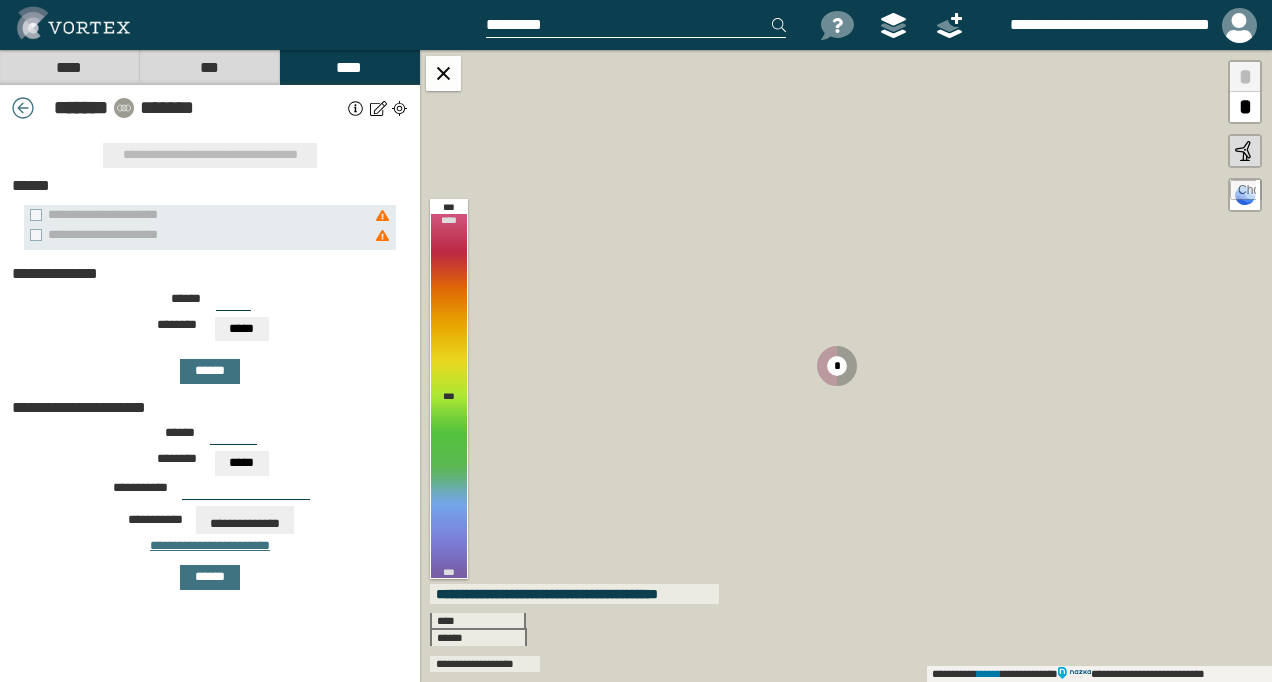 click on "****" at bounding box center [69, 67] 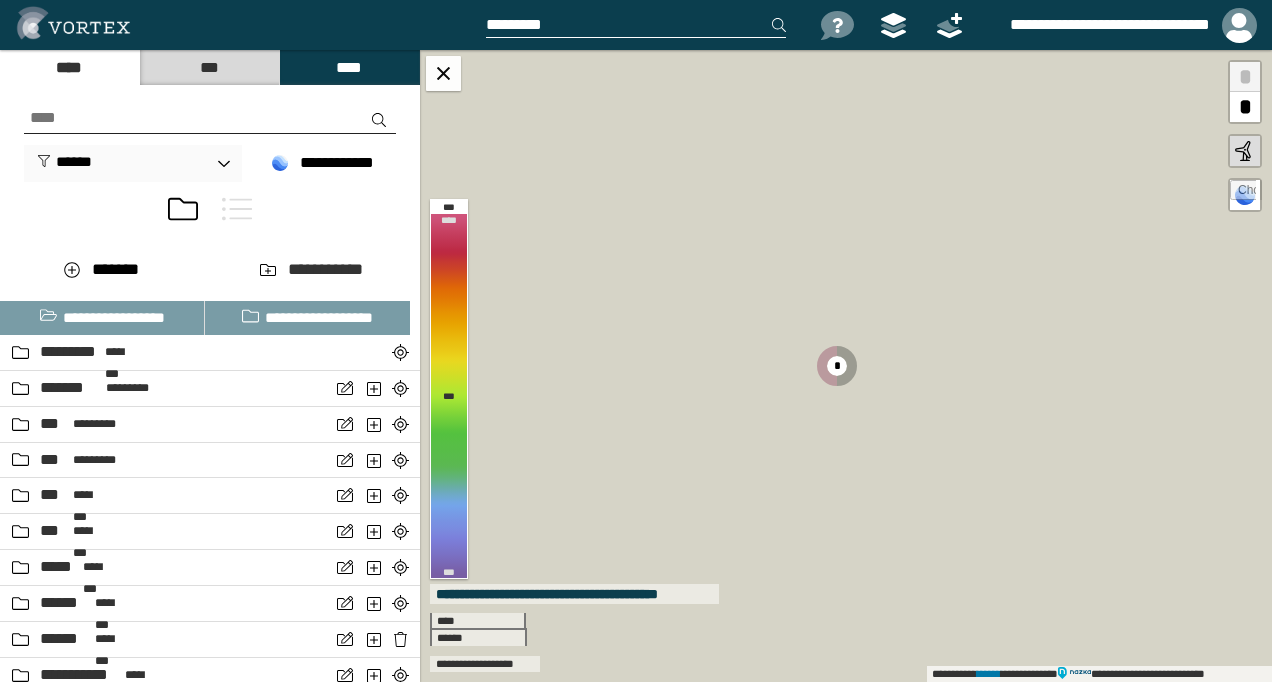 click at bounding box center [237, 209] 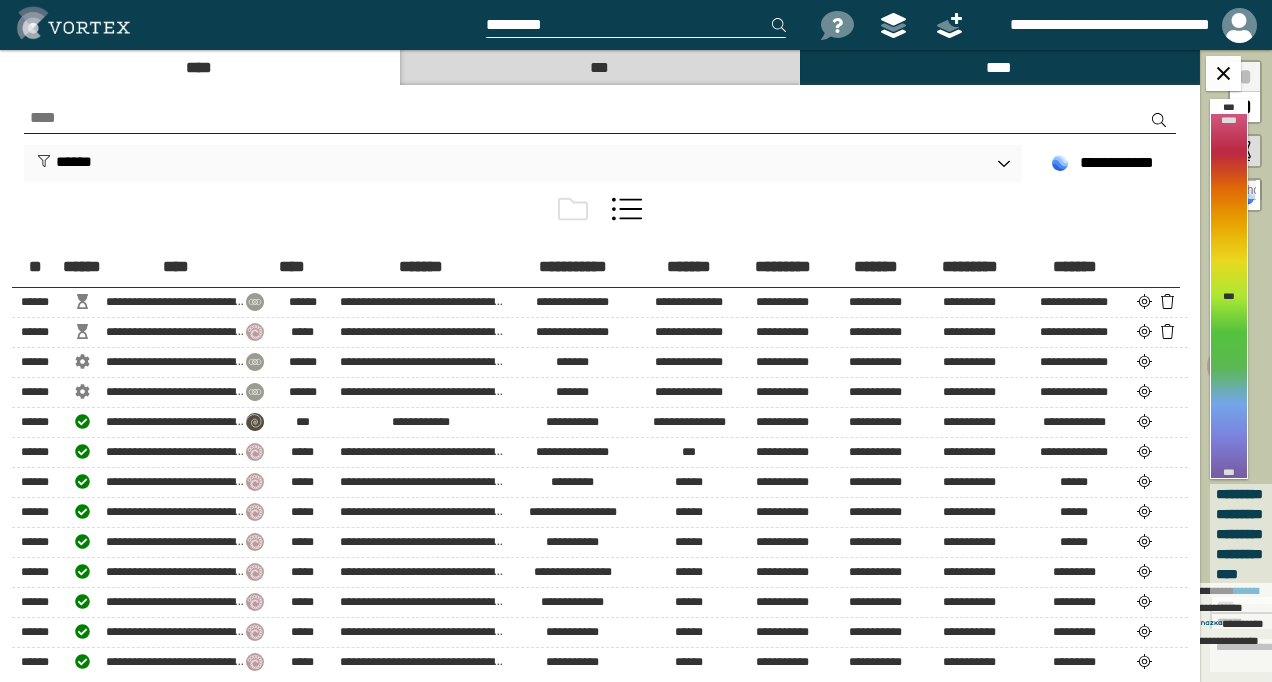 click at bounding box center (600, 213) 